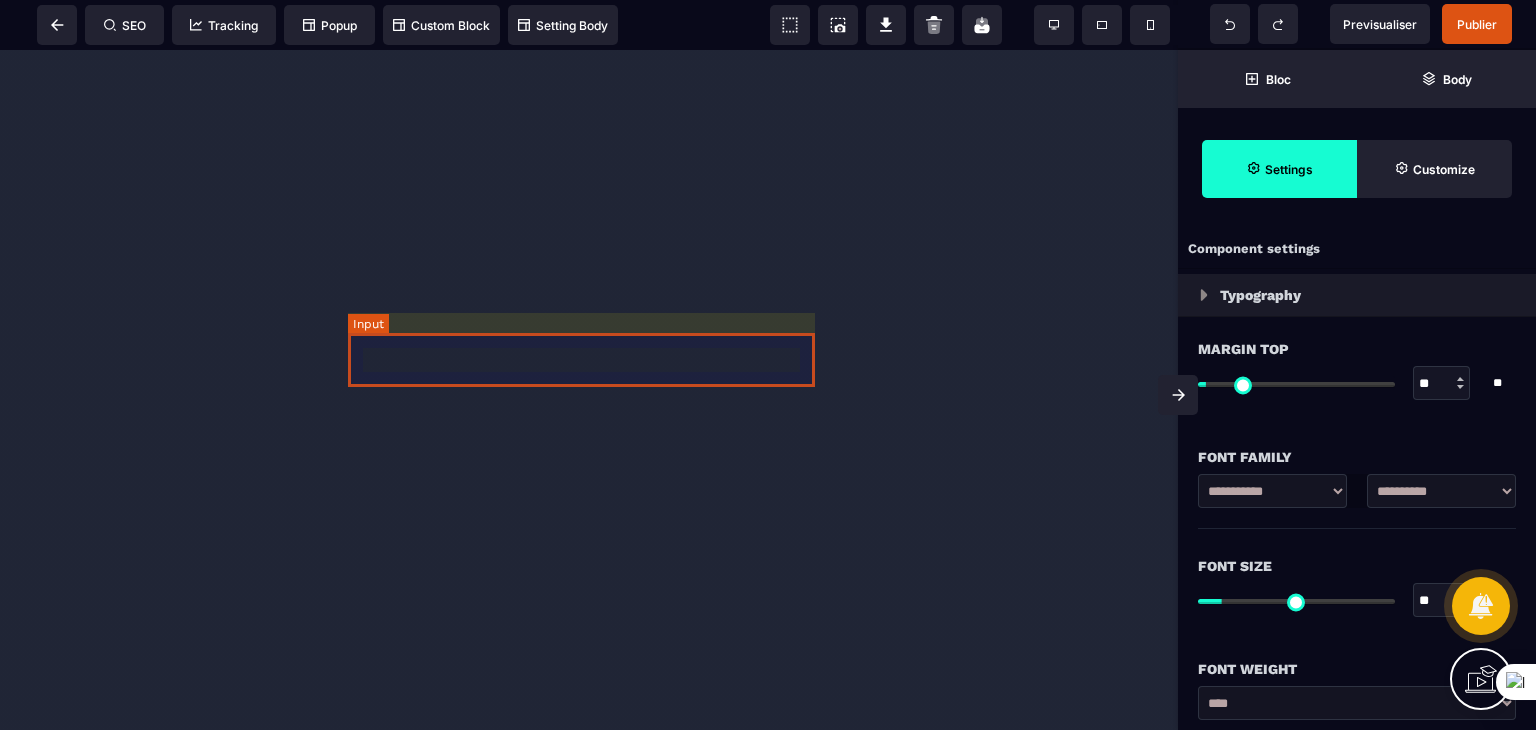 select on "***" 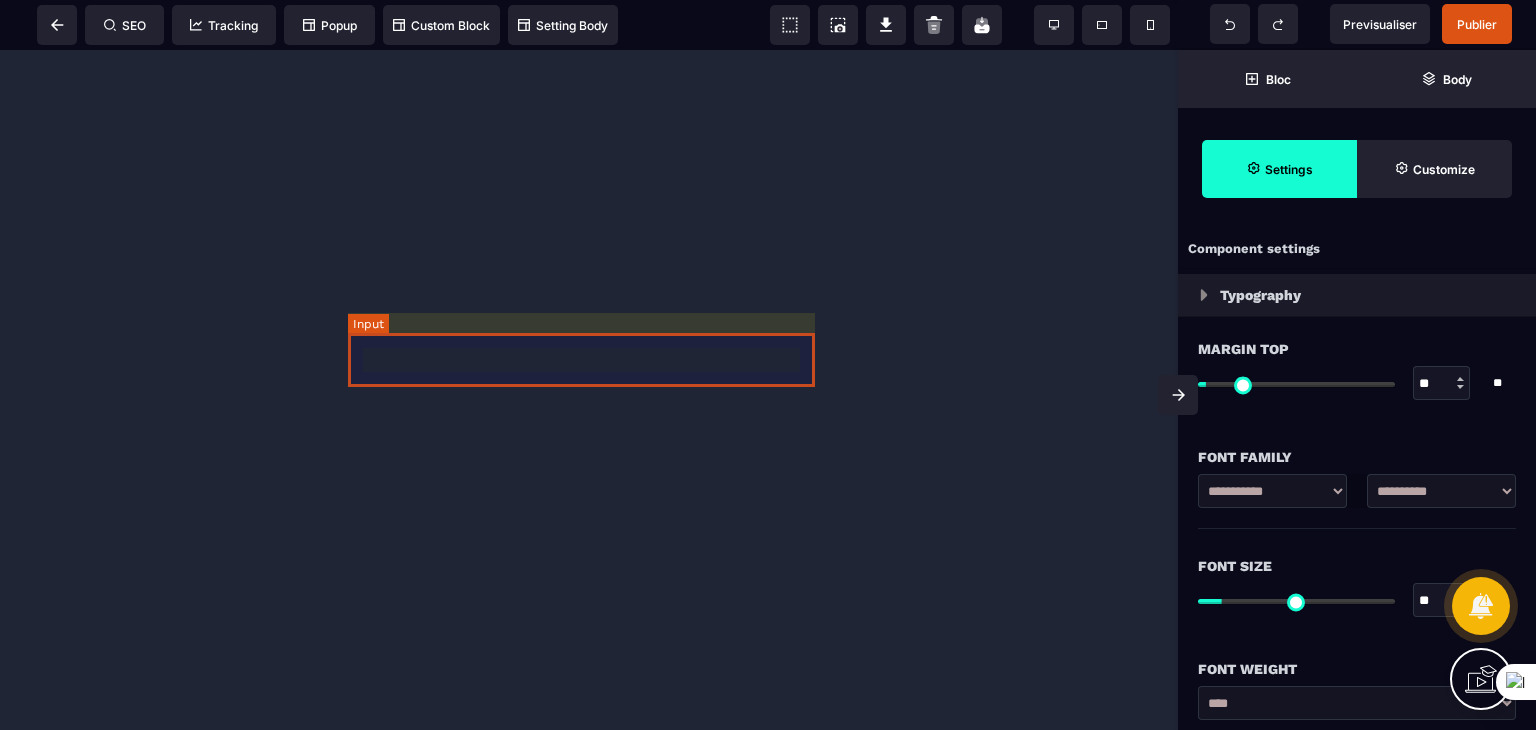 scroll, scrollTop: 0, scrollLeft: 0, axis: both 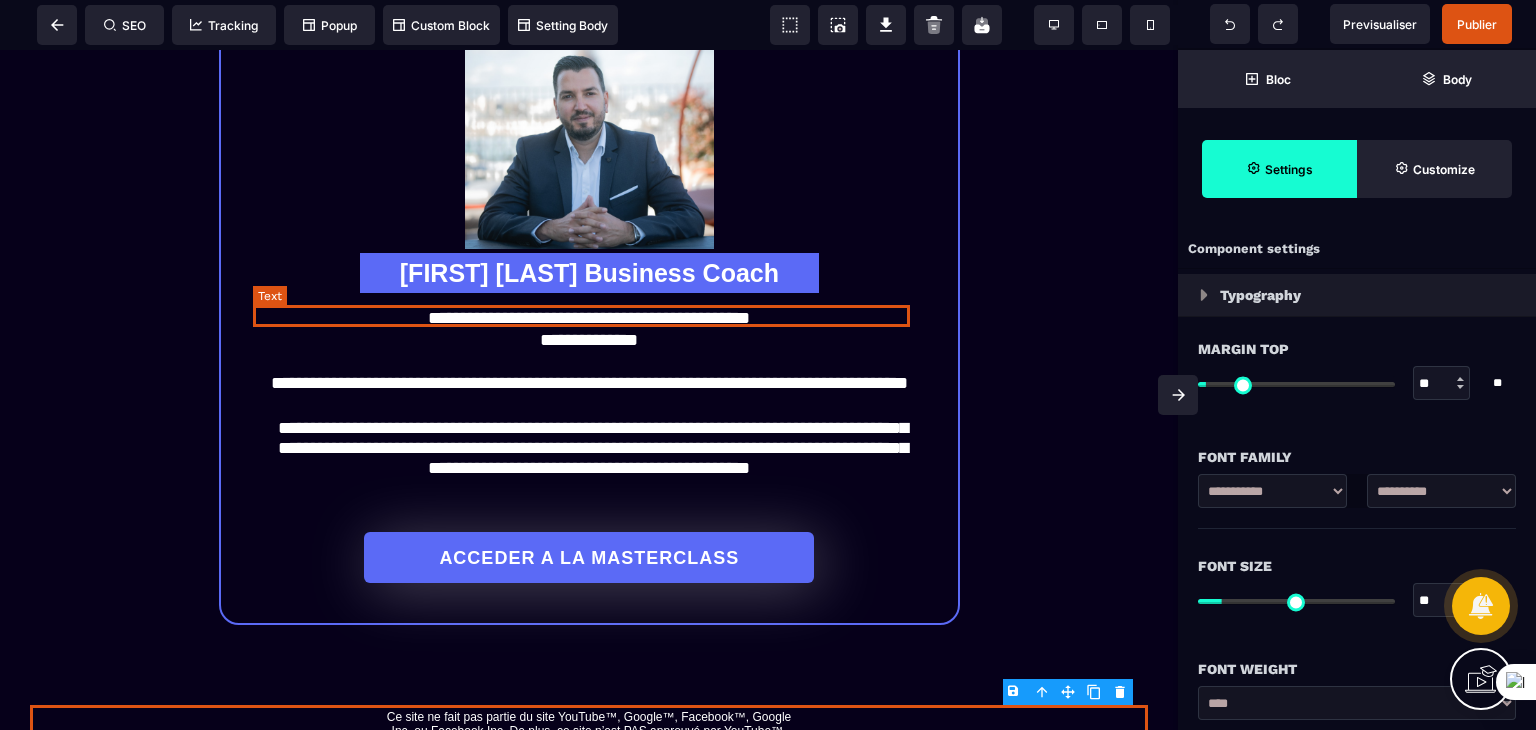 click on "**********" at bounding box center [589, 319] 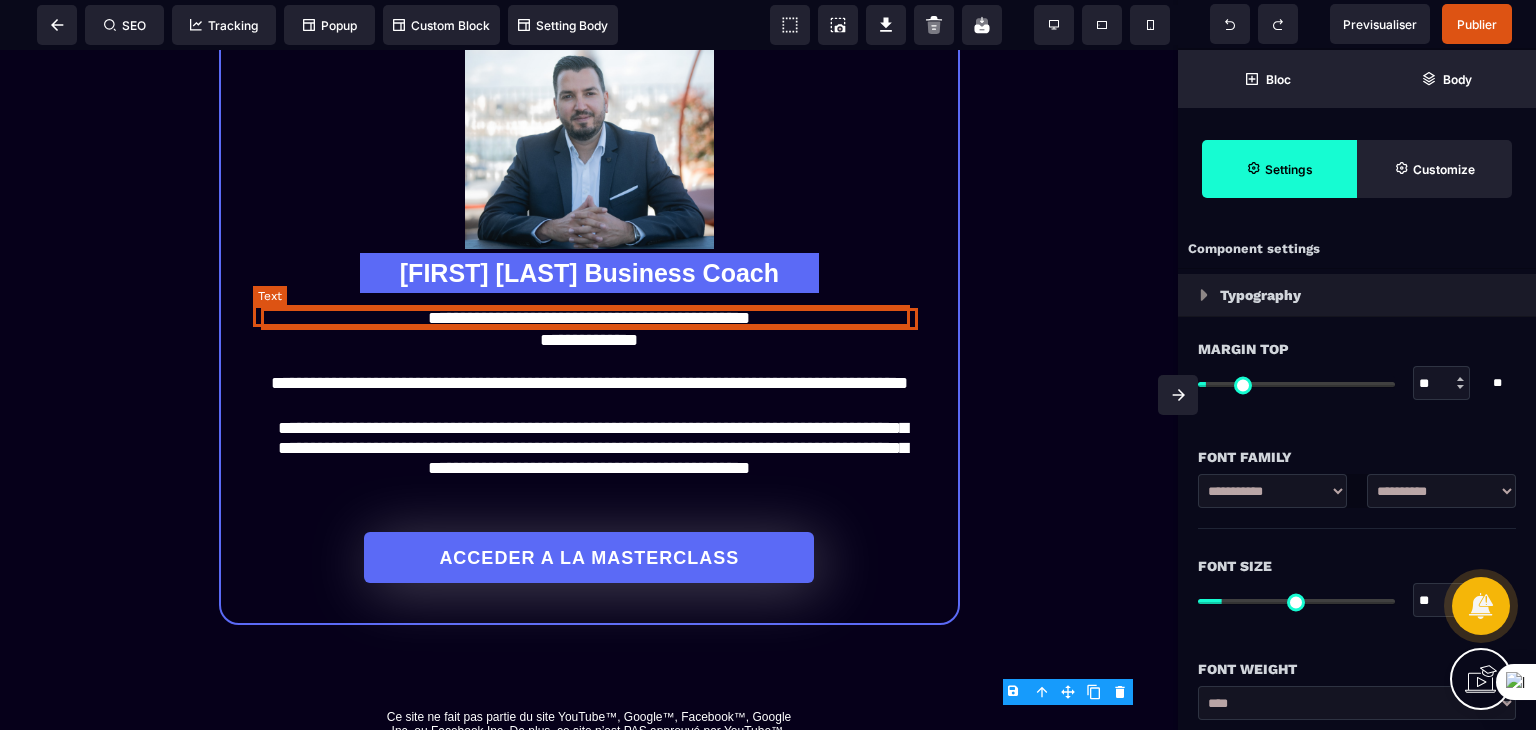 select on "***" 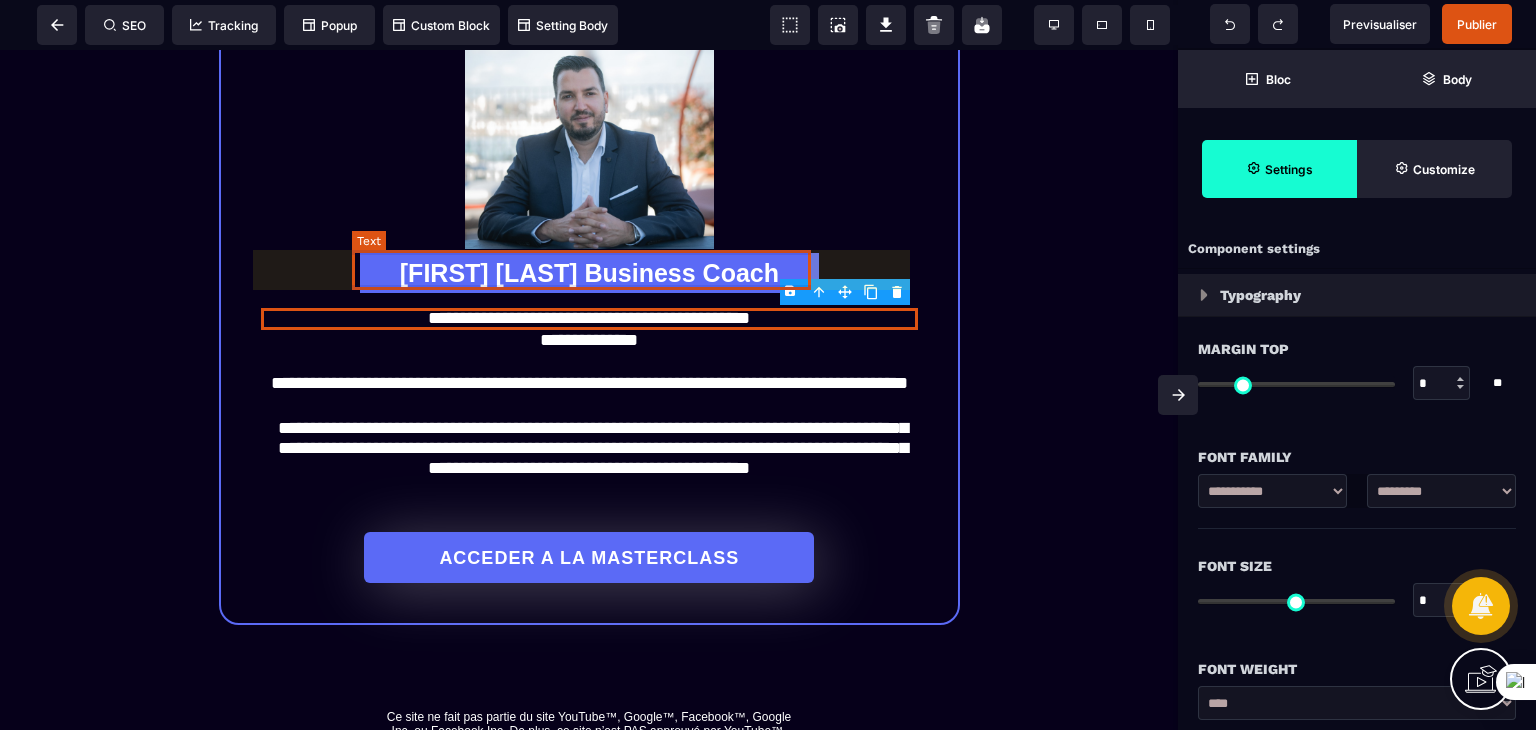 click on "[NAME] [LAST] Business Coach" at bounding box center [590, 273] 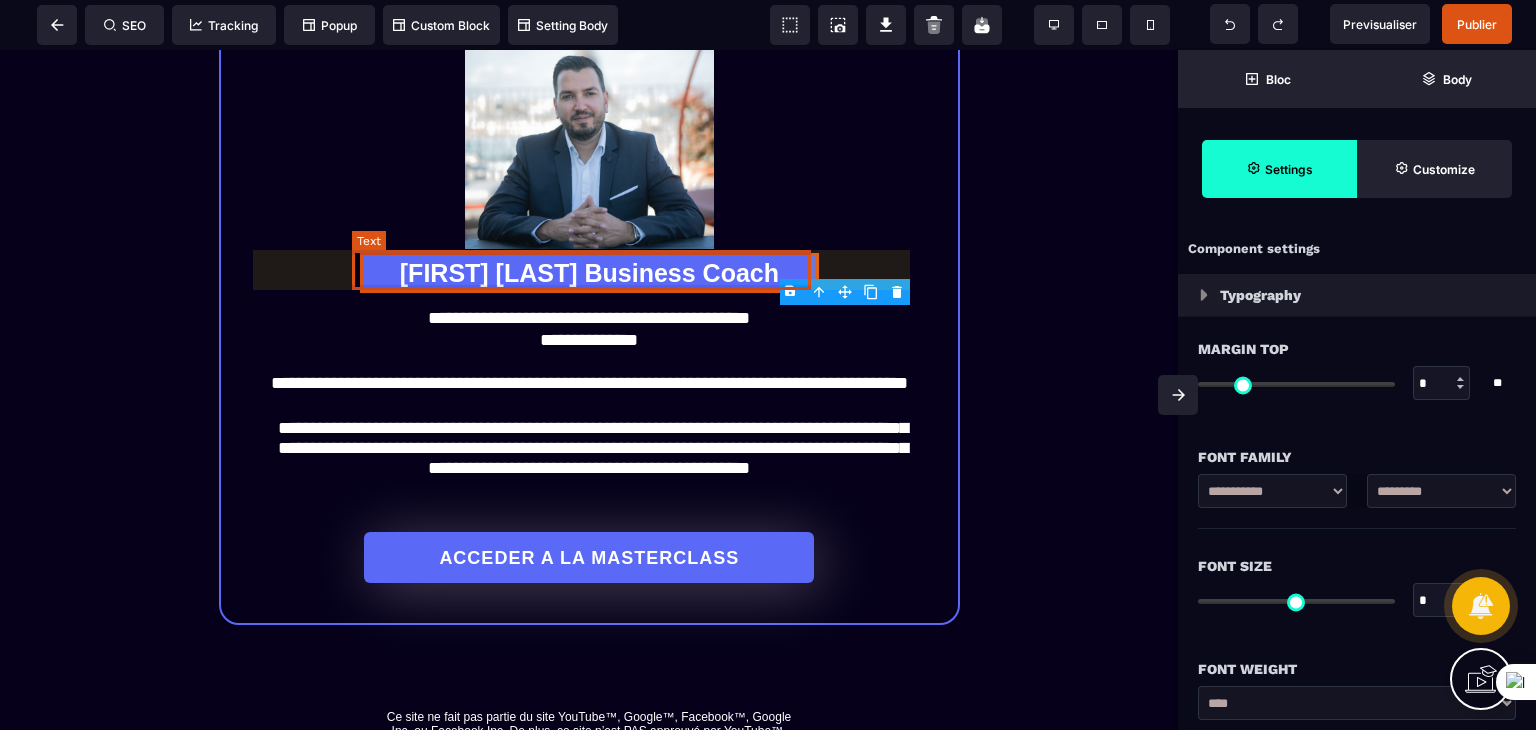 click on "[NAME] [LAST] Business Coach" at bounding box center (590, 273) 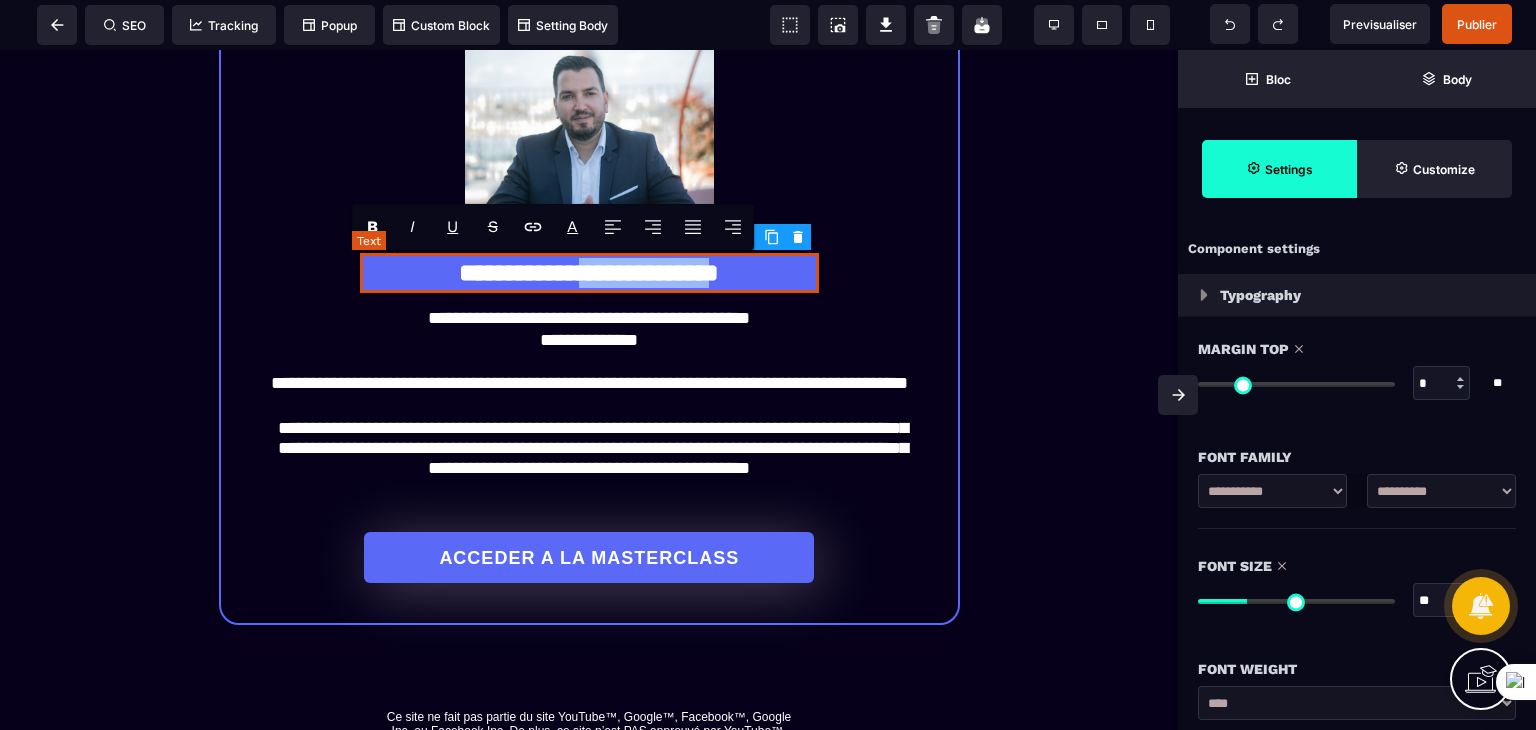 drag, startPoint x: 748, startPoint y: 270, endPoint x: 574, endPoint y: 268, distance: 174.01149 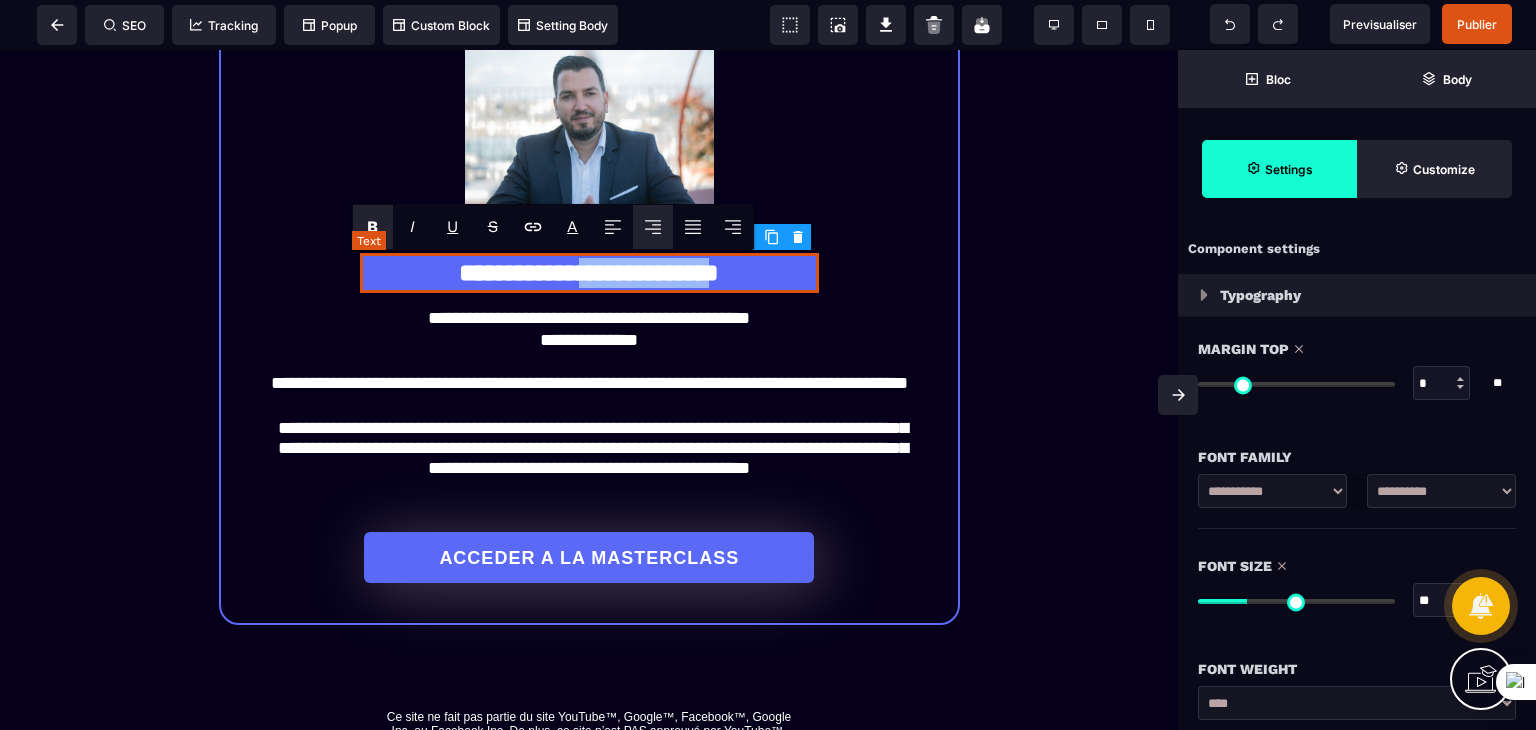 type 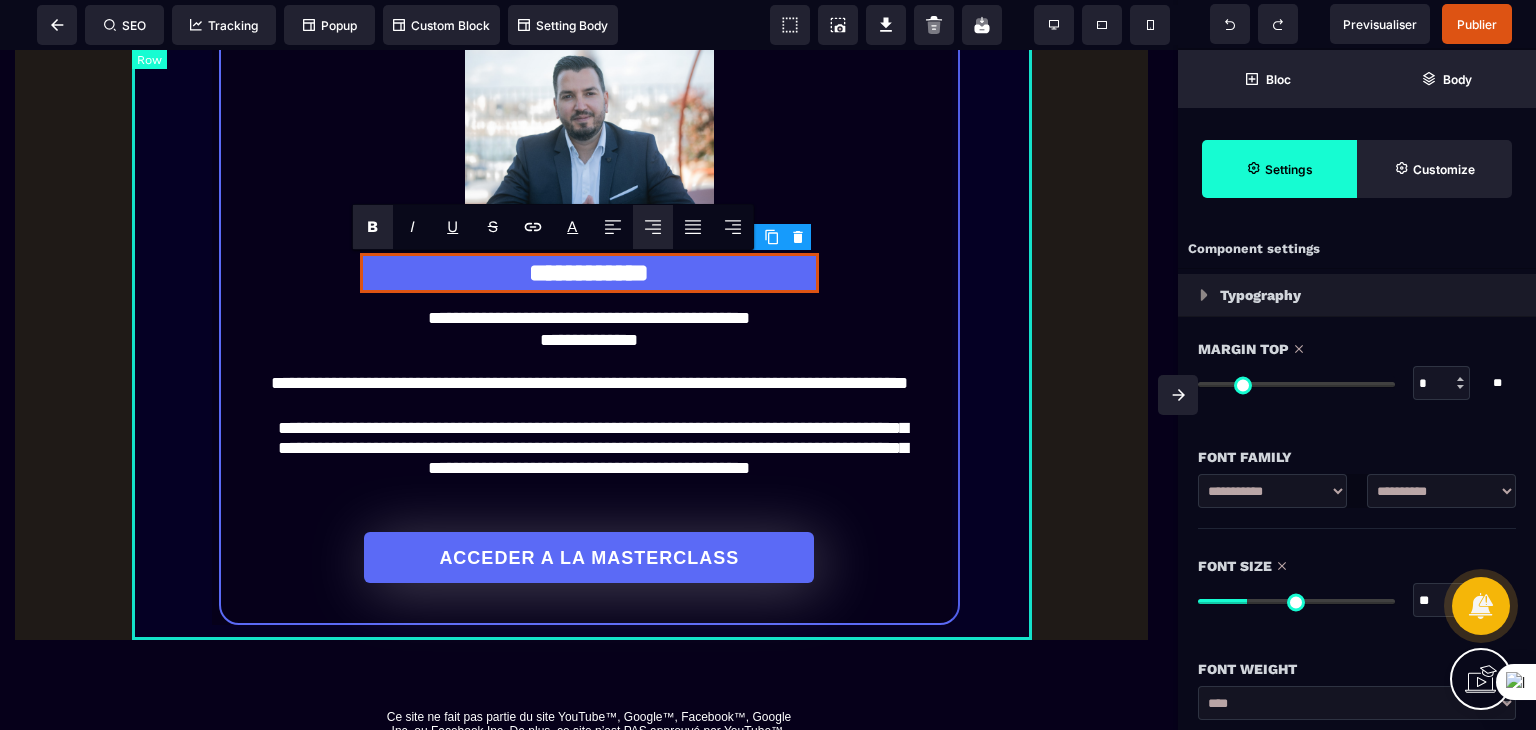 click on "**********" at bounding box center (589, 262) 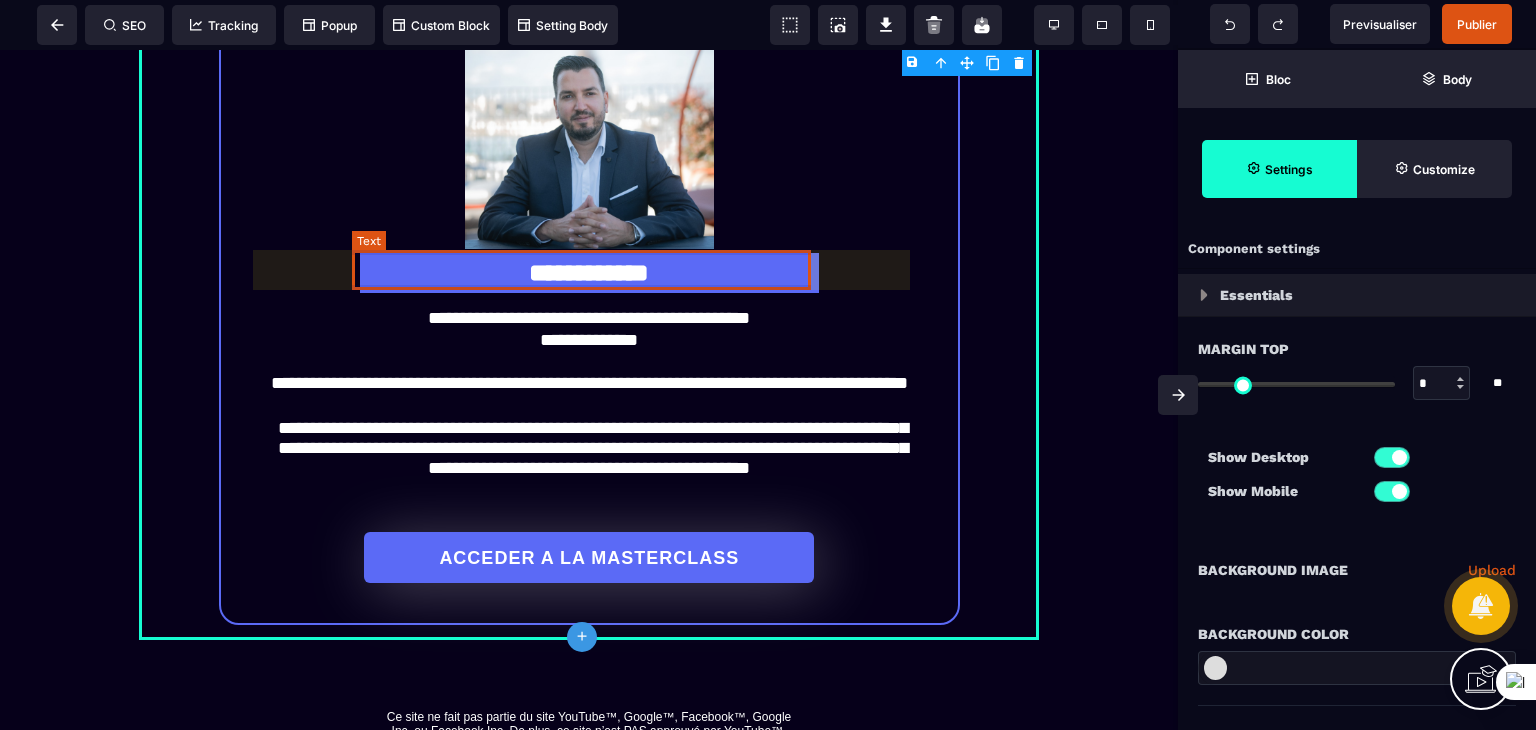 click on "**********" at bounding box center (590, 273) 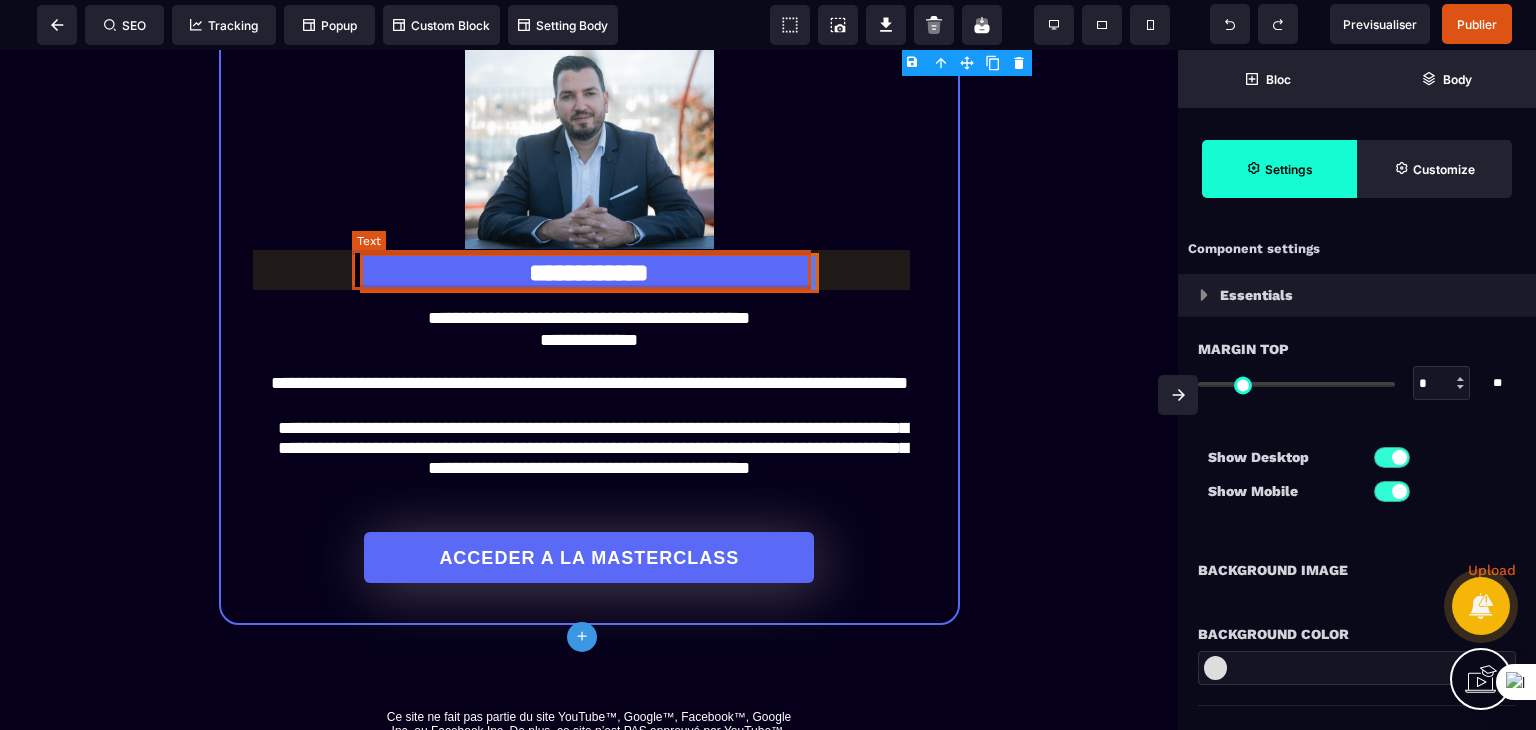 select on "***" 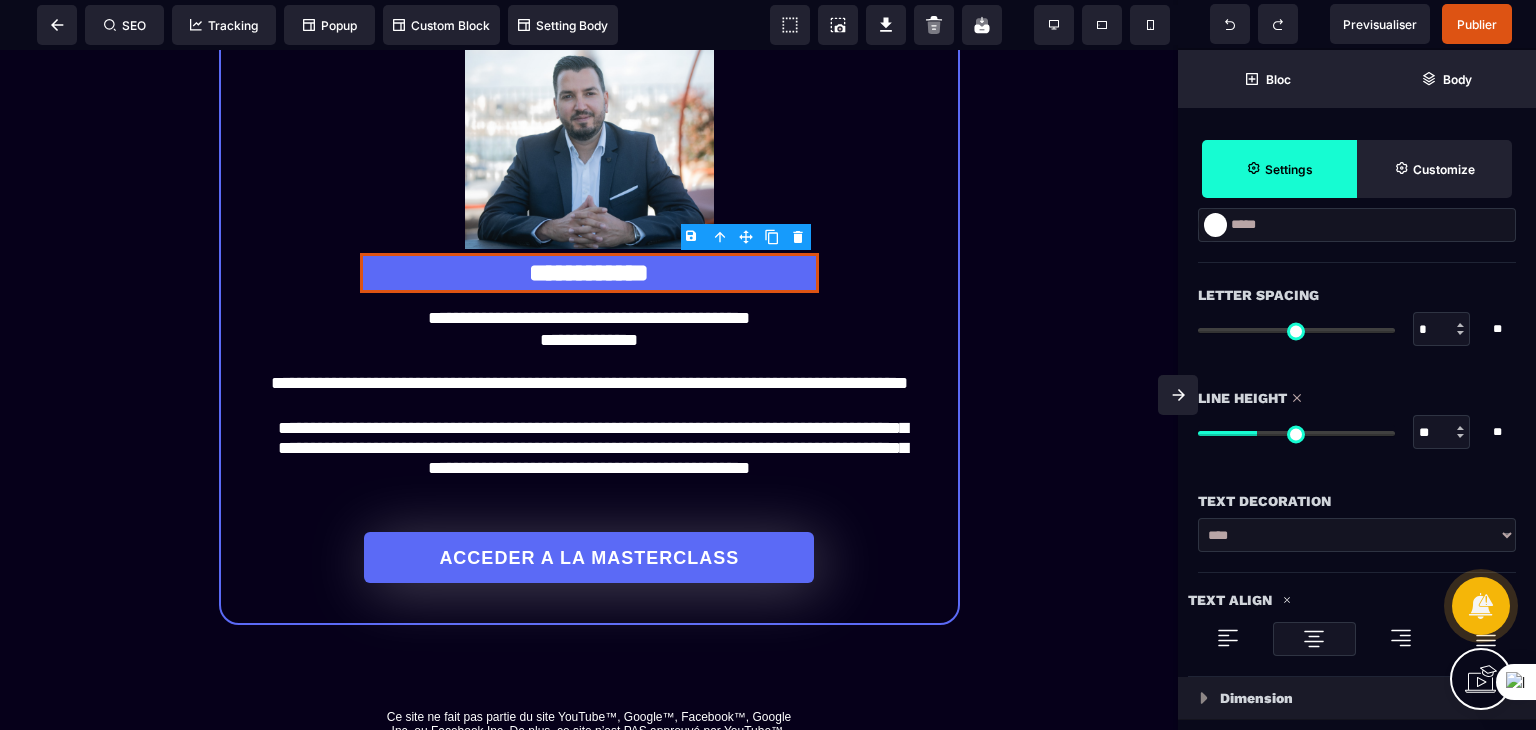 scroll, scrollTop: 700, scrollLeft: 0, axis: vertical 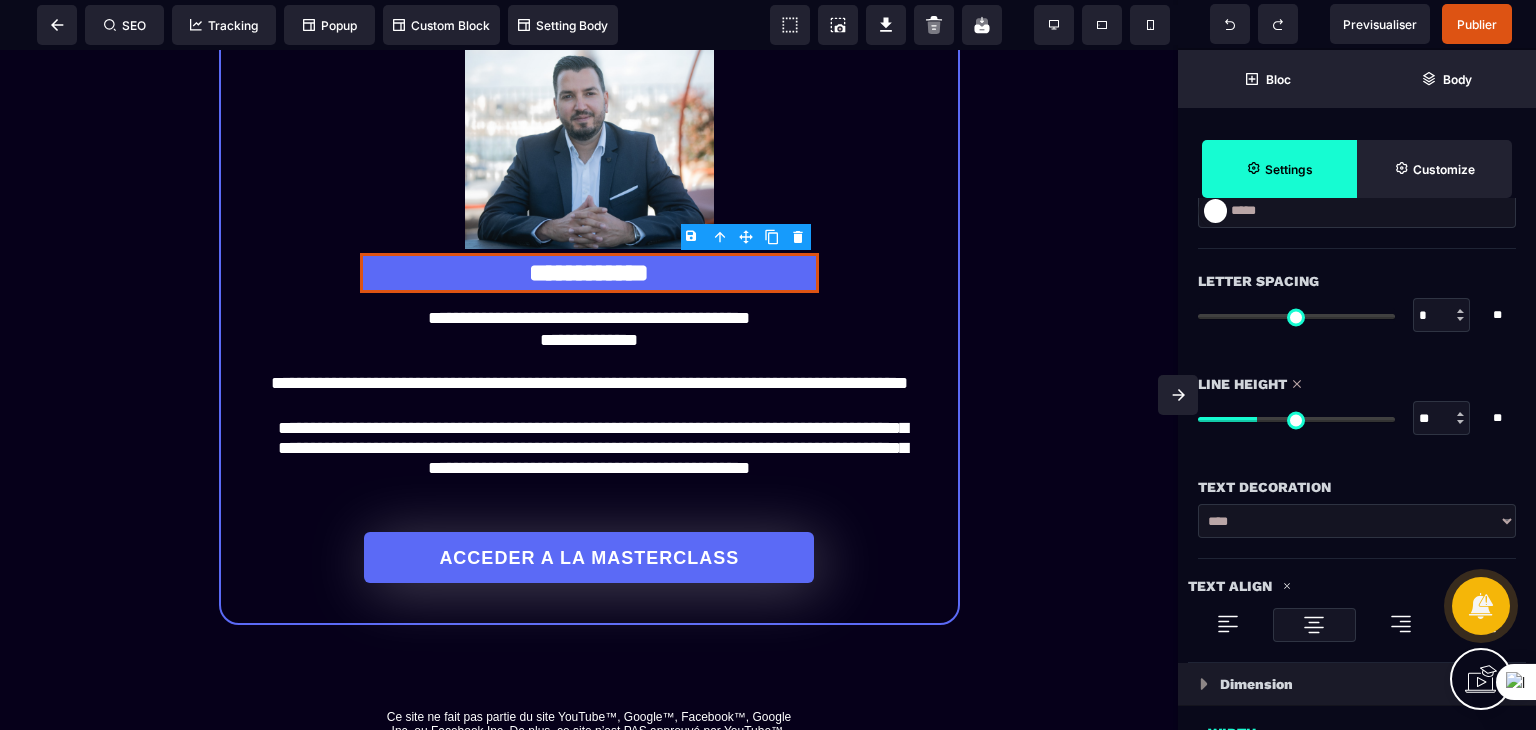 type on "**" 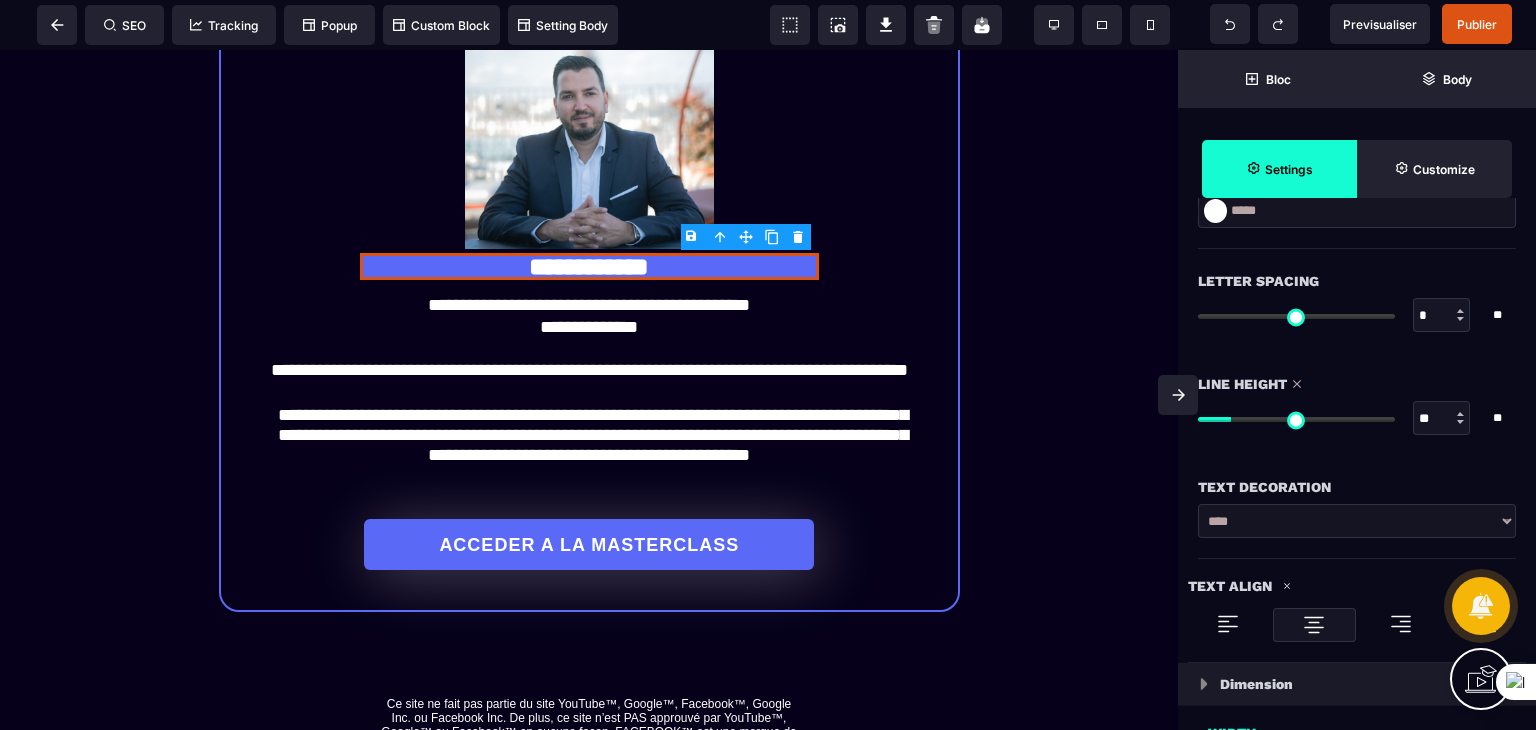 type on "**" 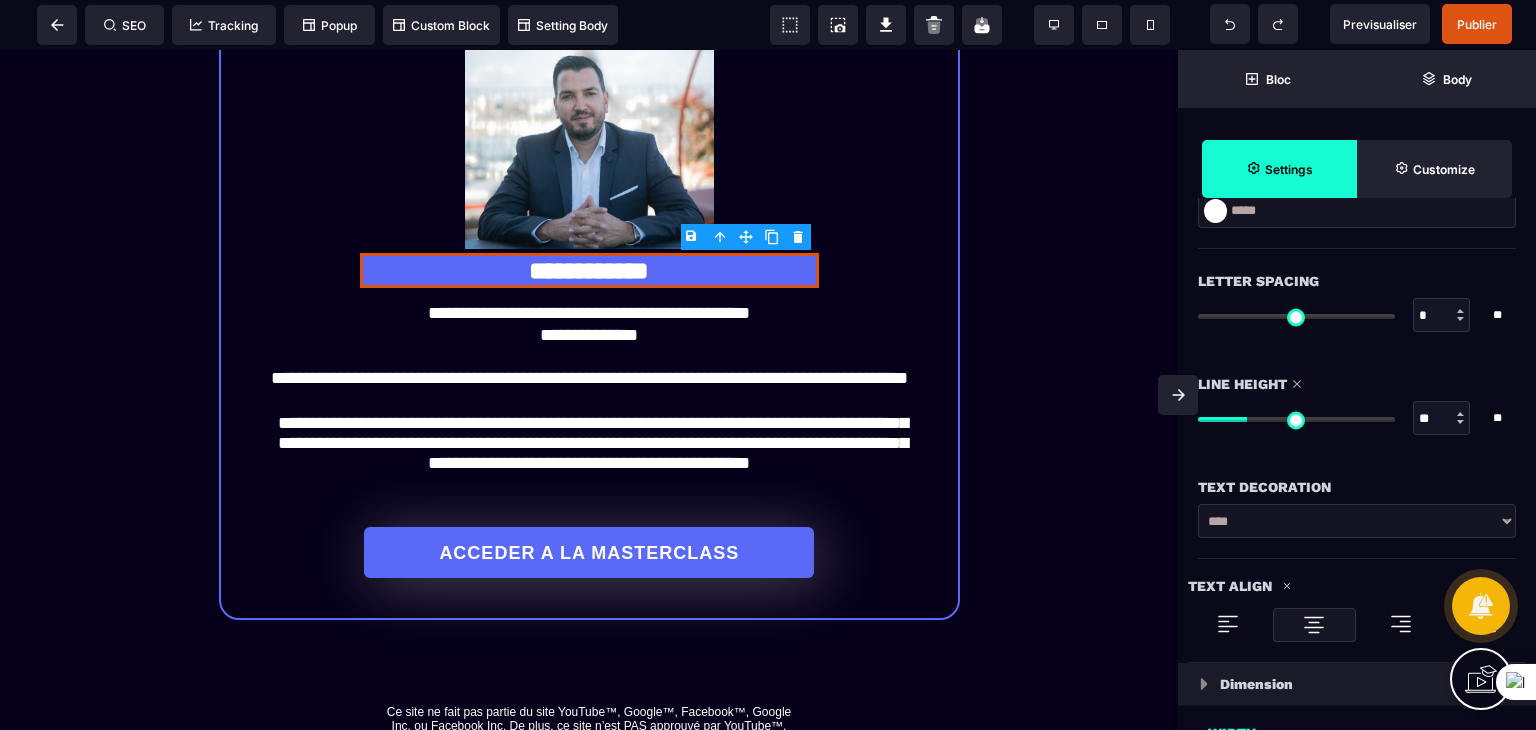 type on "**" 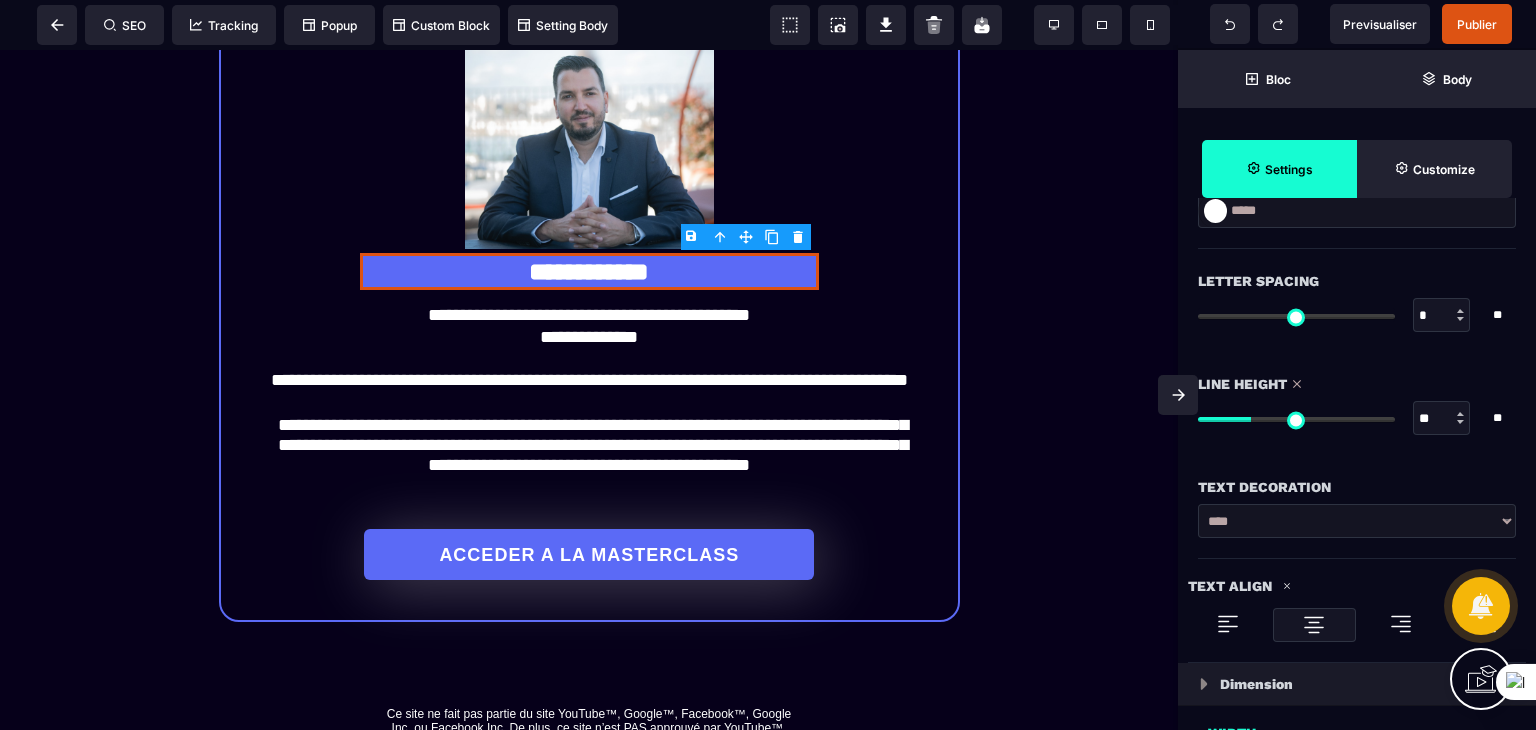 type on "**" 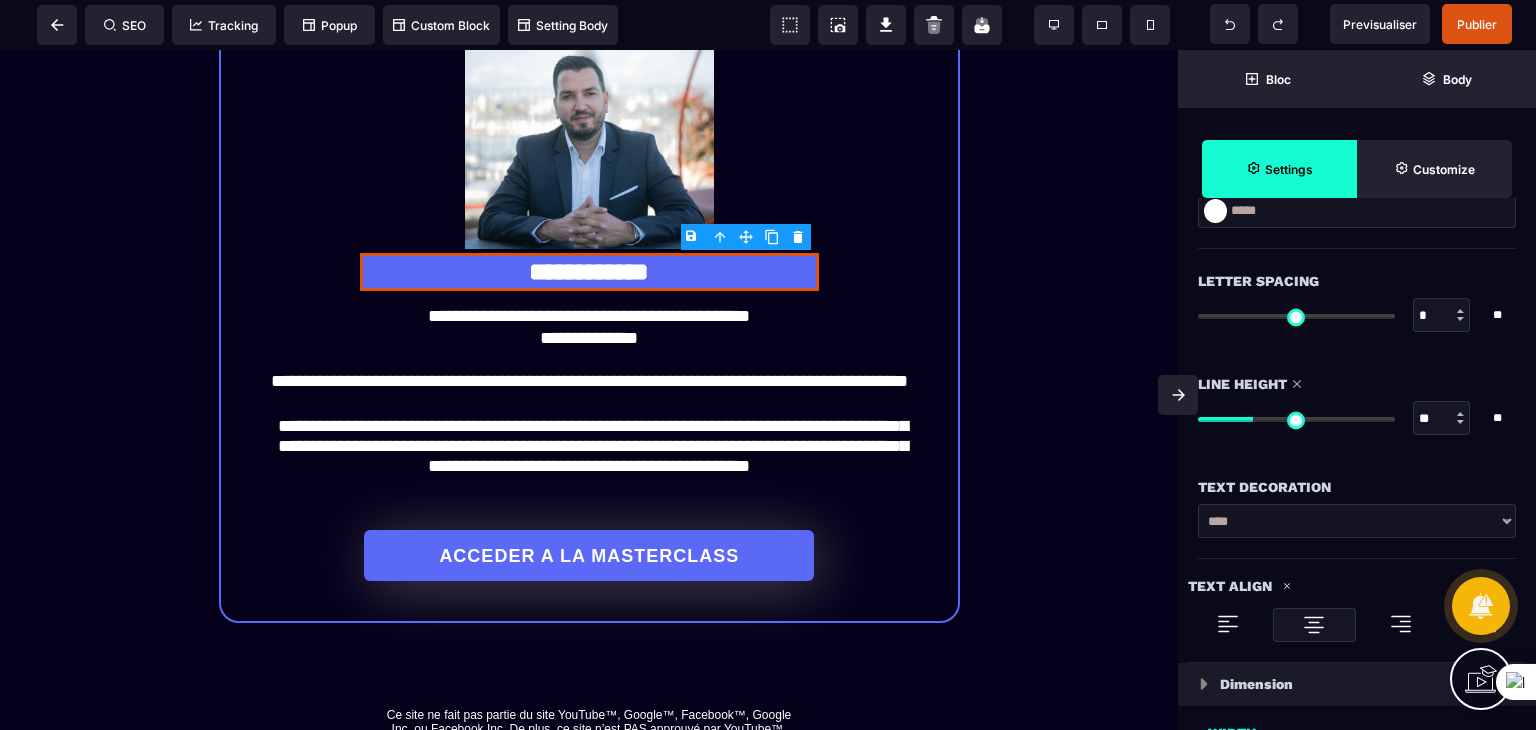 type on "**" 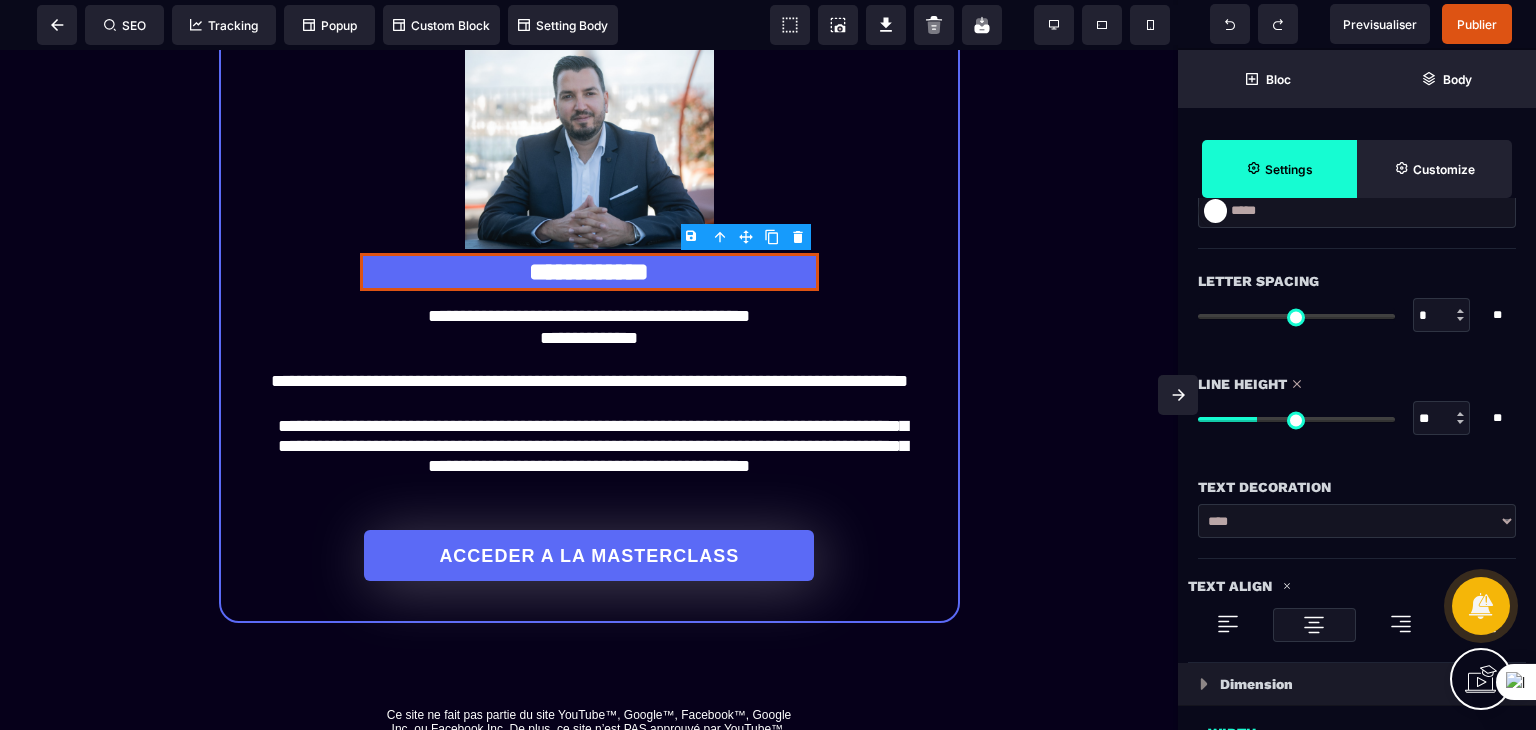 type on "**" 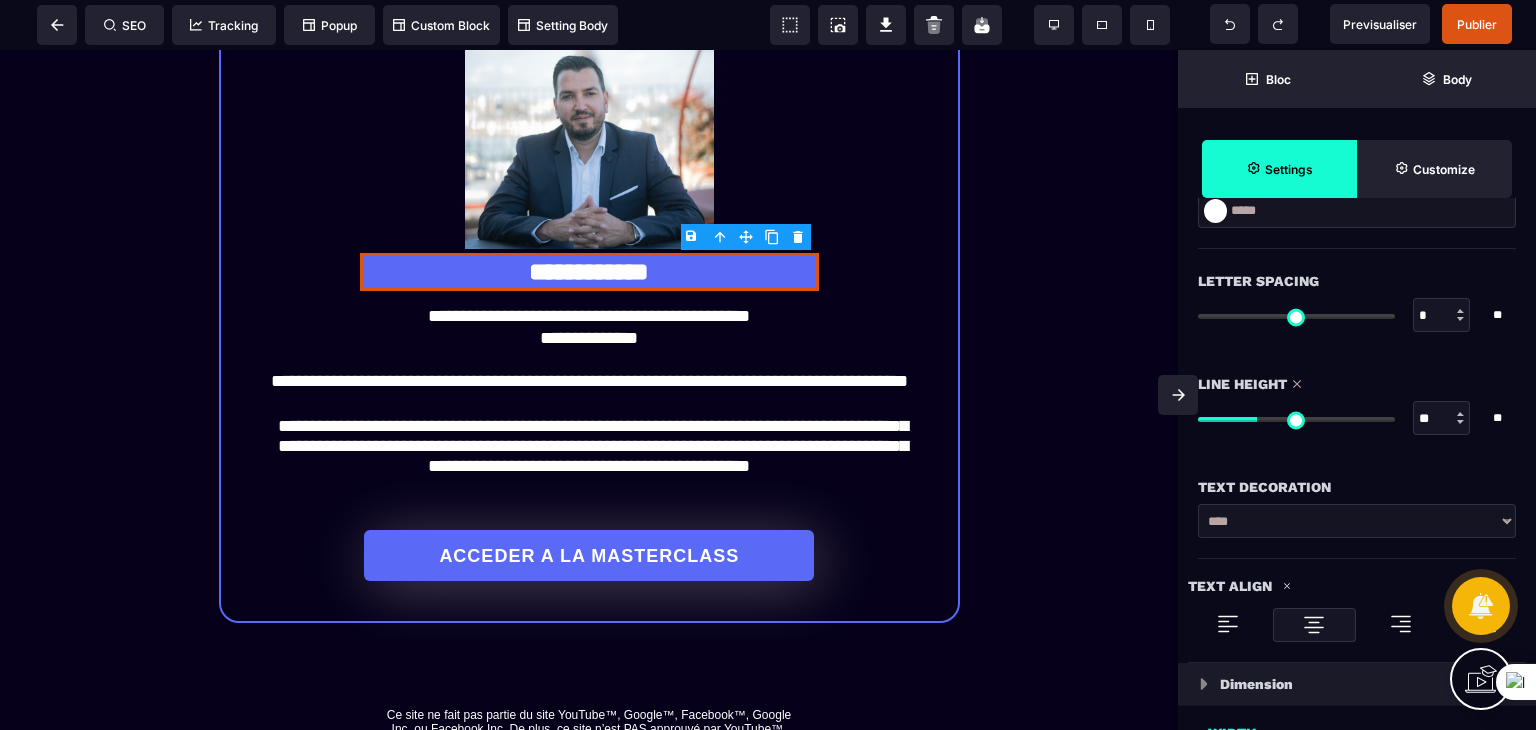 type on "**" 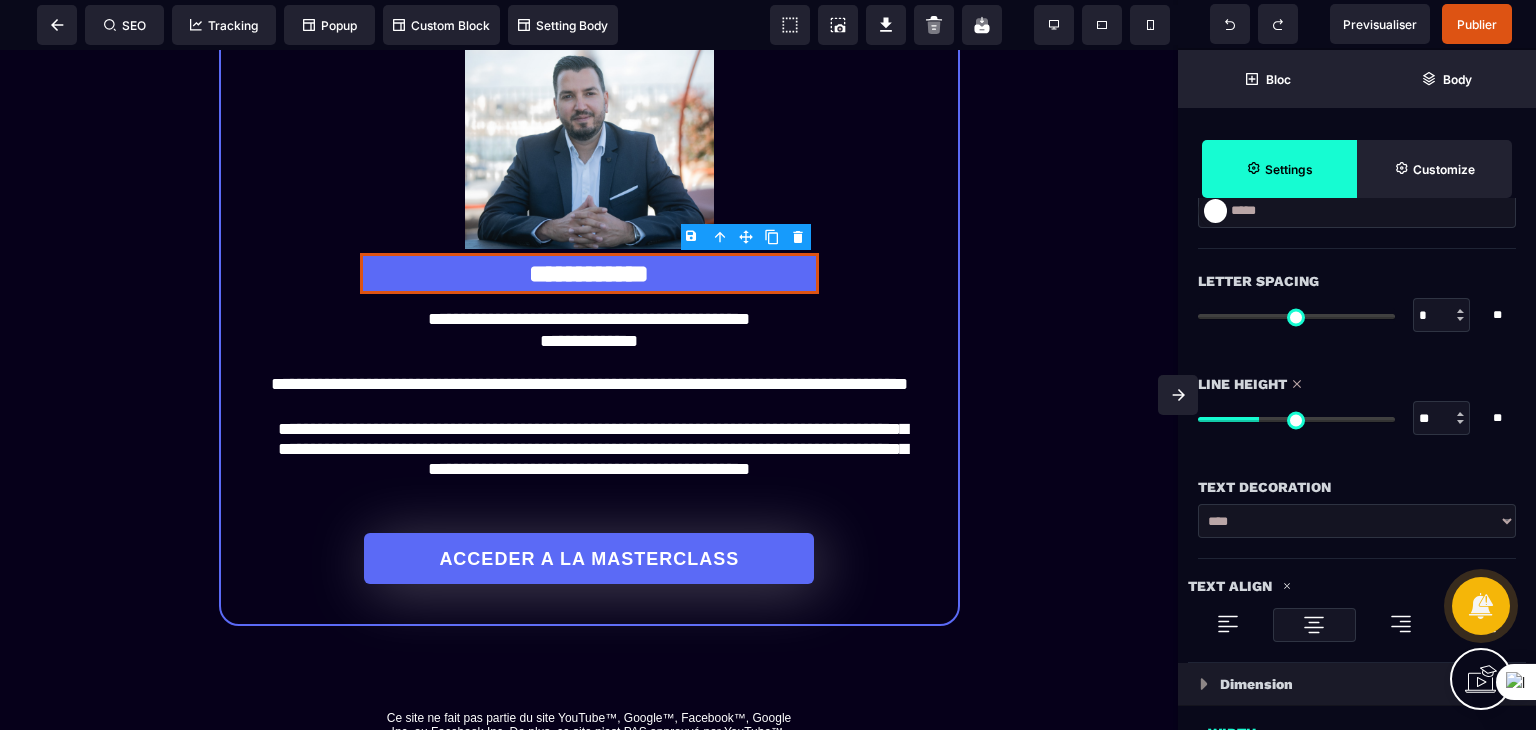 drag, startPoint x: 1247, startPoint y: 418, endPoint x: 1263, endPoint y: 419, distance: 16.03122 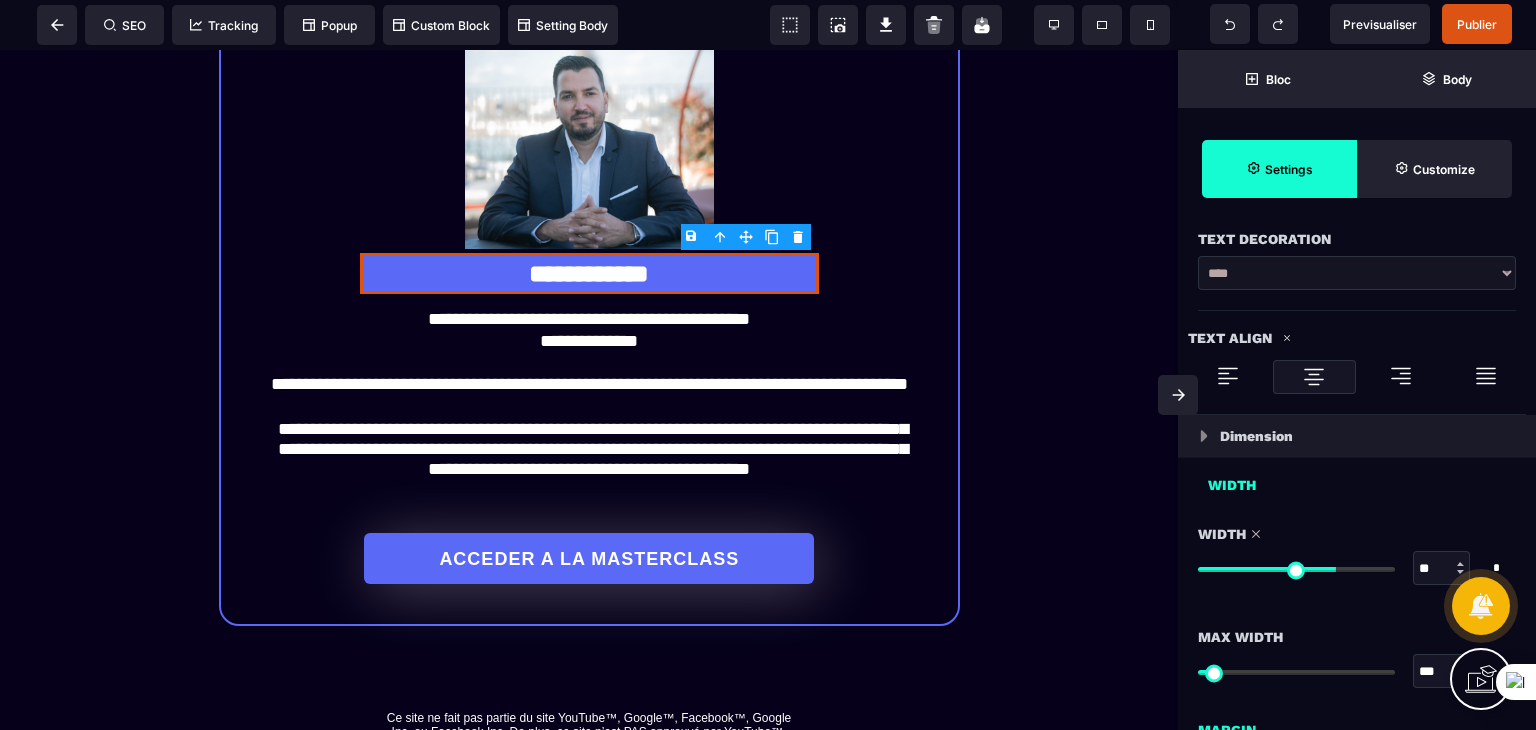 scroll, scrollTop: 1000, scrollLeft: 0, axis: vertical 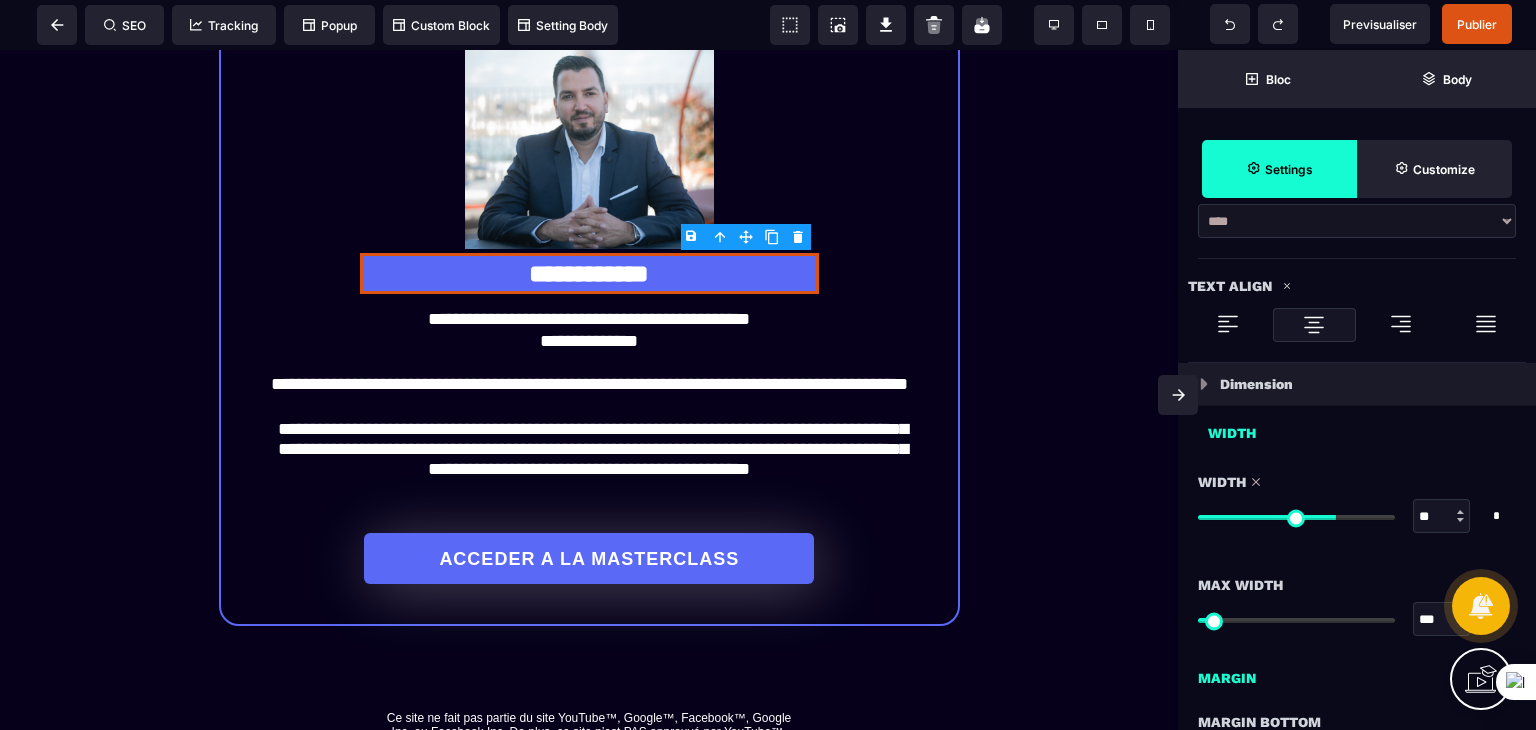 click at bounding box center (1296, 516) 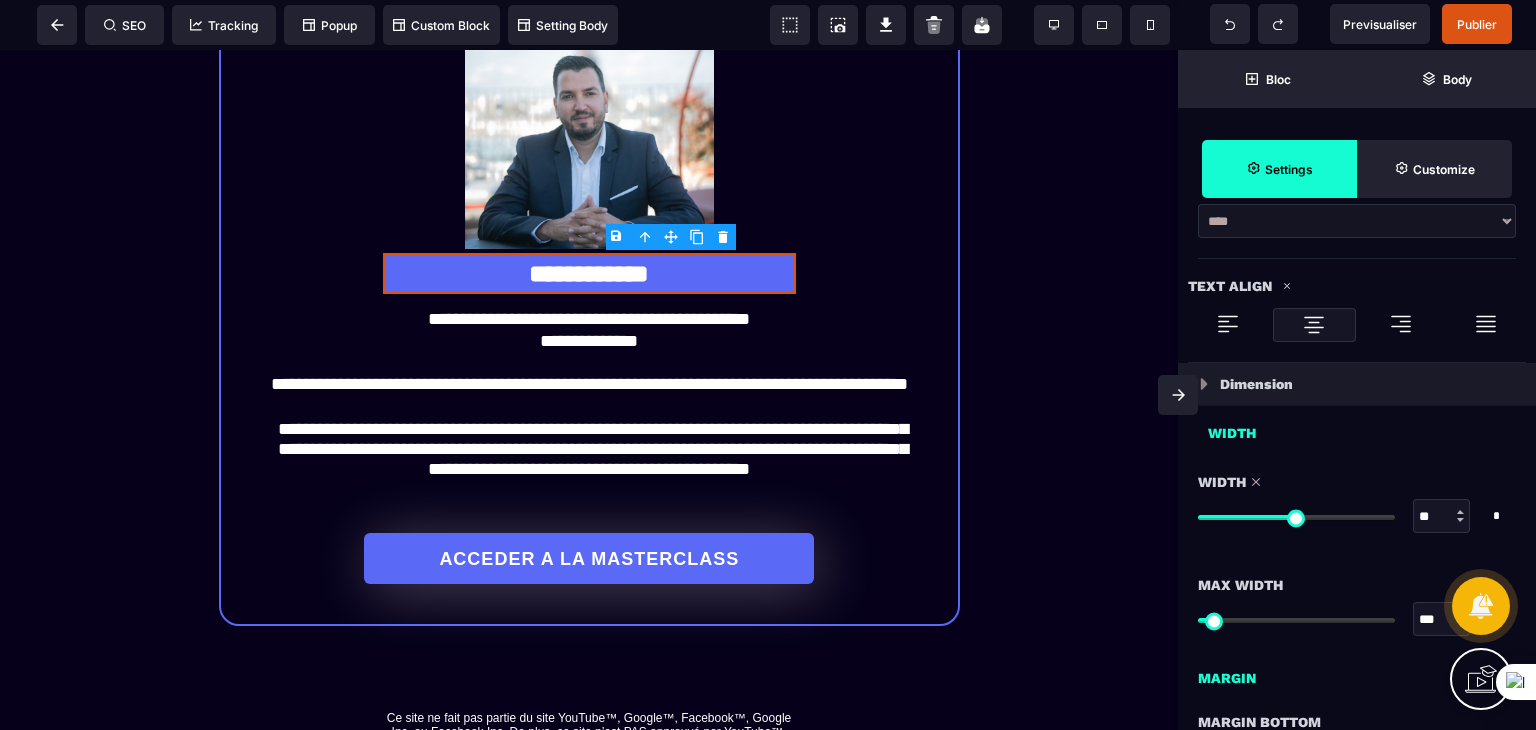 type on "**" 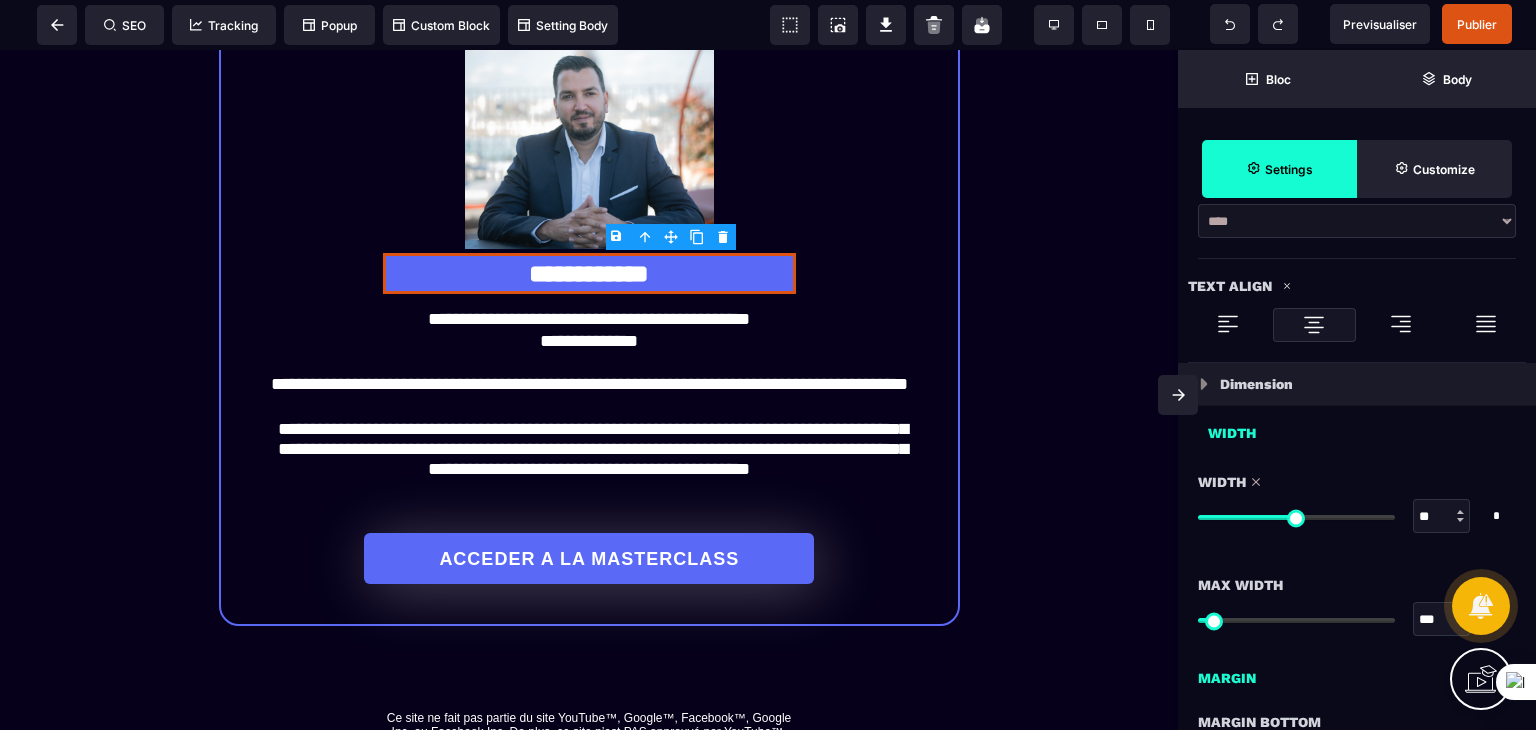 type on "**" 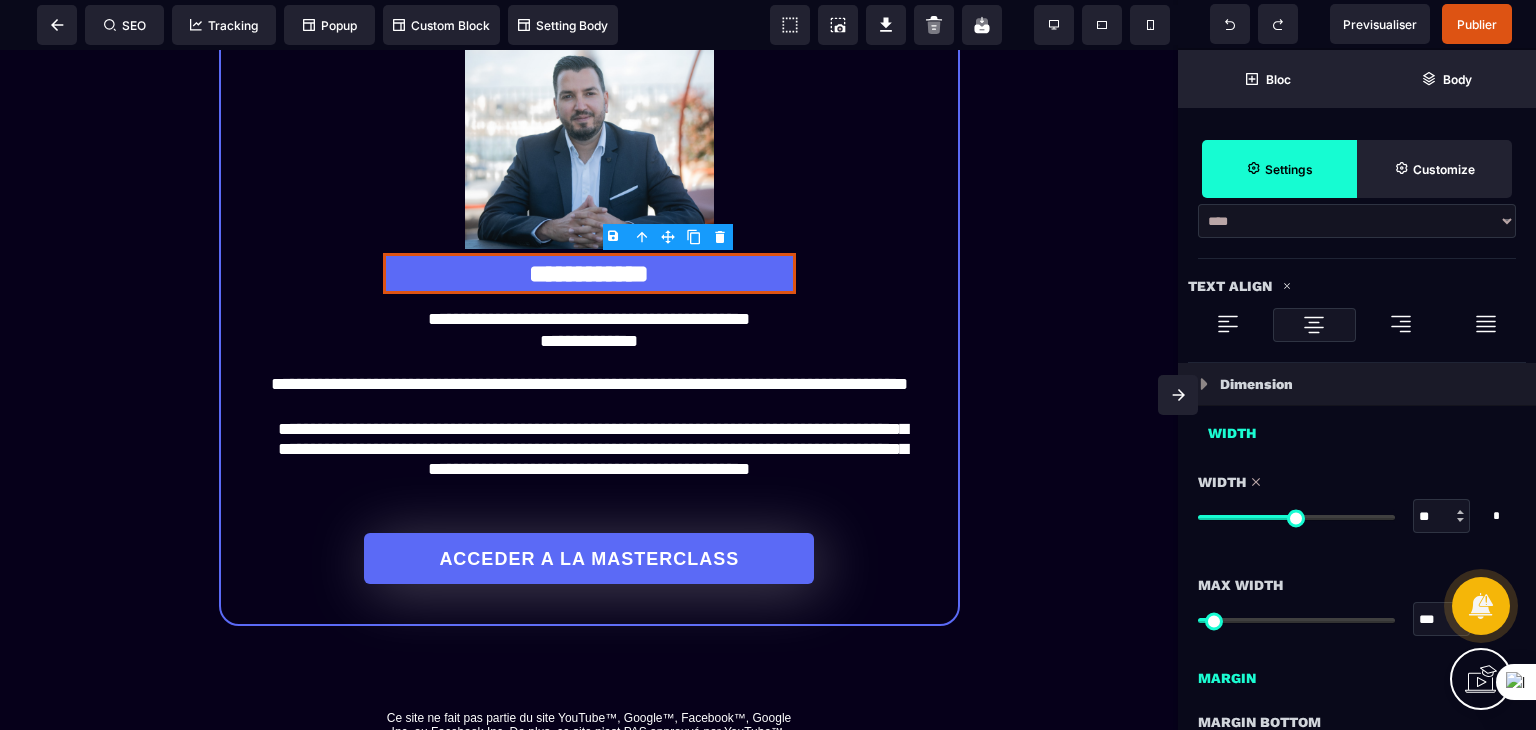 type on "**" 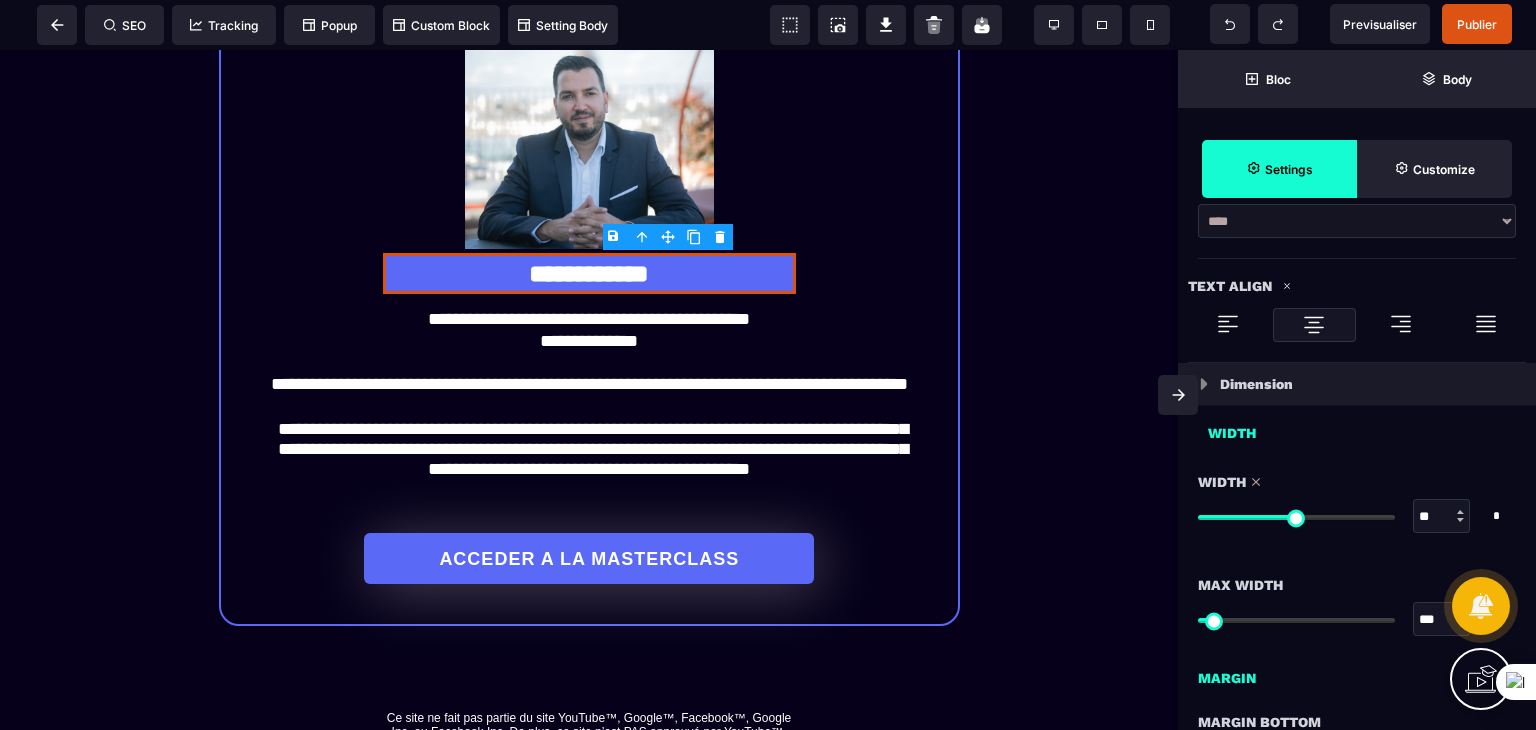 type on "**" 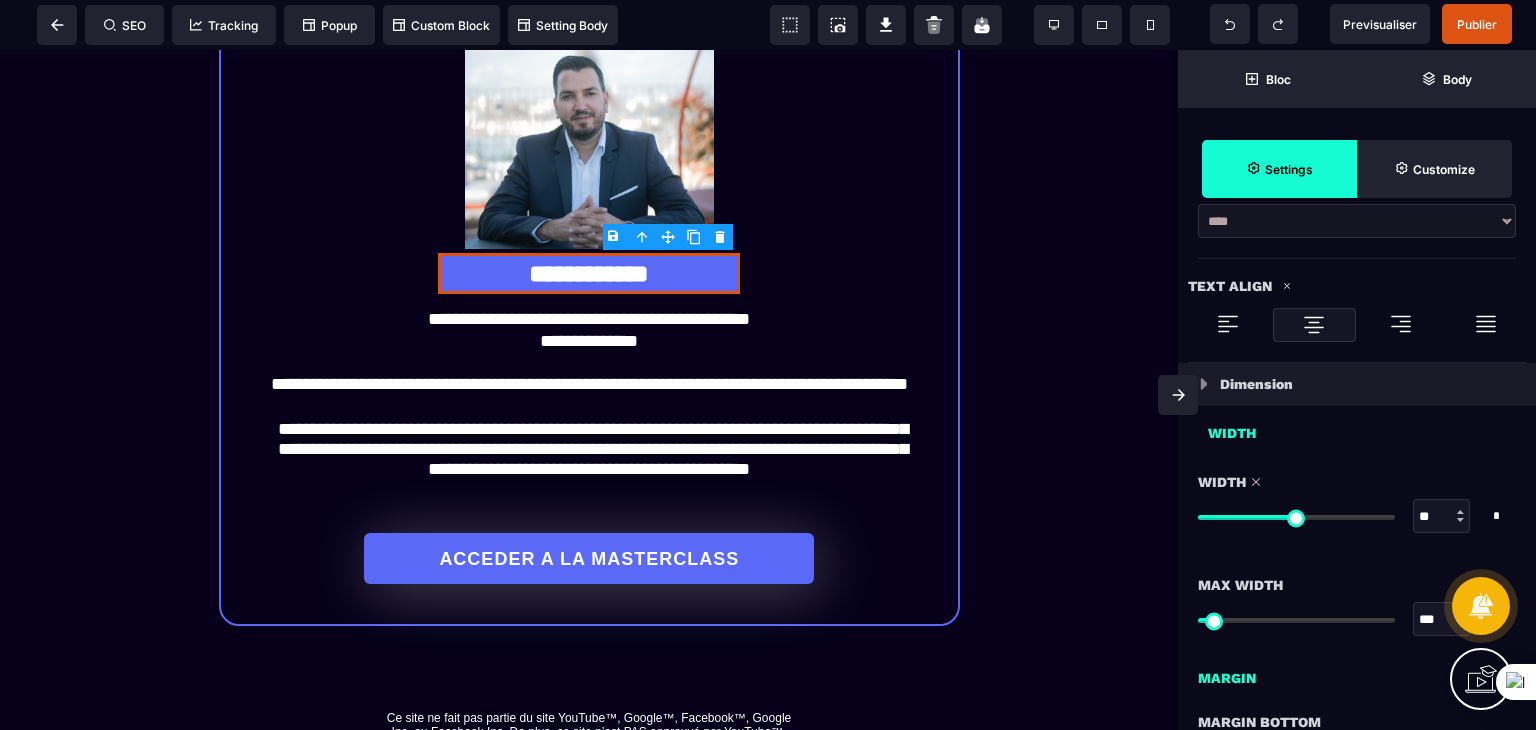 type on "**" 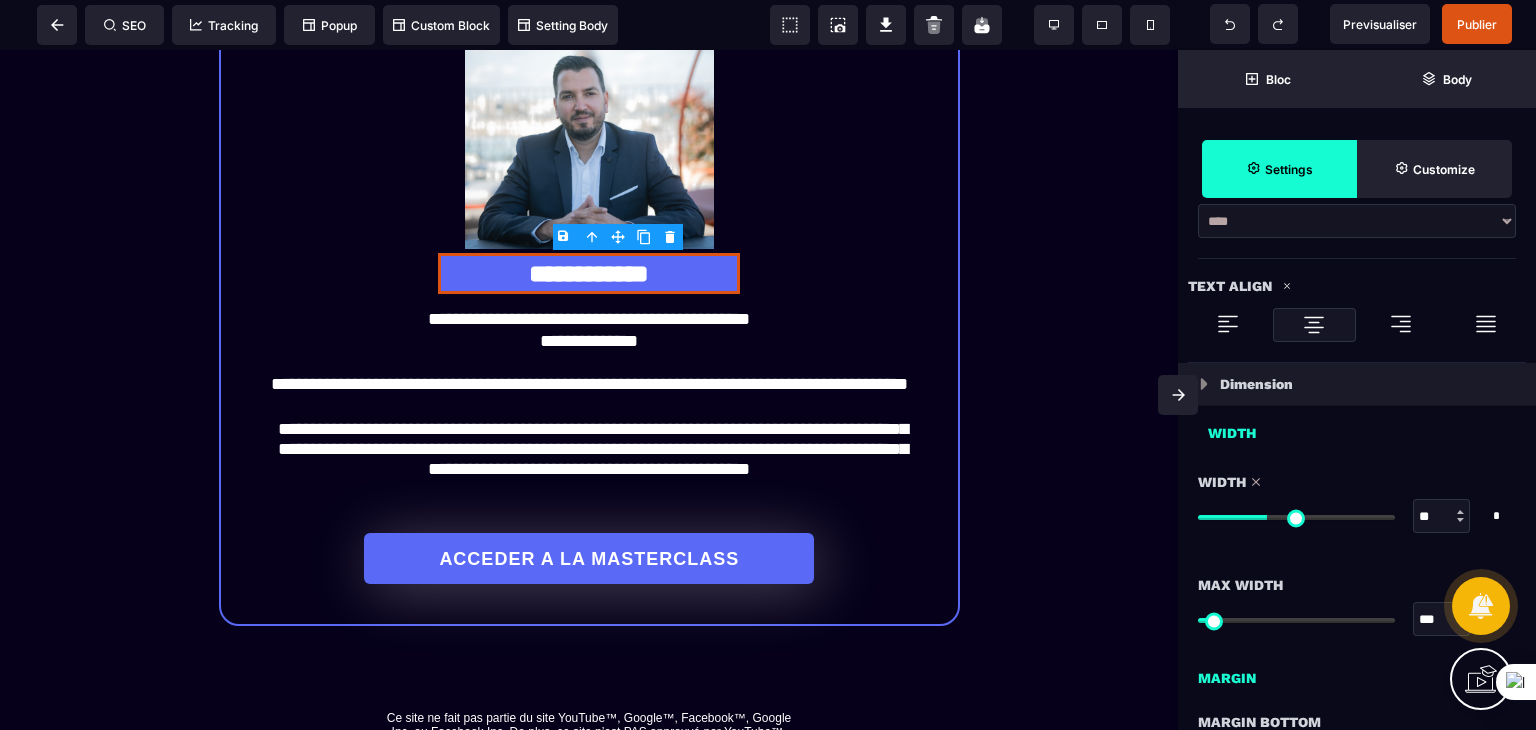 type on "**" 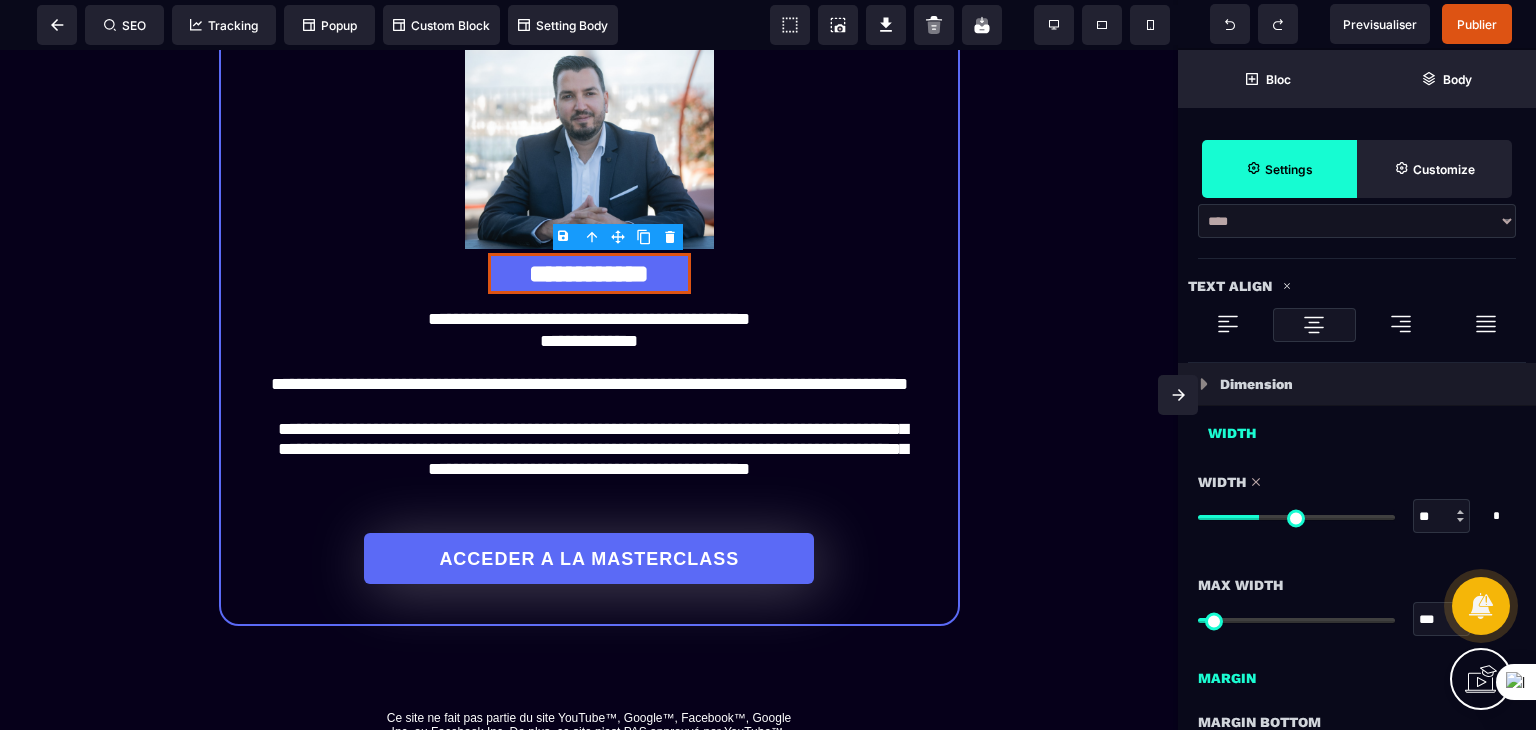 type on "**" 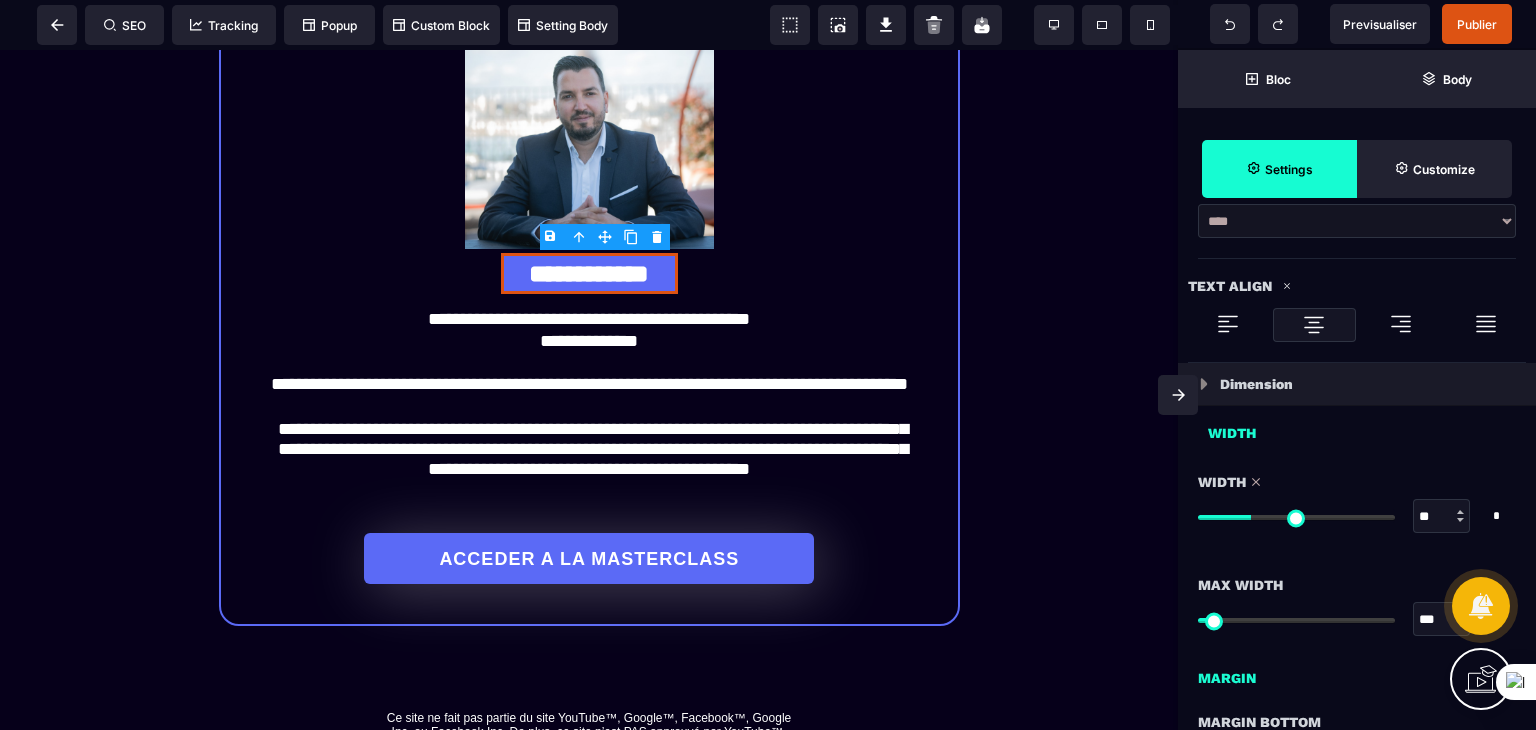 drag, startPoint x: 1290, startPoint y: 514, endPoint x: 1256, endPoint y: 518, distance: 34.234486 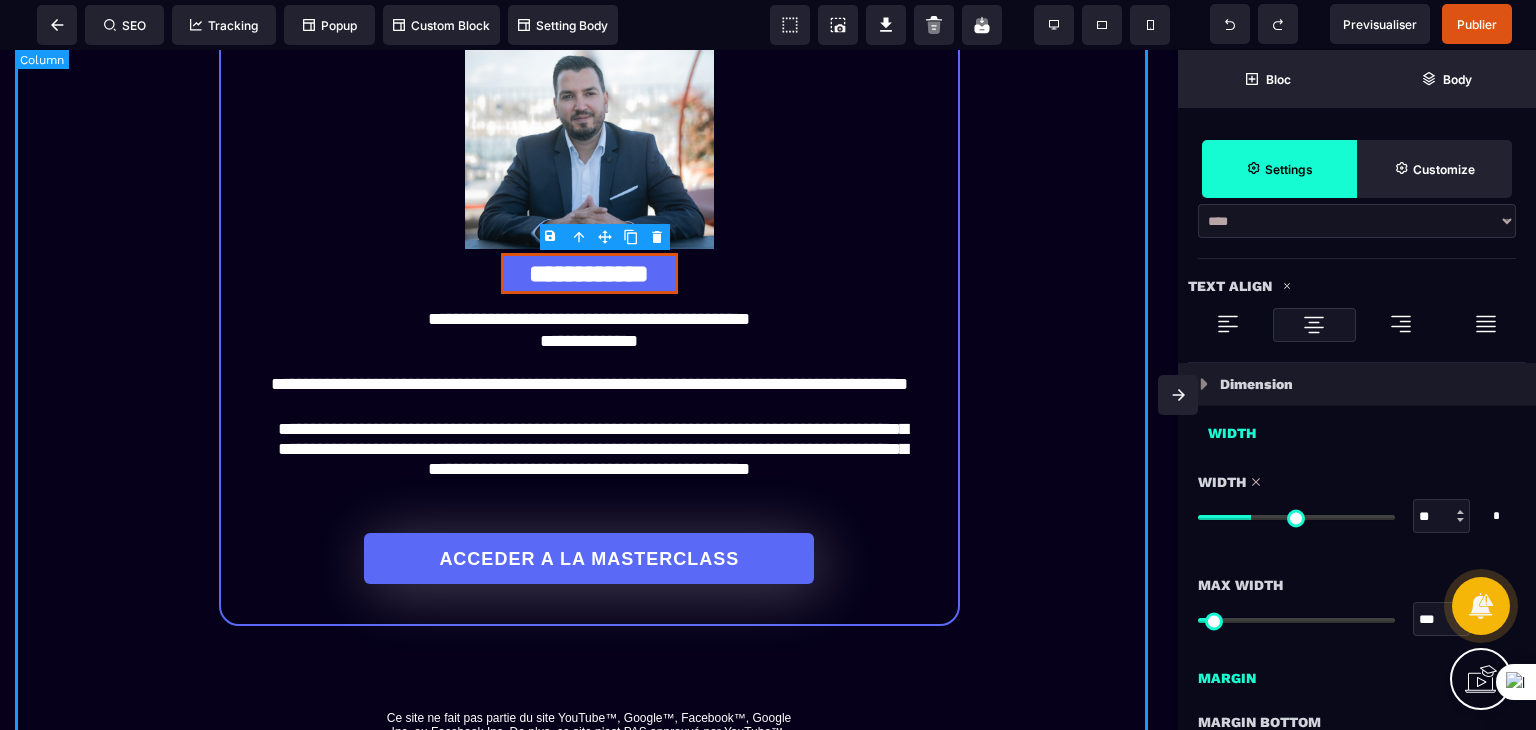 click on "**********" at bounding box center (589, 349) 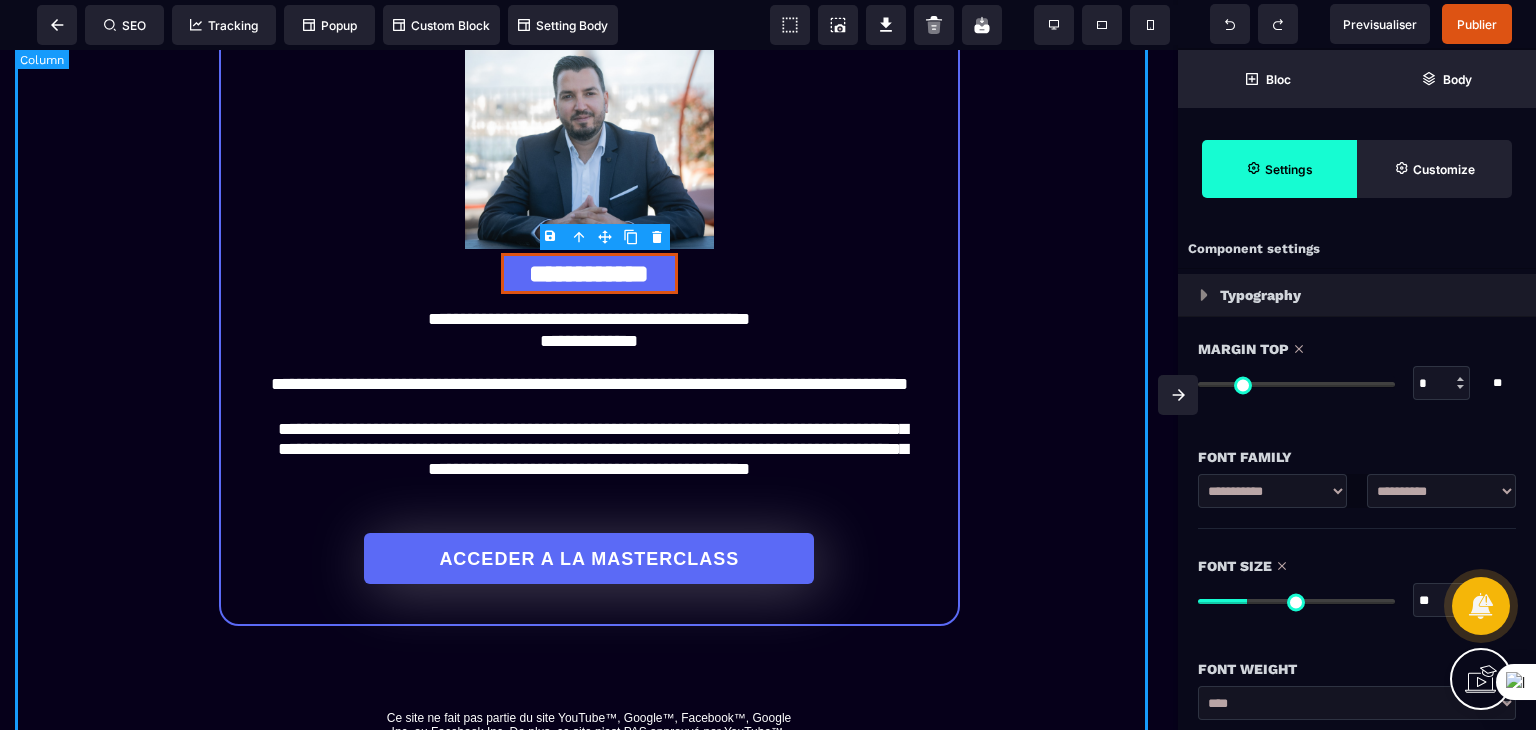 select on "**" 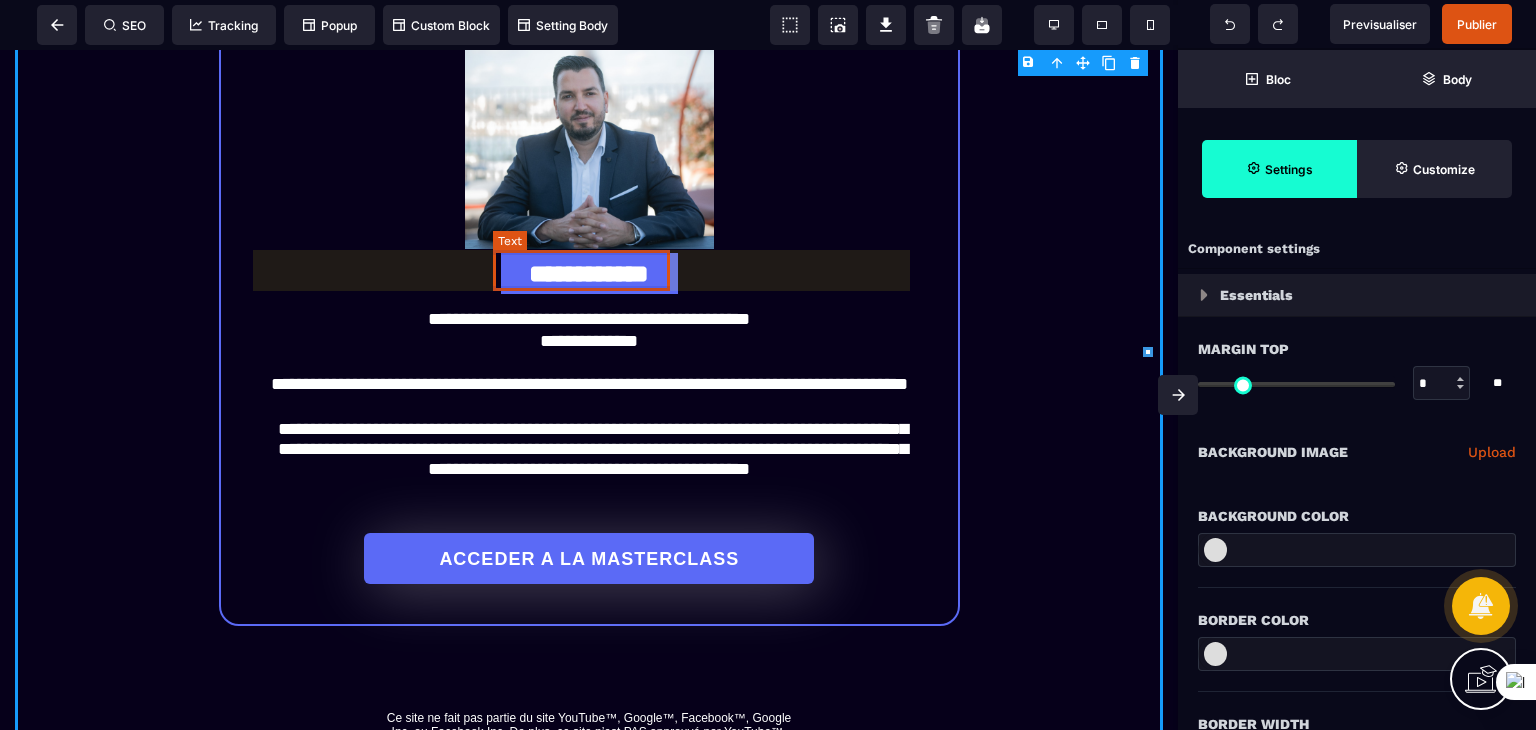 click on "**********" at bounding box center (589, 273) 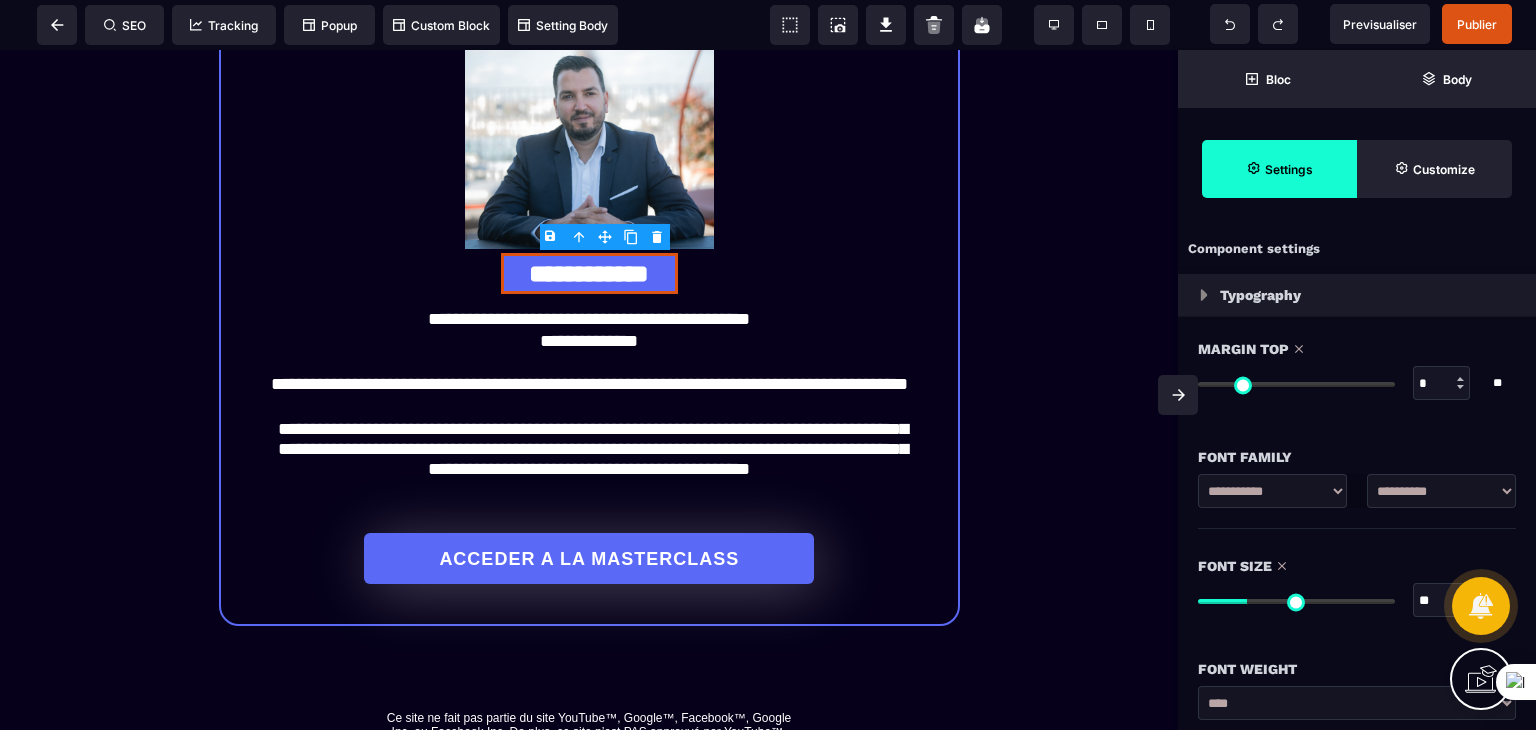 type on "*" 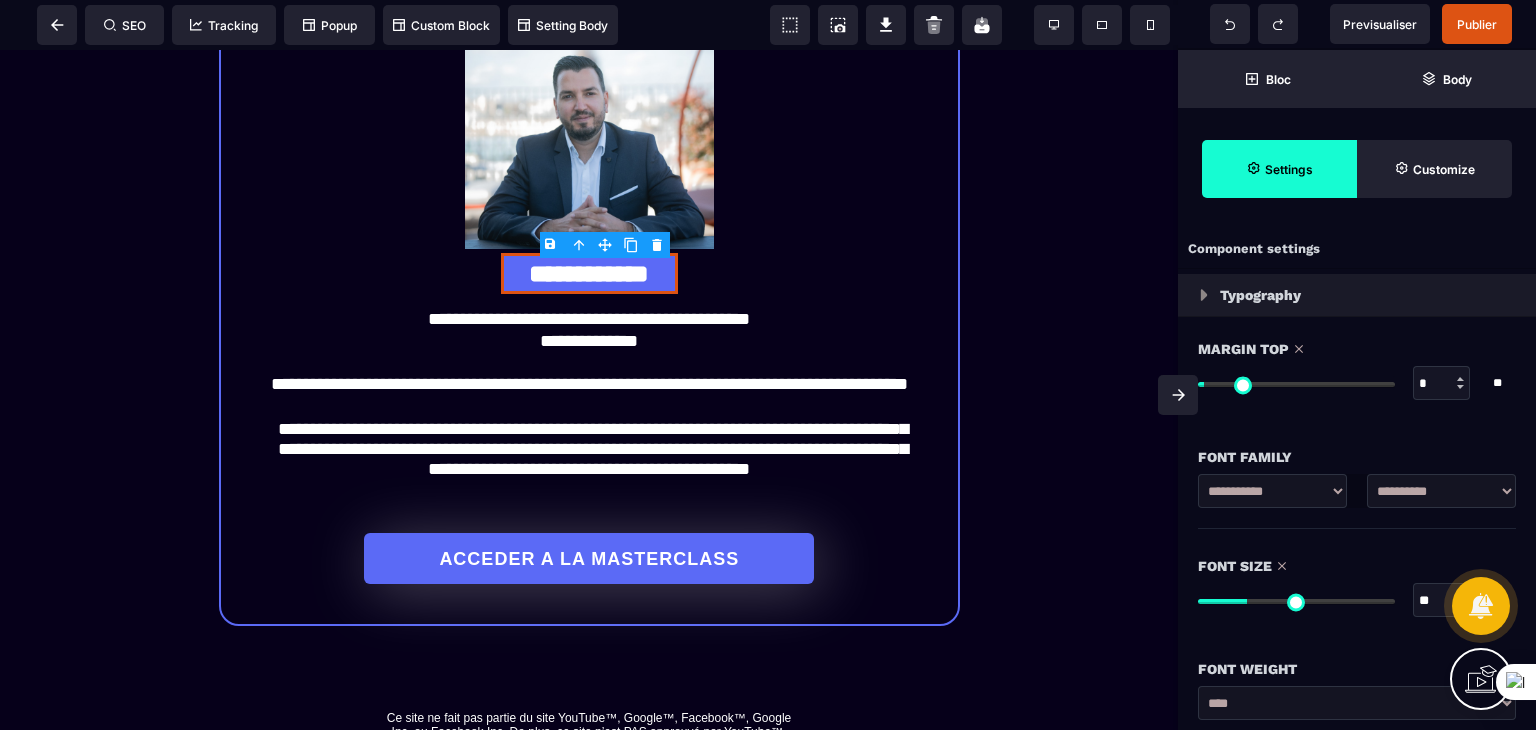 type on "**" 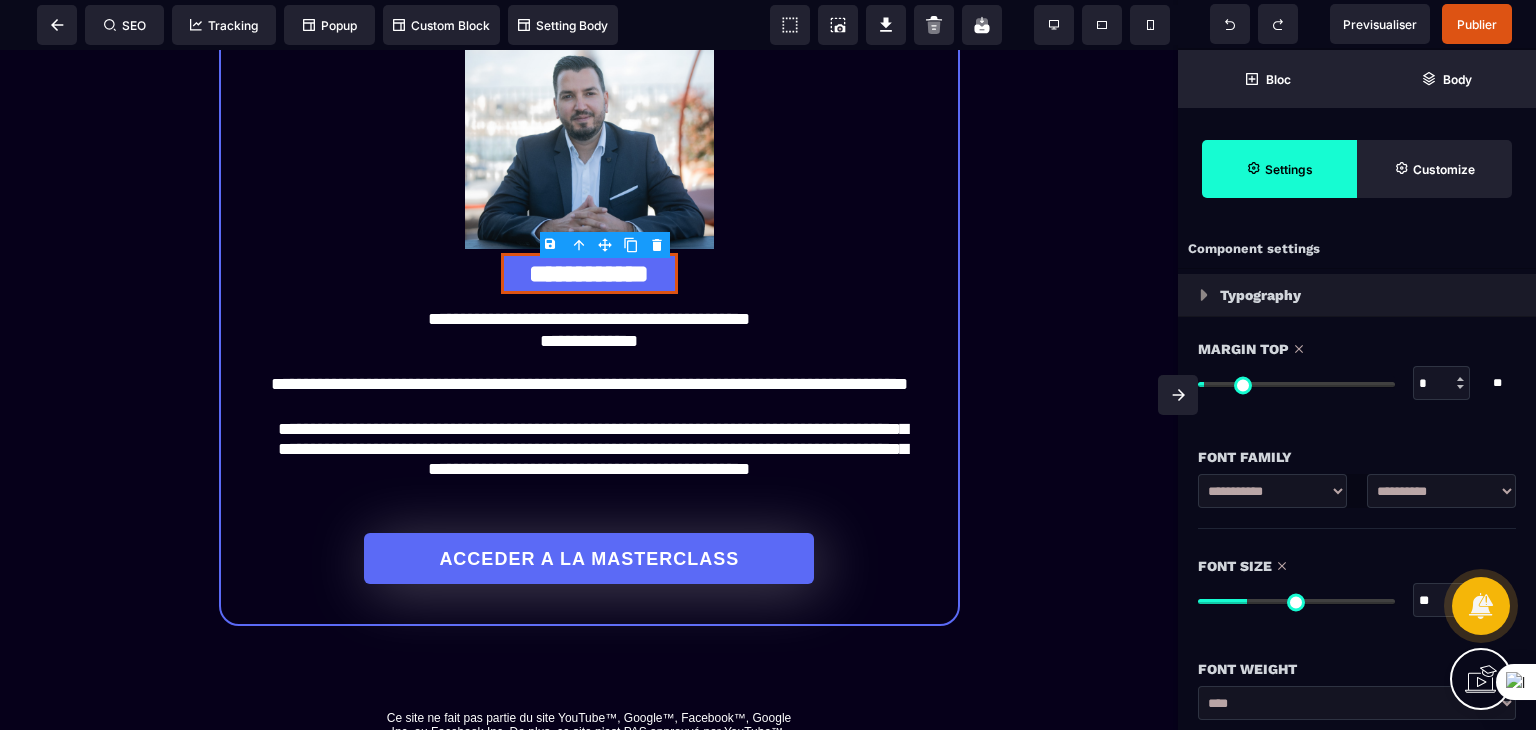 type on "**" 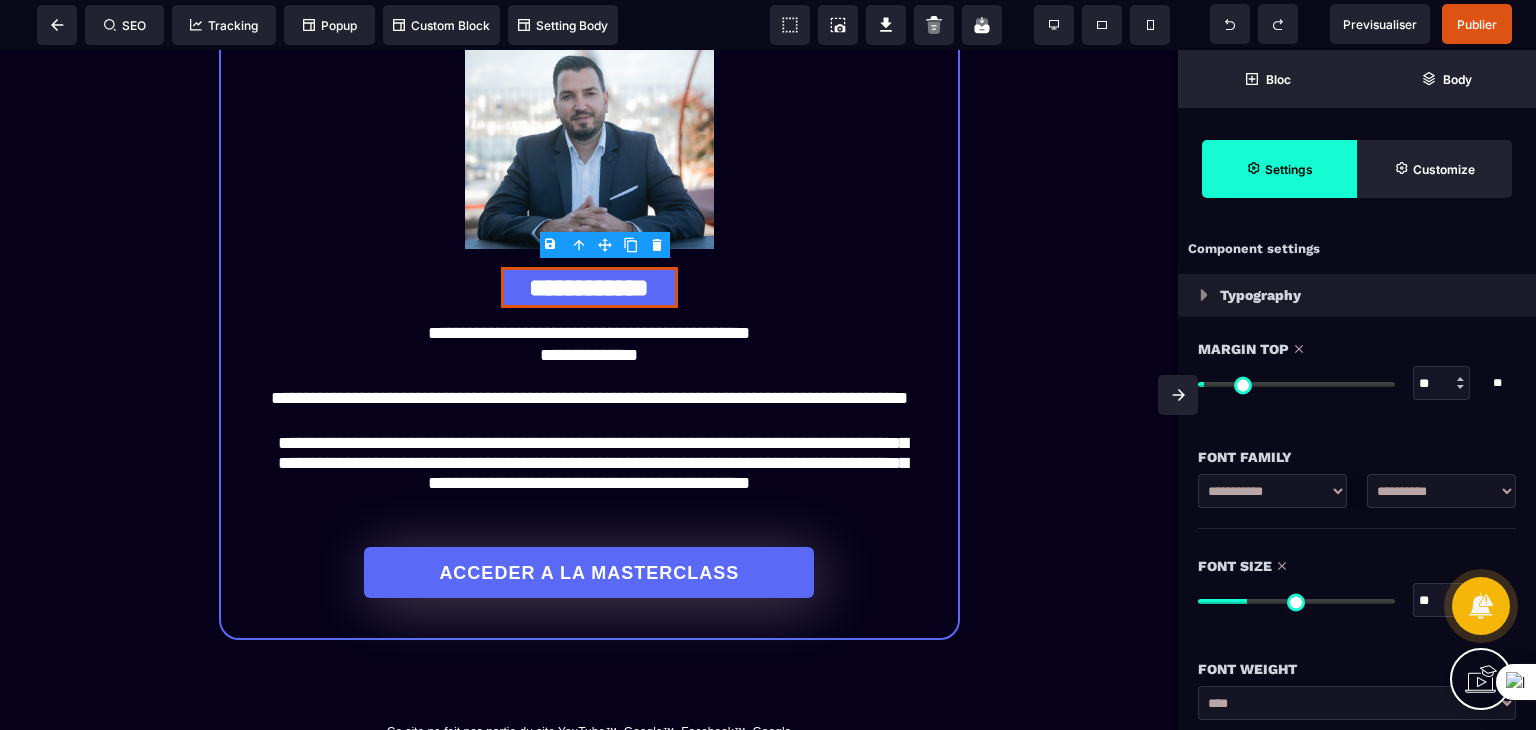 type on "**" 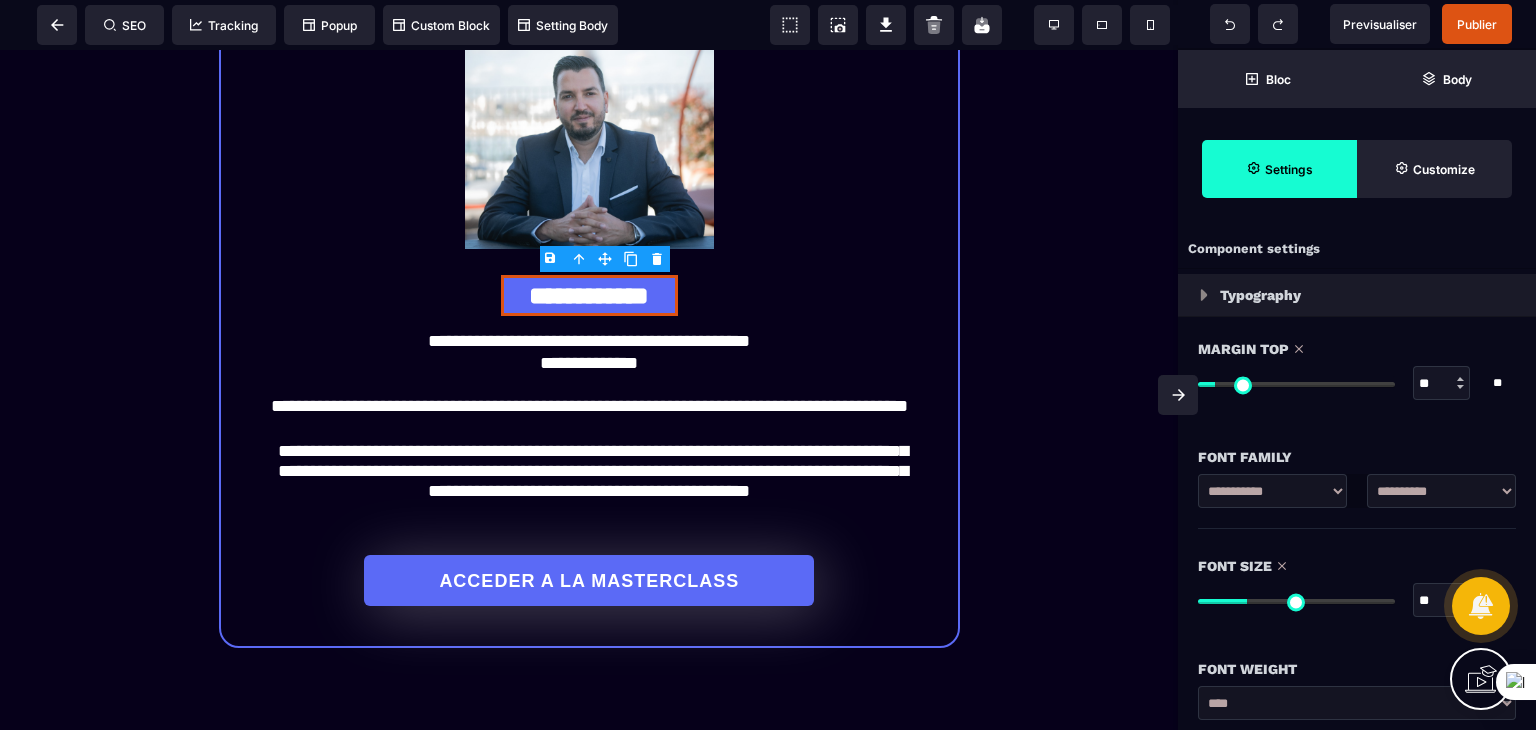 type on "**" 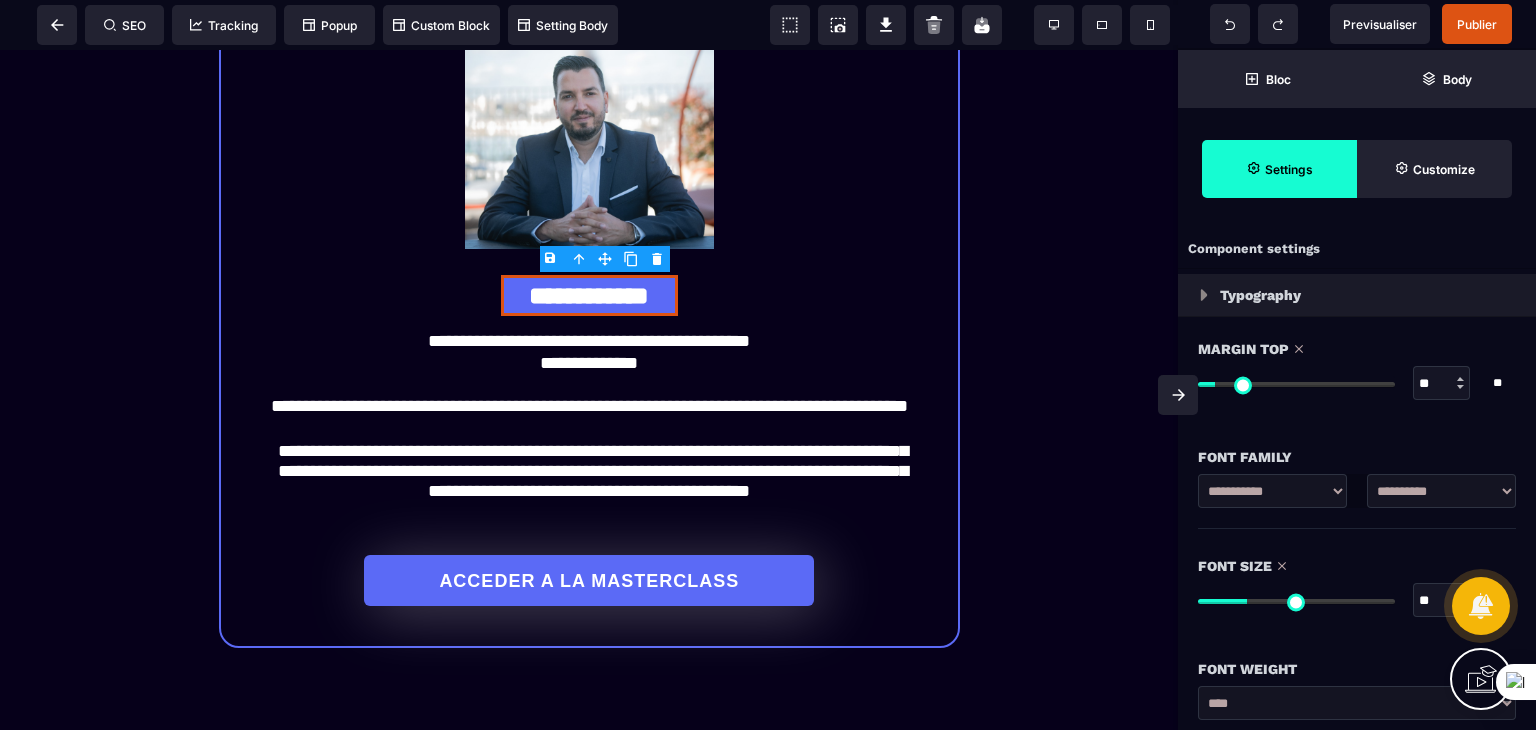 type on "**" 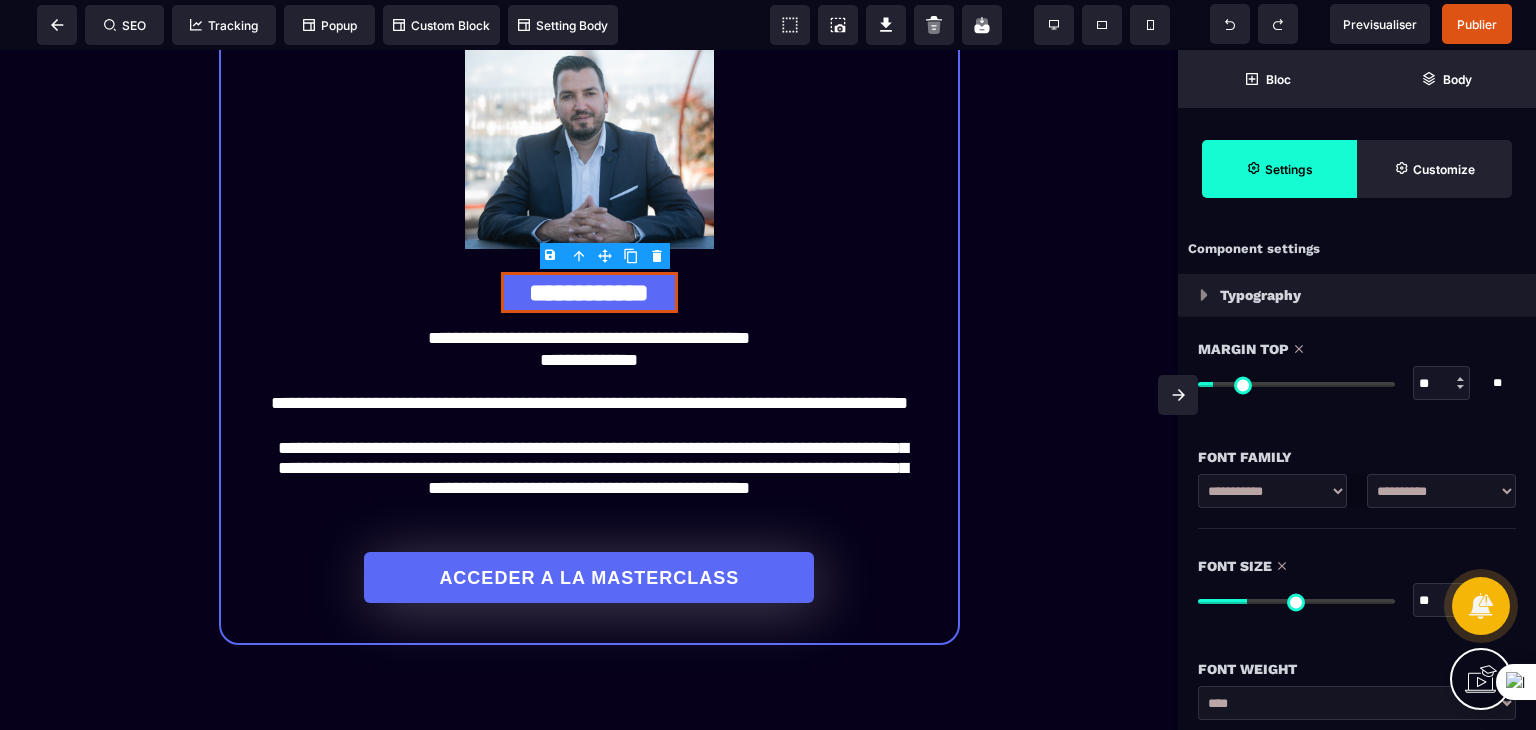 drag, startPoint x: 1209, startPoint y: 383, endPoint x: 1220, endPoint y: 381, distance: 11.18034 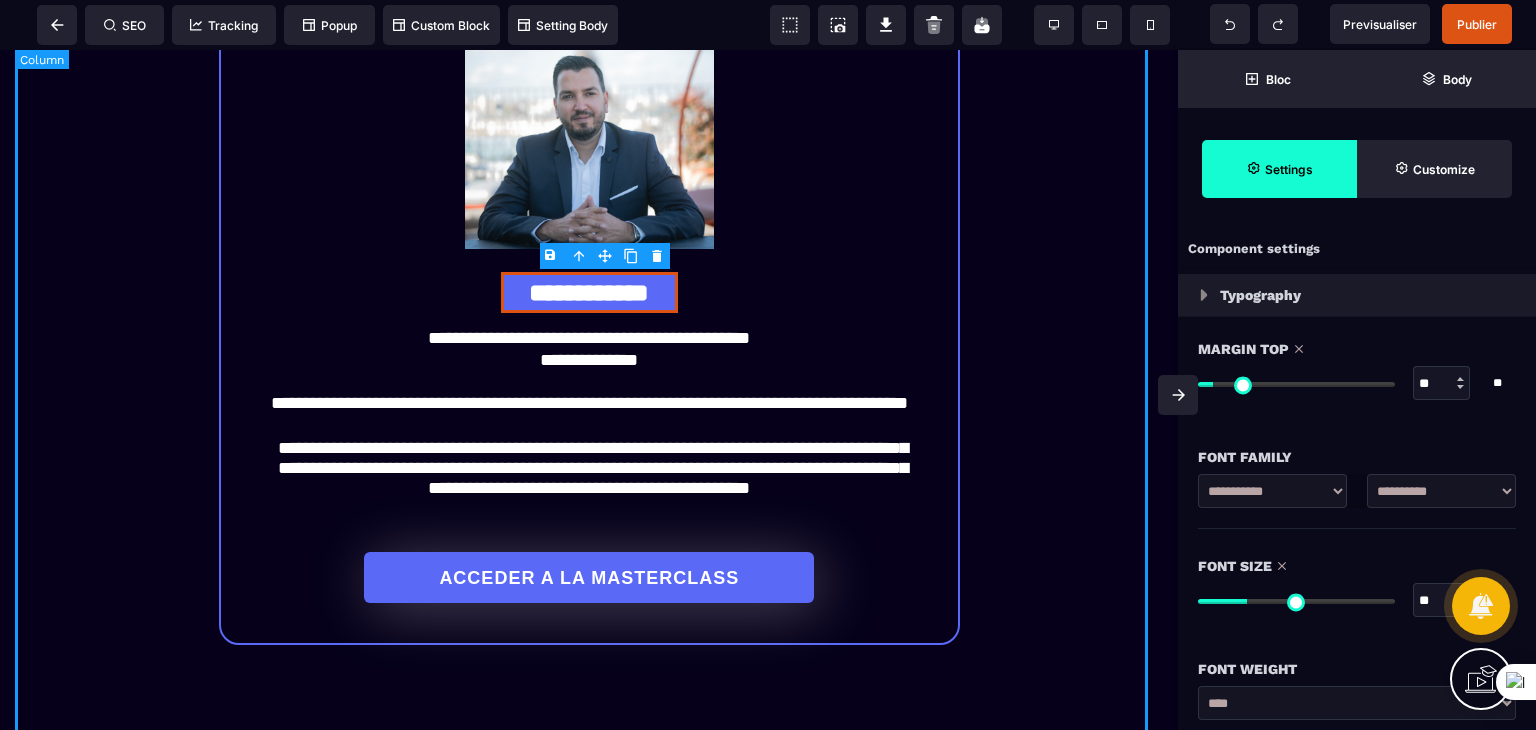 click on "**********" at bounding box center (589, 358) 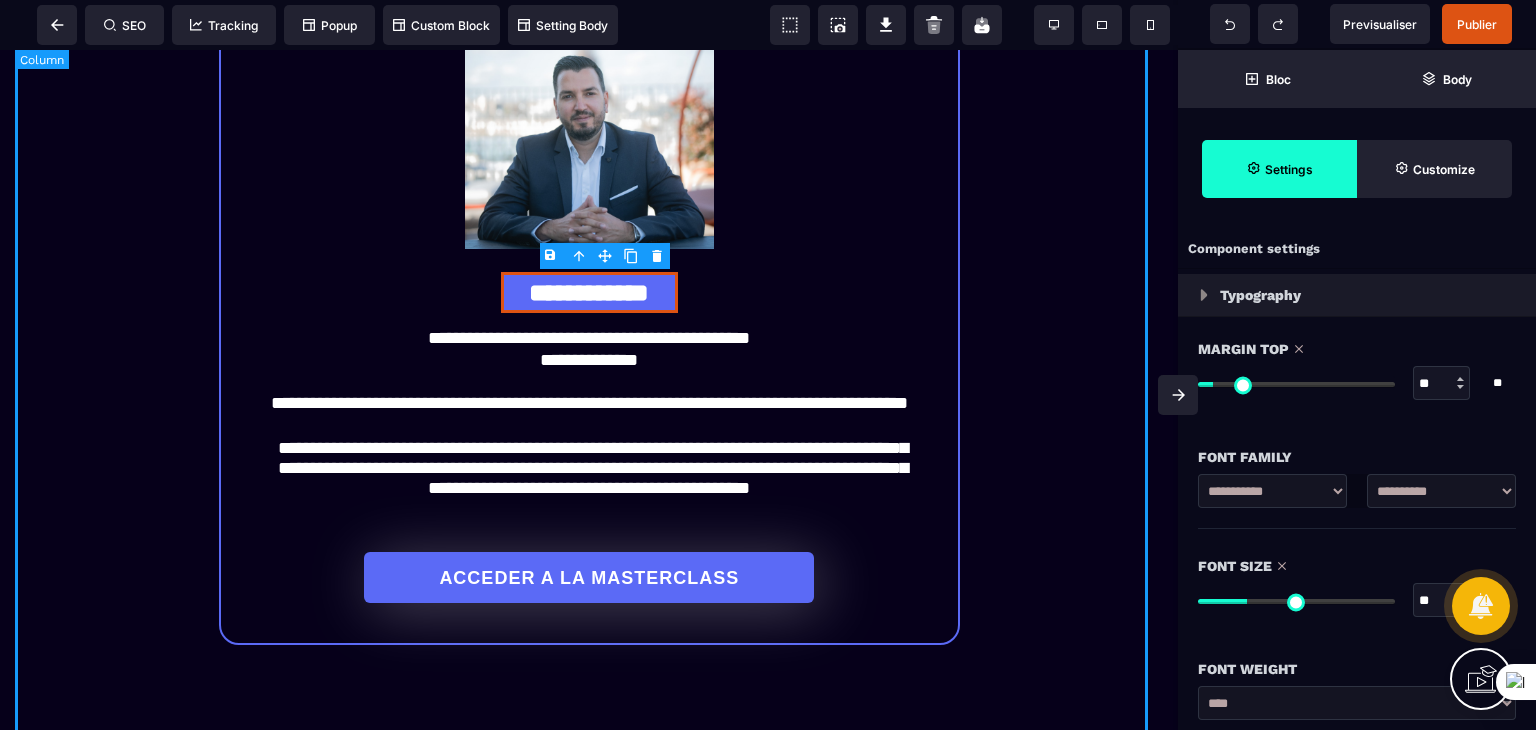 select on "**" 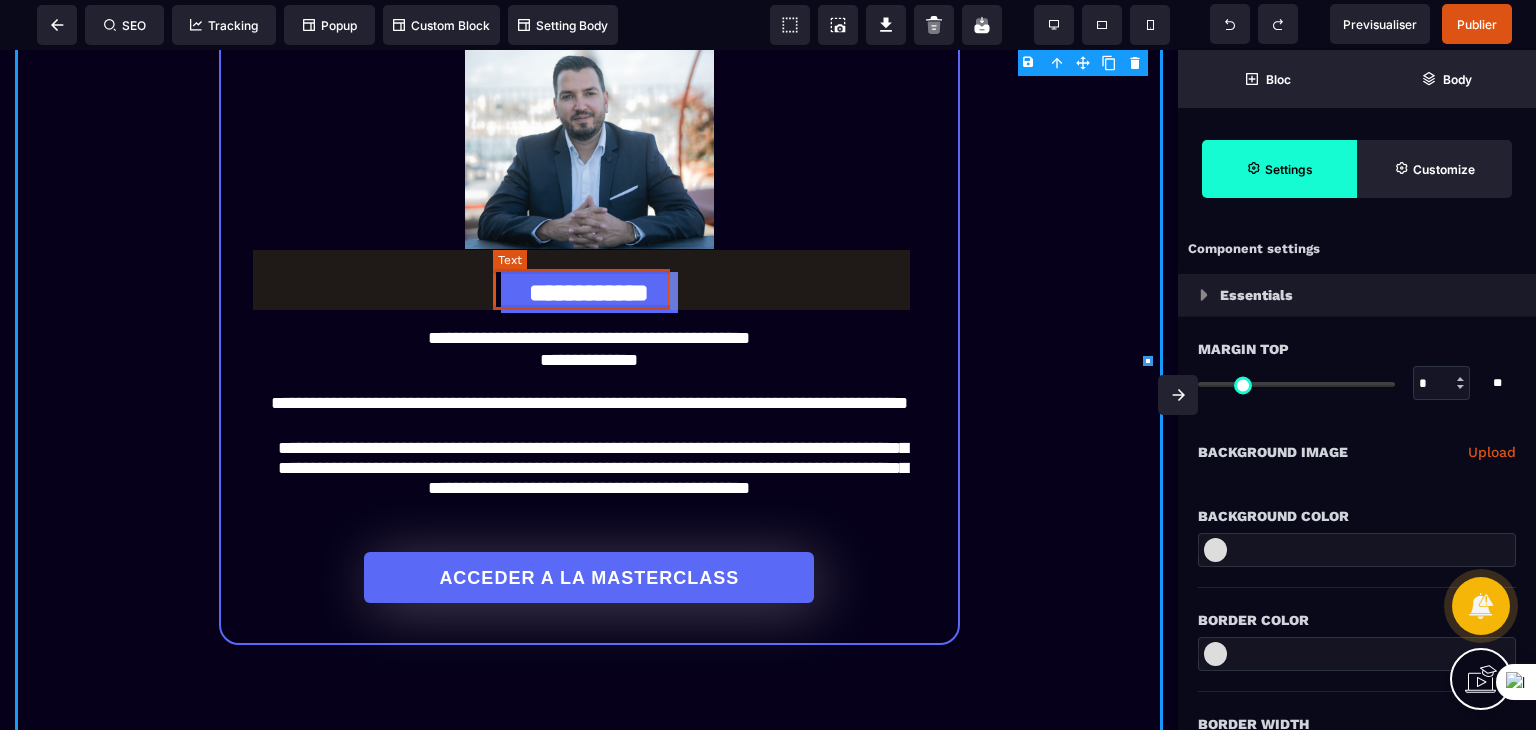 click on "**********" at bounding box center (589, 292) 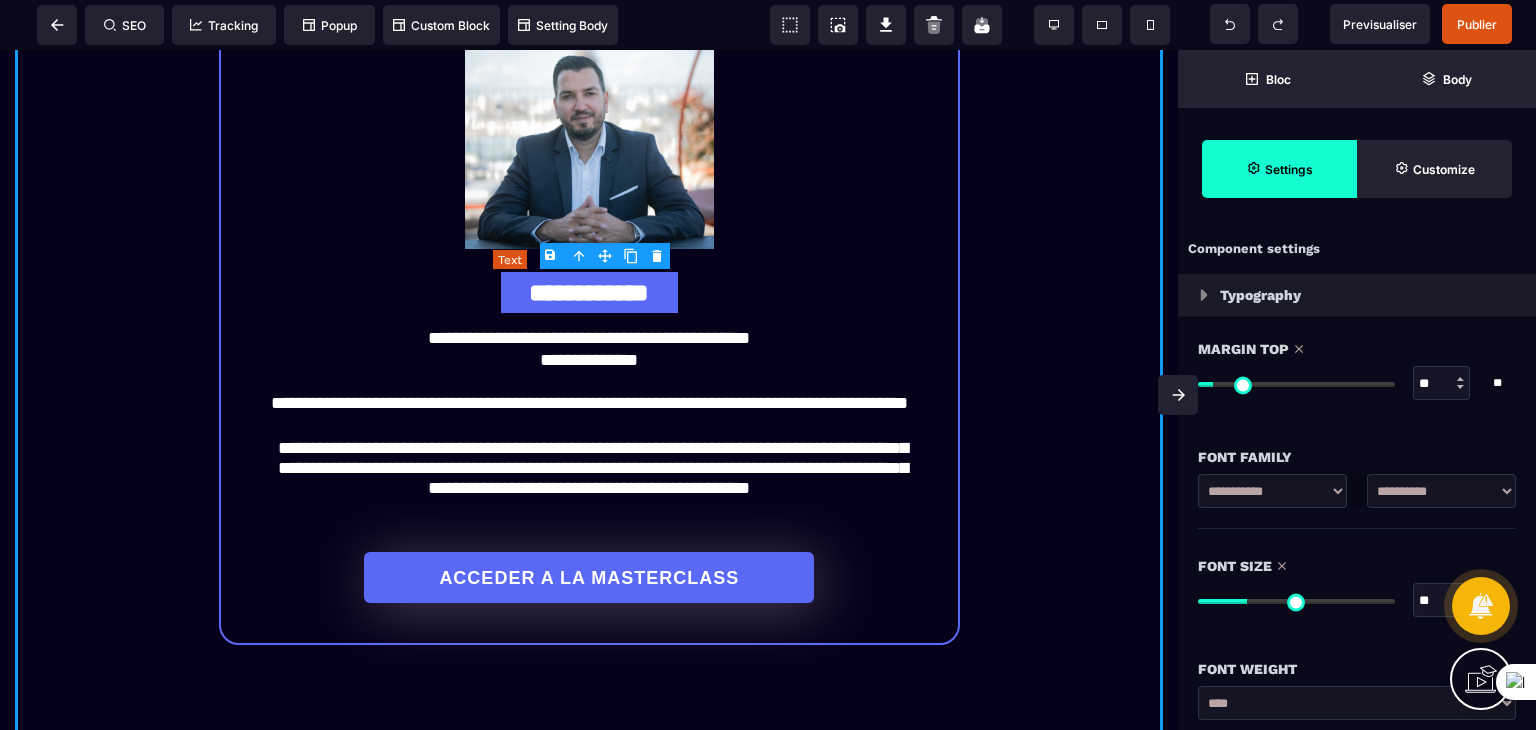 click on "**********" at bounding box center [589, 292] 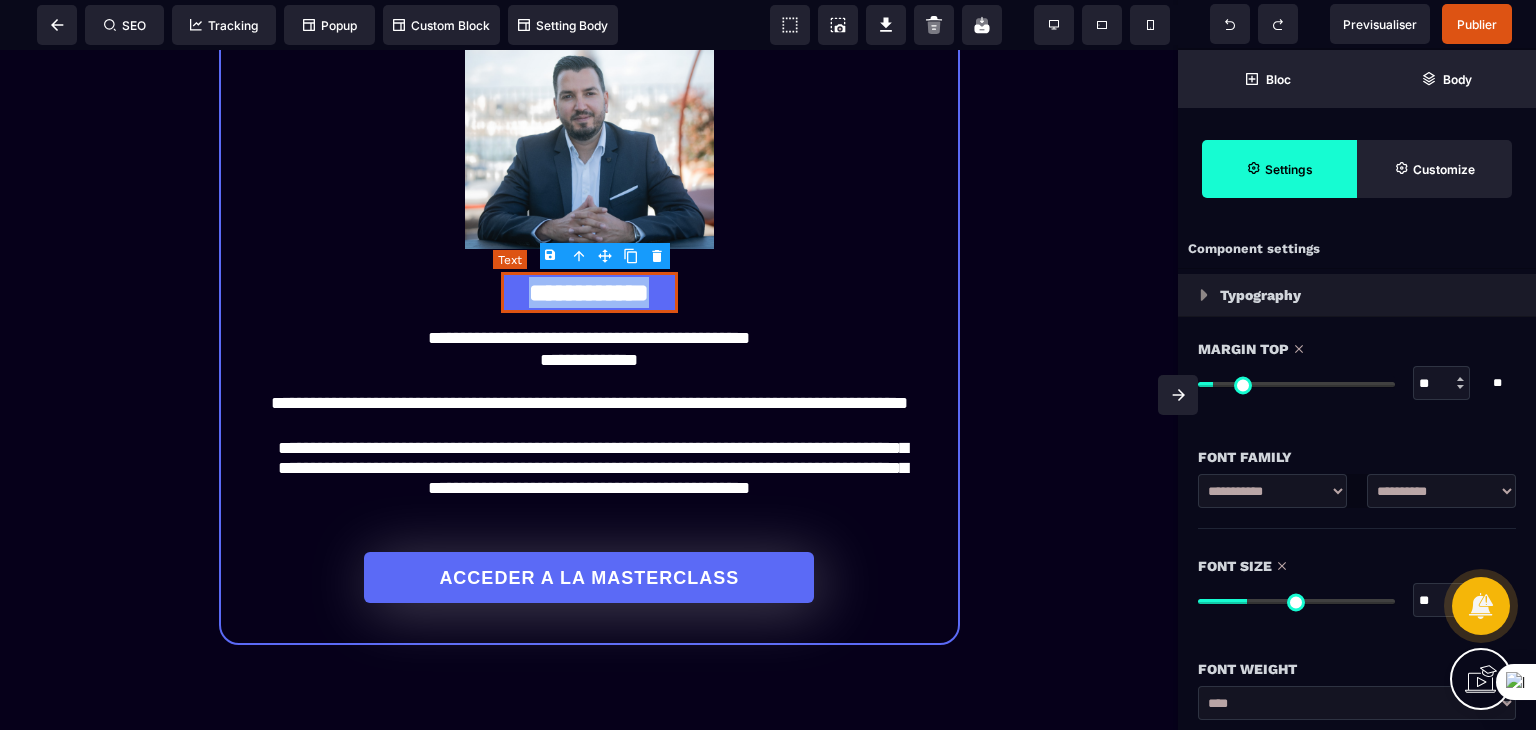 click on "**********" at bounding box center [589, 292] 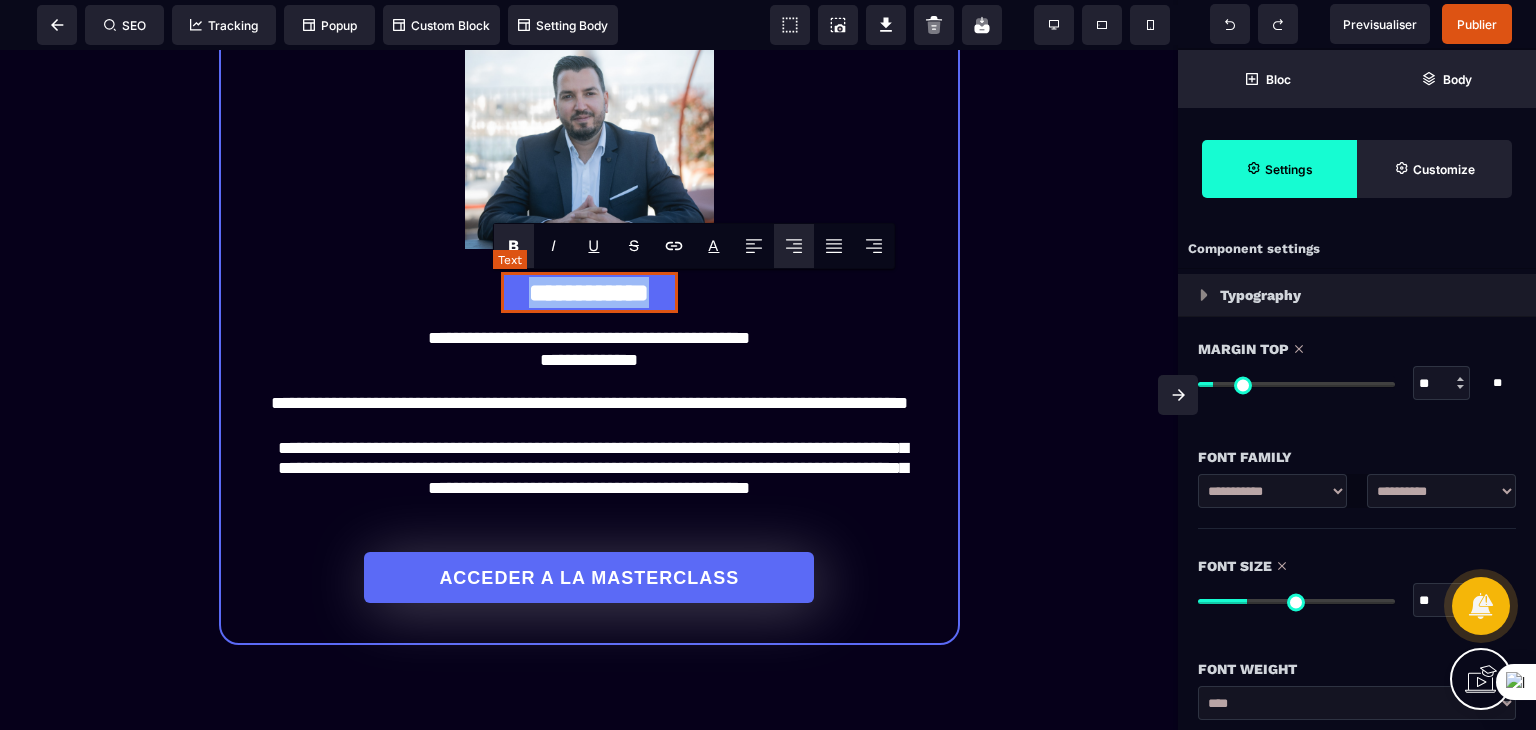 click on "**********" at bounding box center [589, 292] 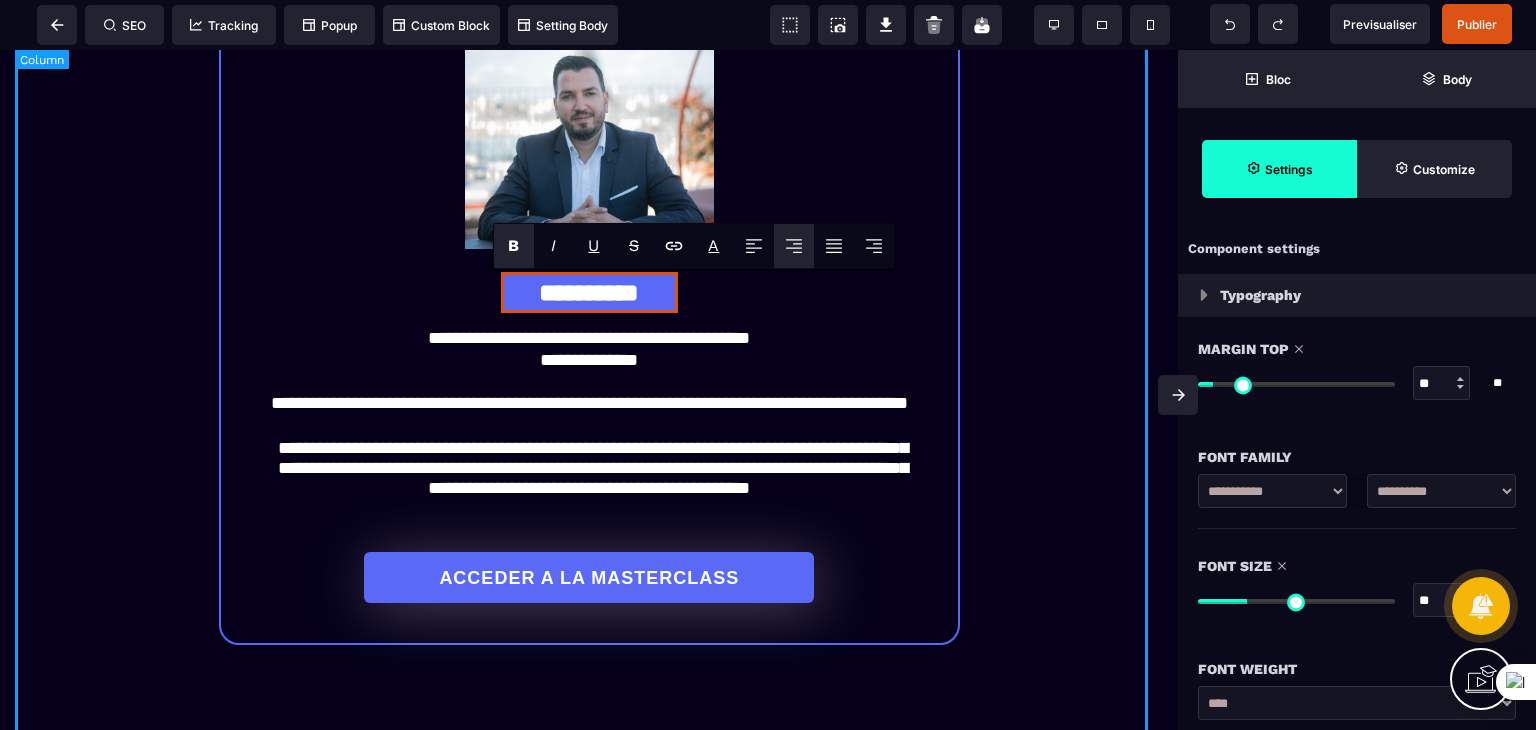 click on "**********" at bounding box center [589, 358] 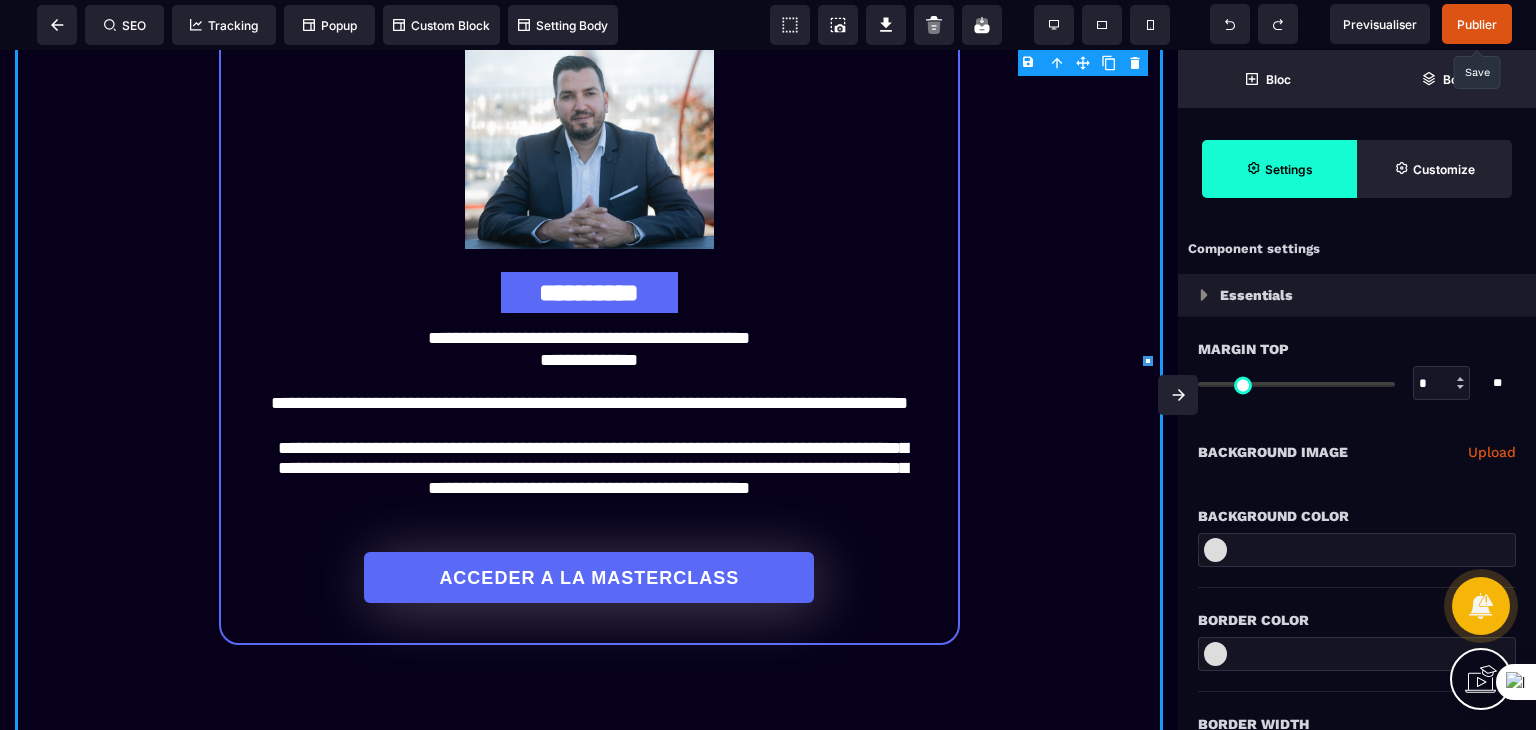 click on "Publier" at bounding box center (1477, 24) 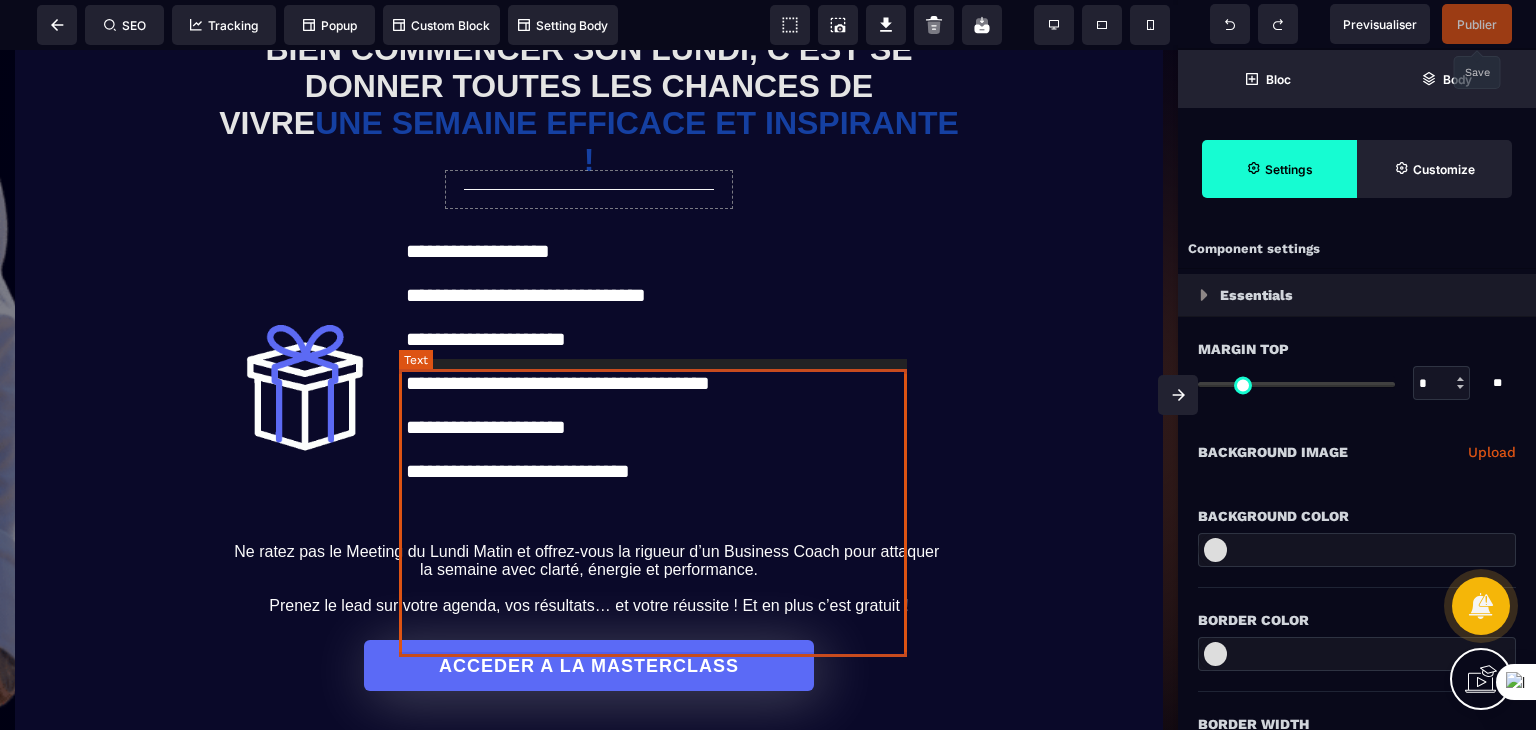 scroll, scrollTop: 900, scrollLeft: 0, axis: vertical 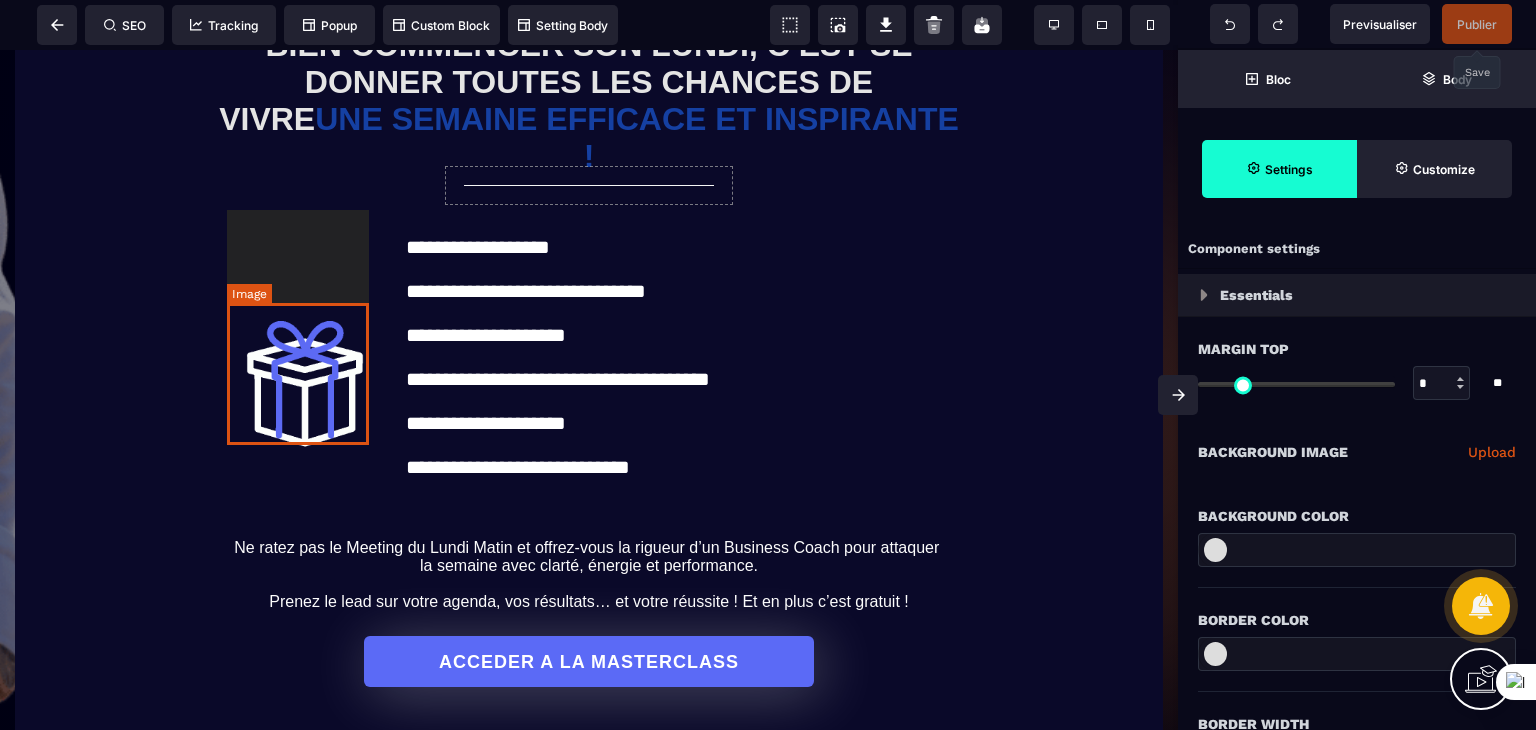 click at bounding box center (305, 385) 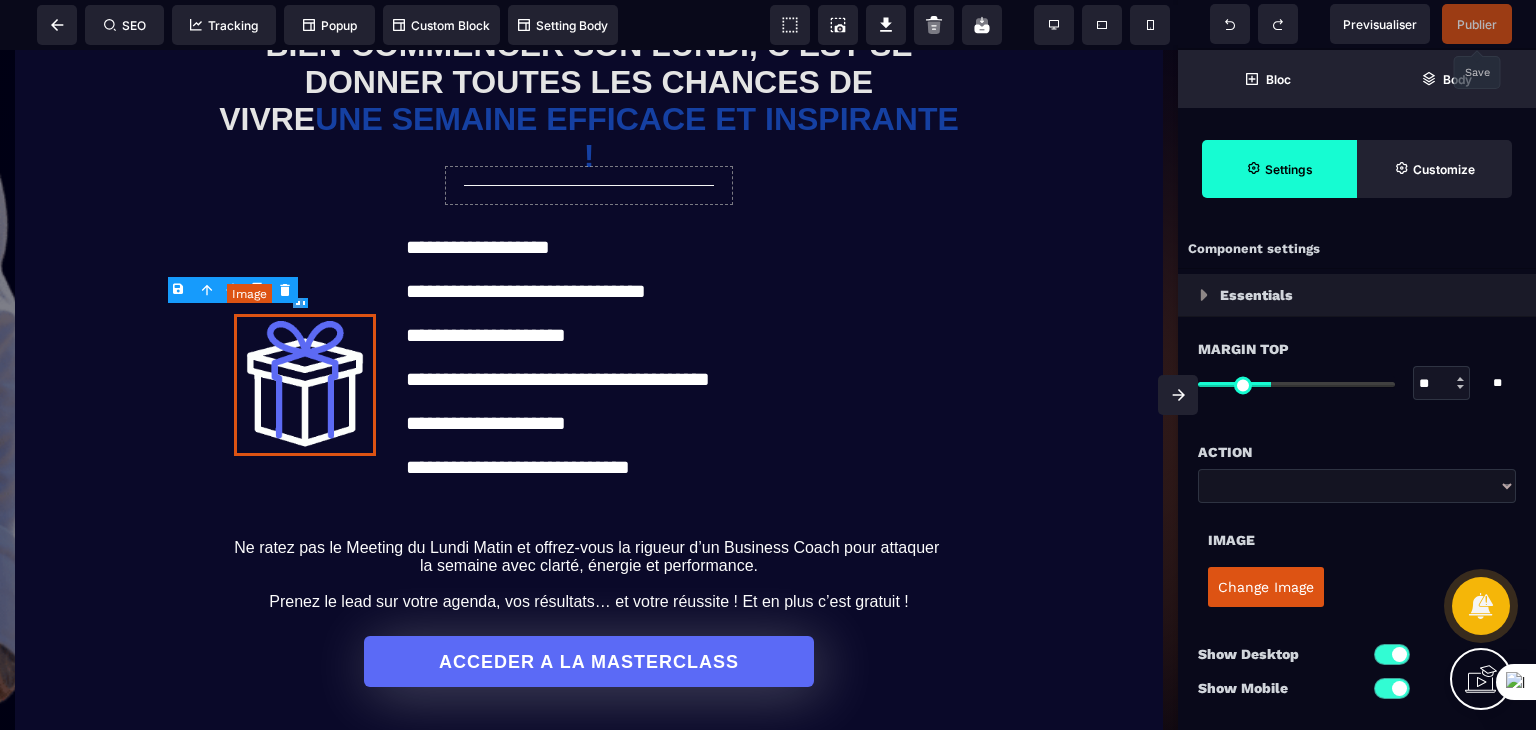 type on "****" 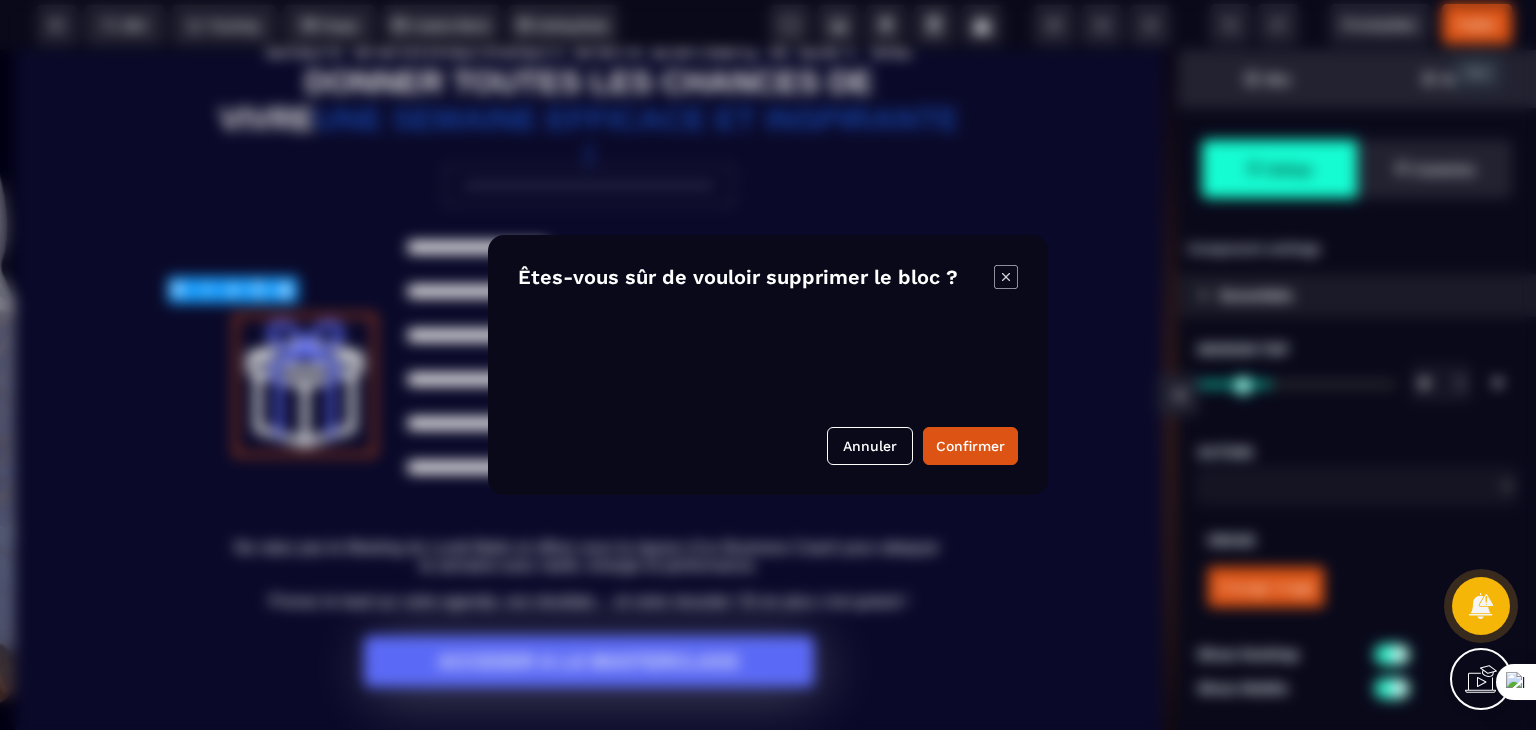 click on "B I U S
A *******
Image
SEO
Tracking
Popup" at bounding box center [768, 365] 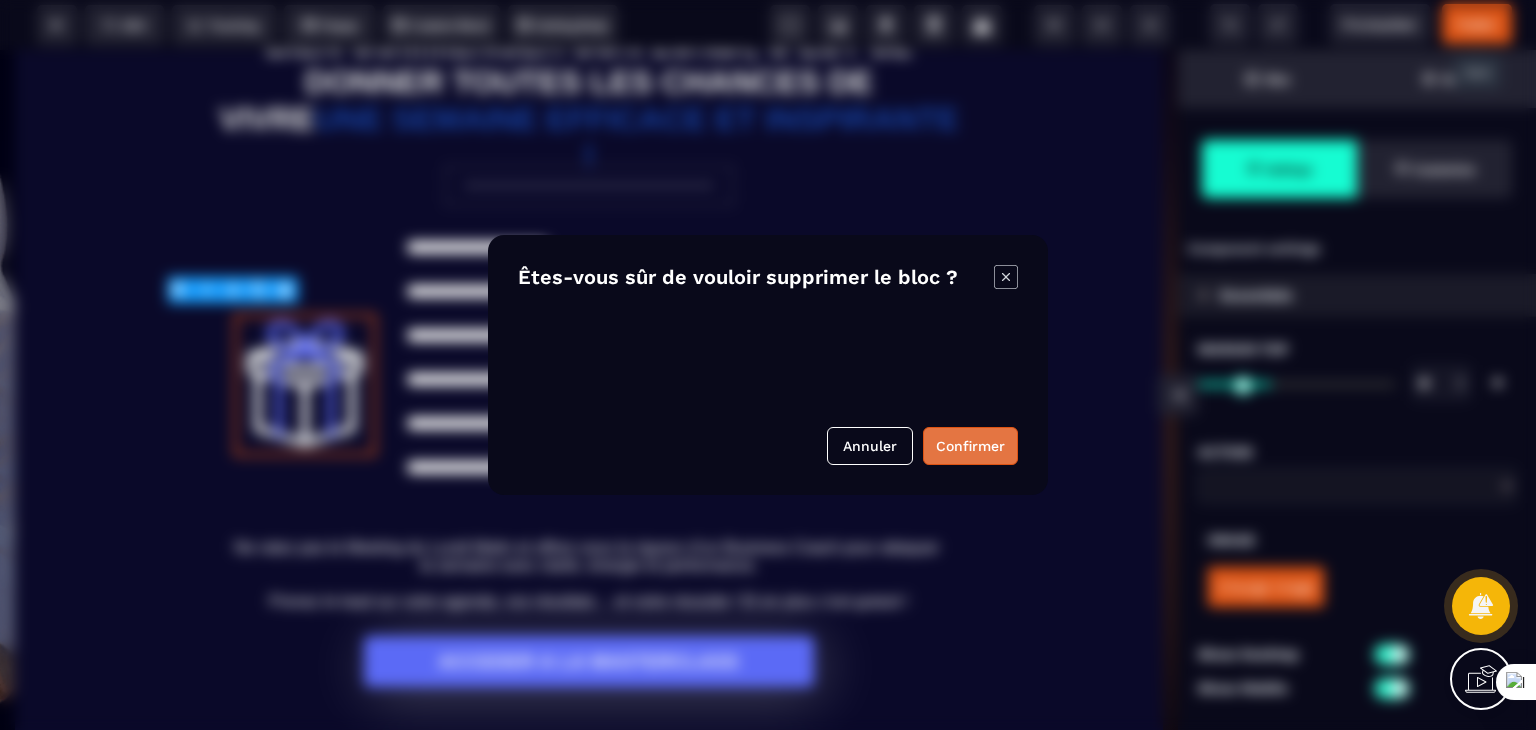 click on "Confirmer" at bounding box center (970, 446) 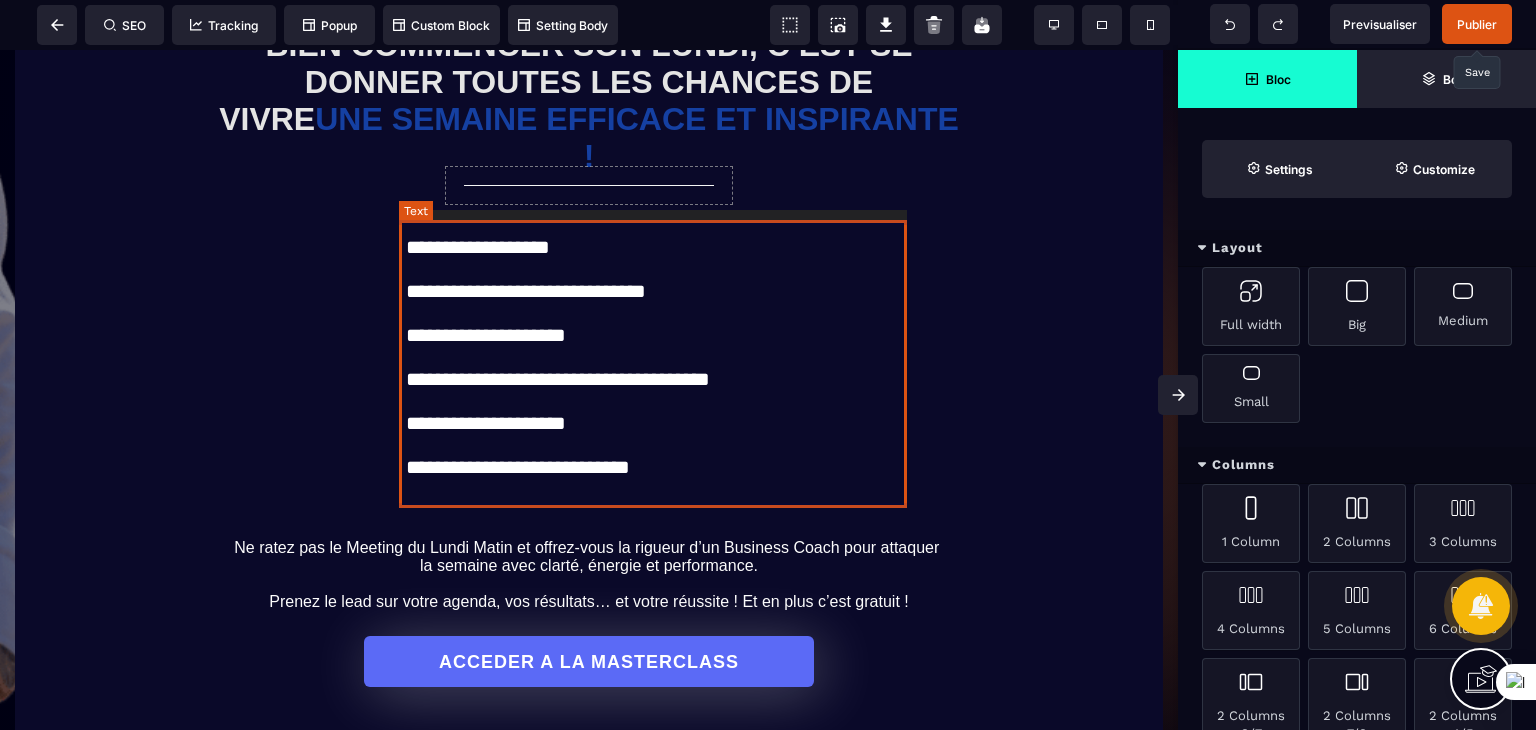 click on "**********" at bounding box center [660, 375] 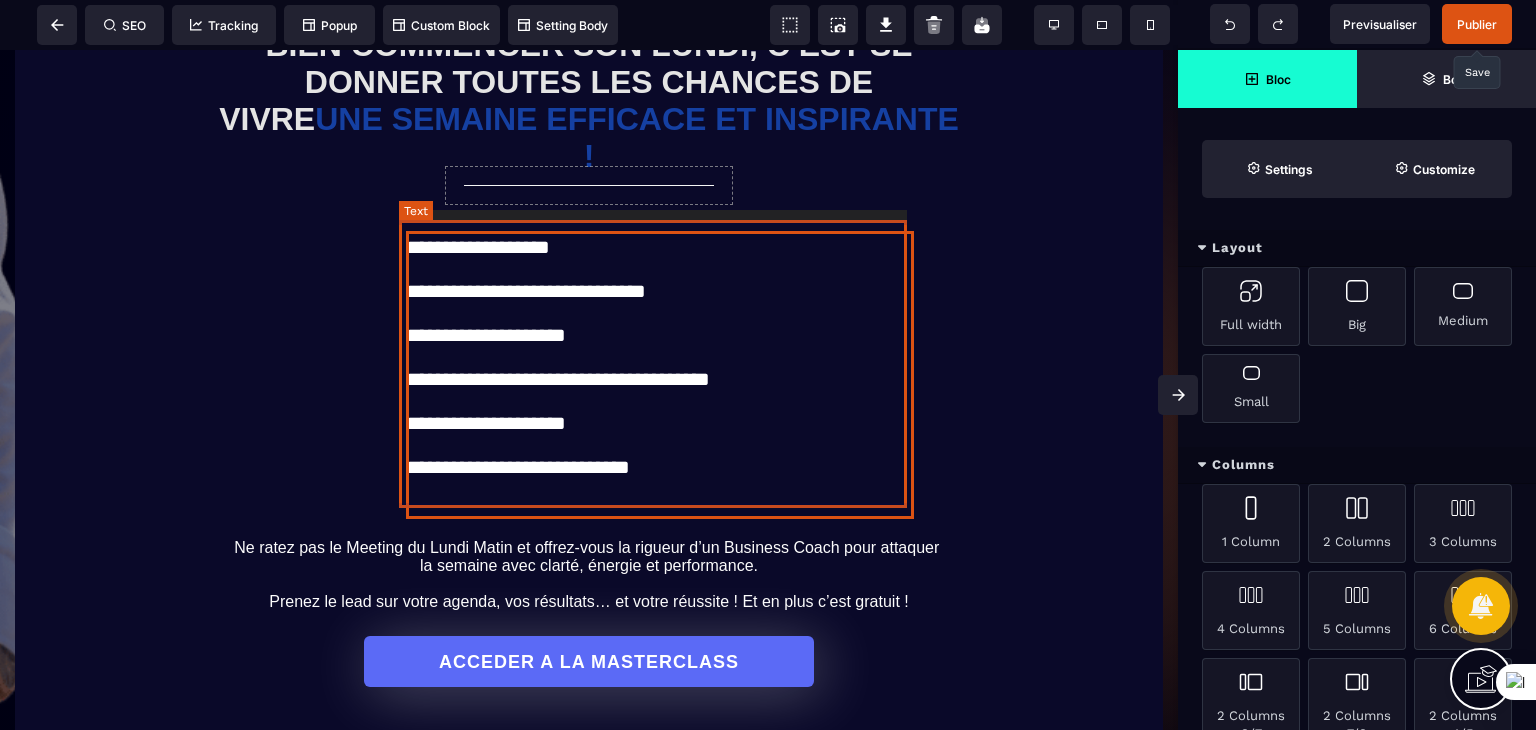select on "***" 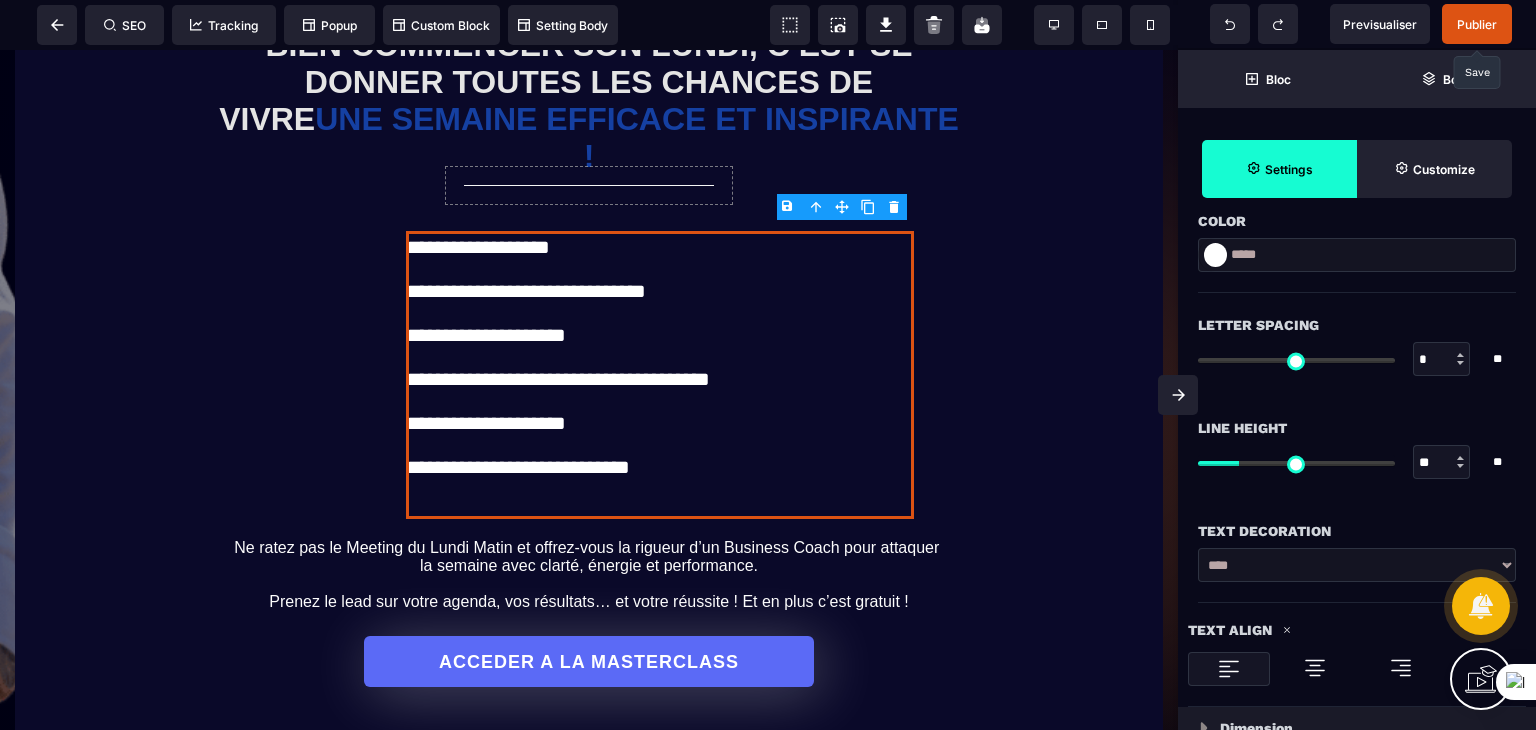 scroll, scrollTop: 700, scrollLeft: 0, axis: vertical 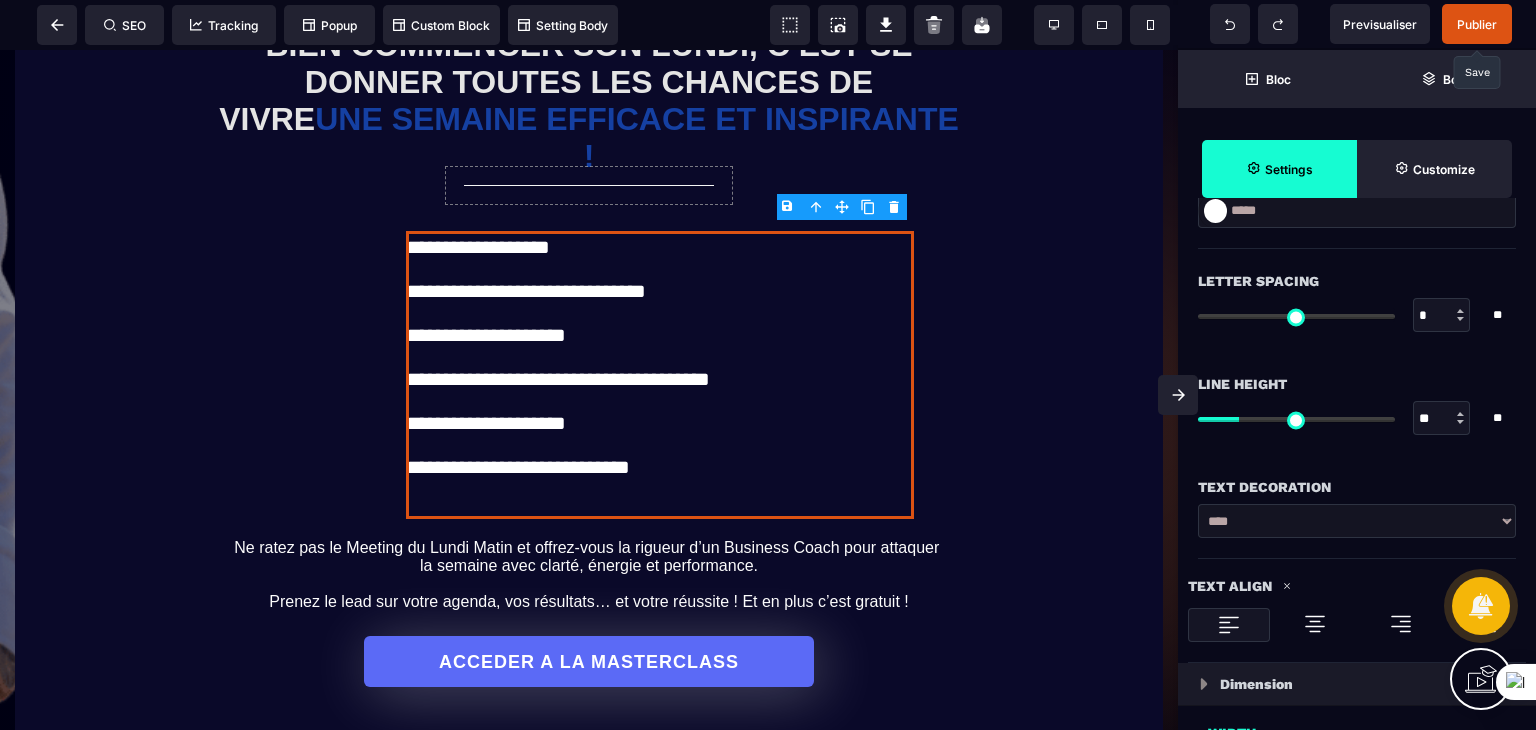 click at bounding box center (1315, 624) 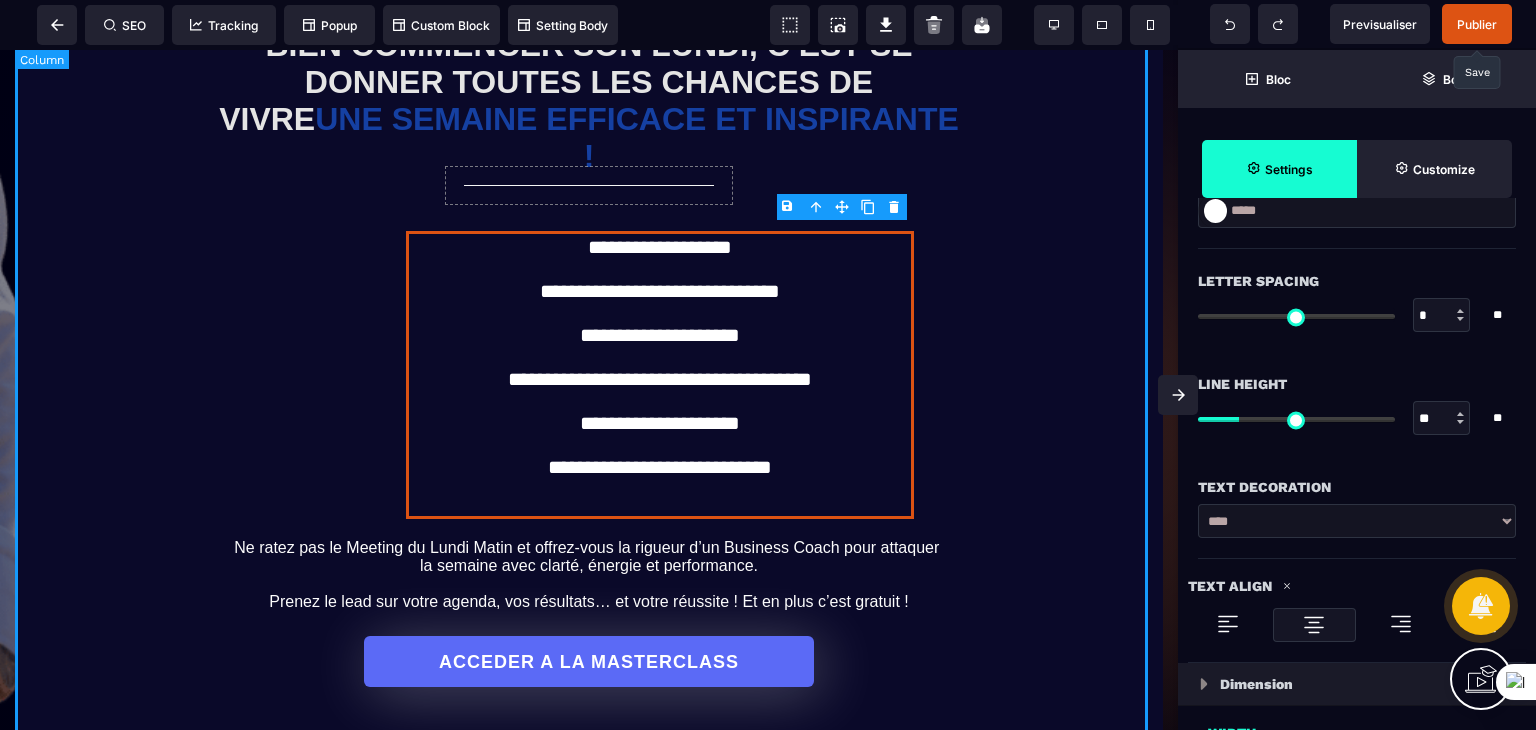 click on "**********" at bounding box center [589, -47] 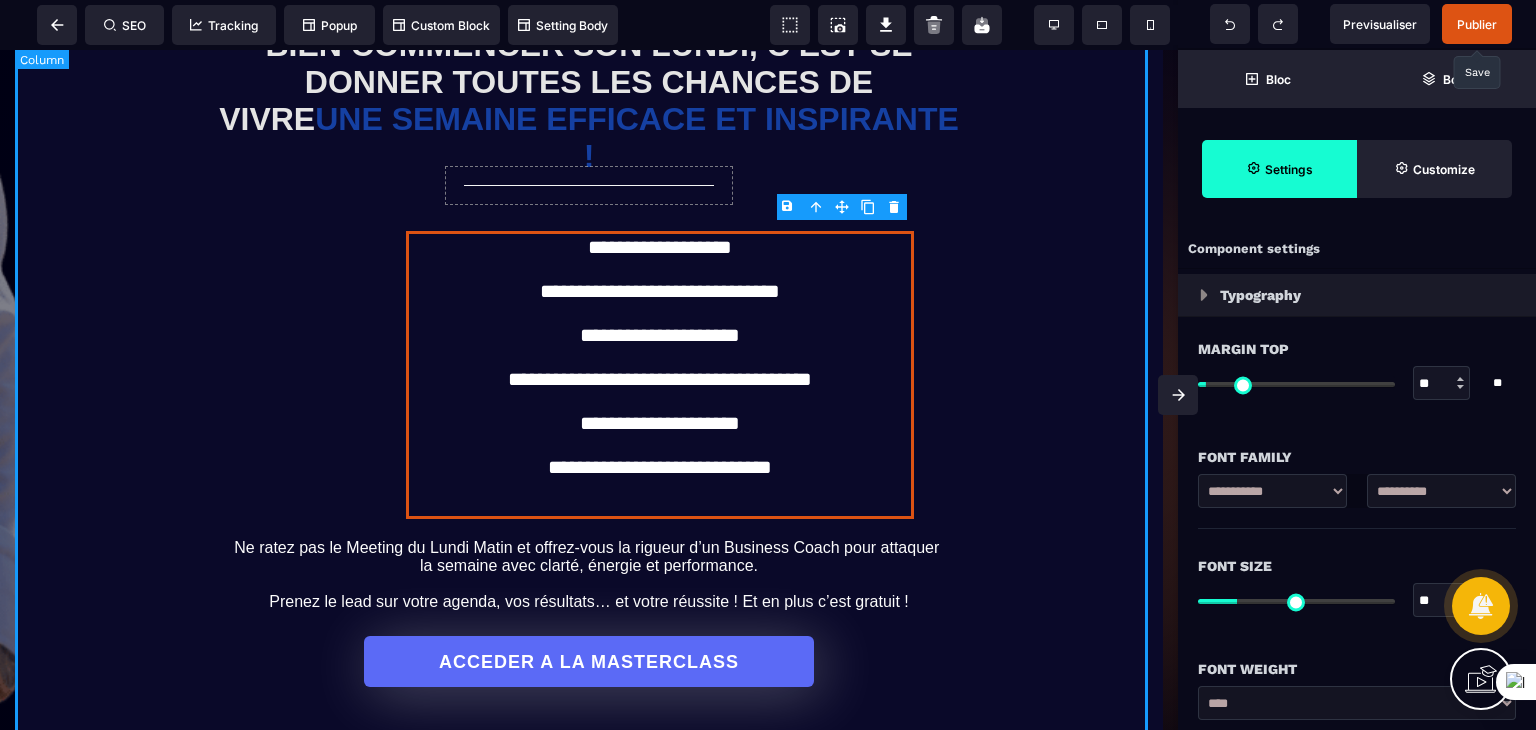 select on "**" 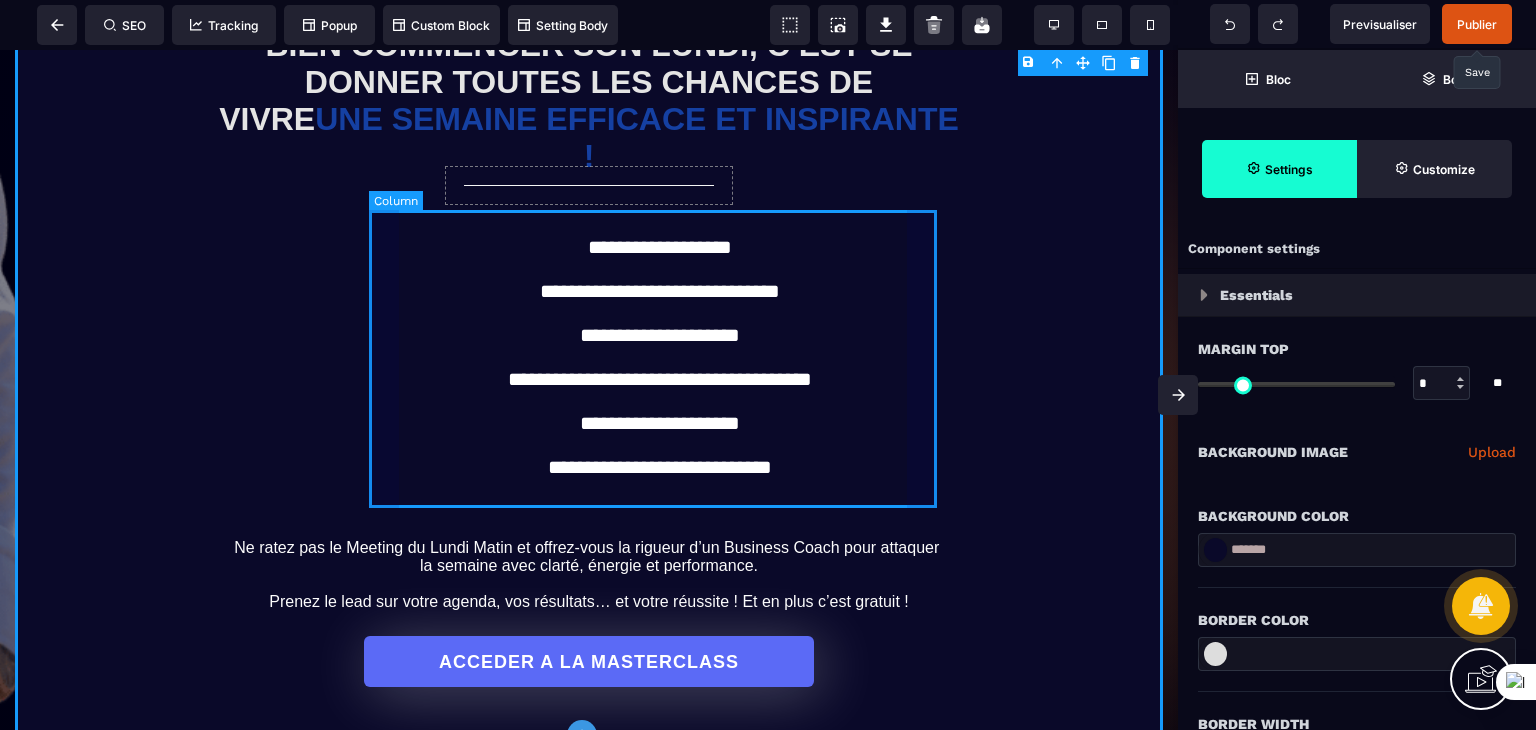 click on "**********" at bounding box center [589, 370] 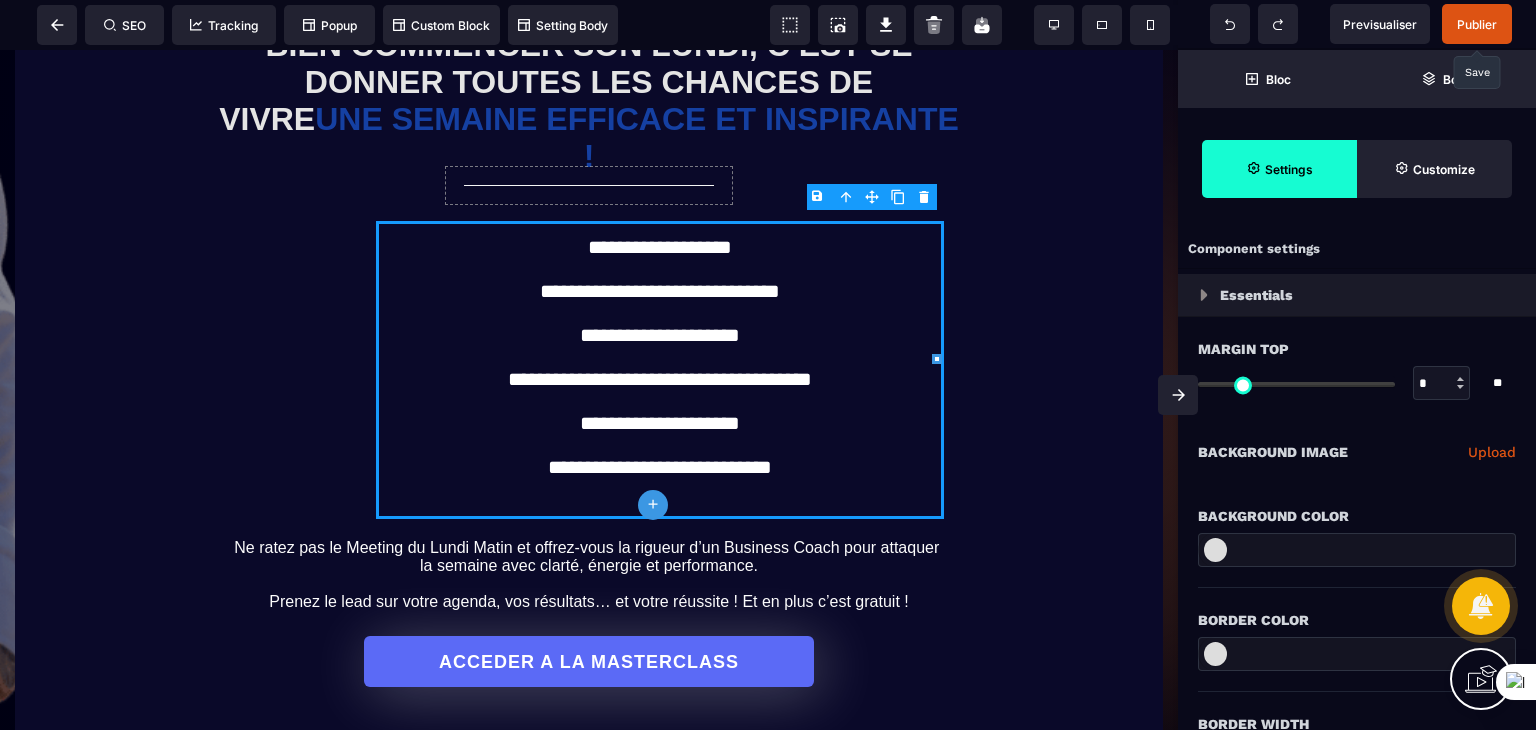 type on "*" 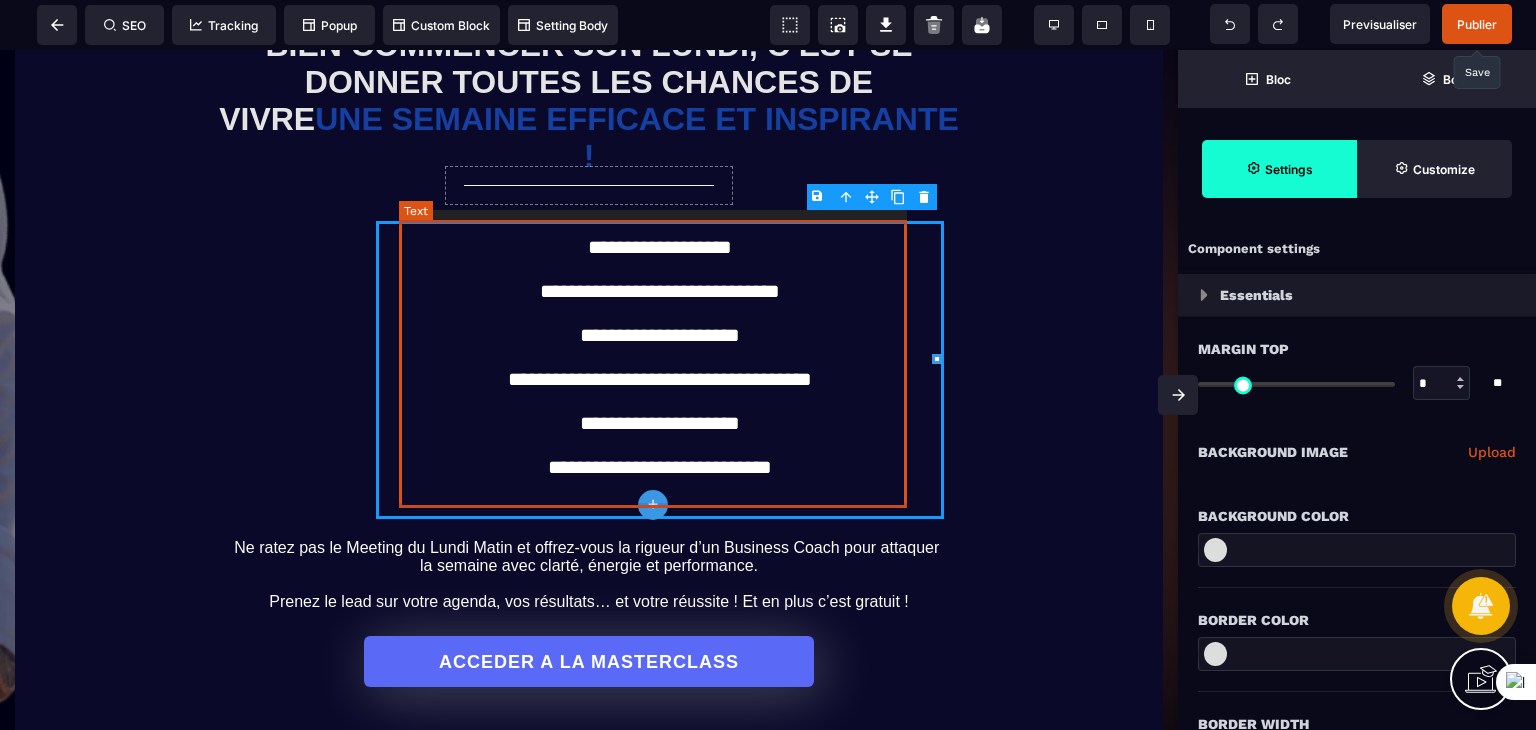 click on "**********" at bounding box center [660, 375] 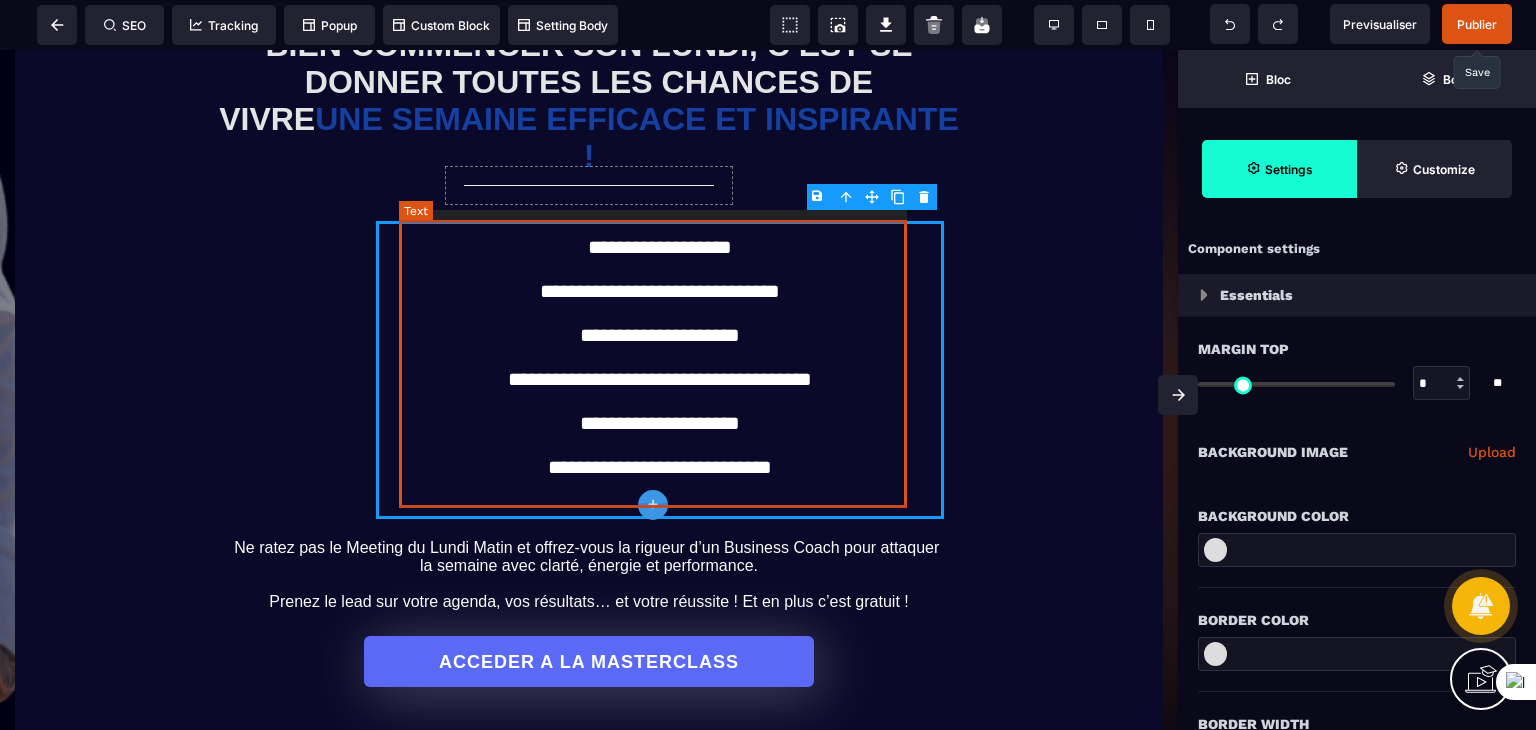 click on "**********" at bounding box center [660, 375] 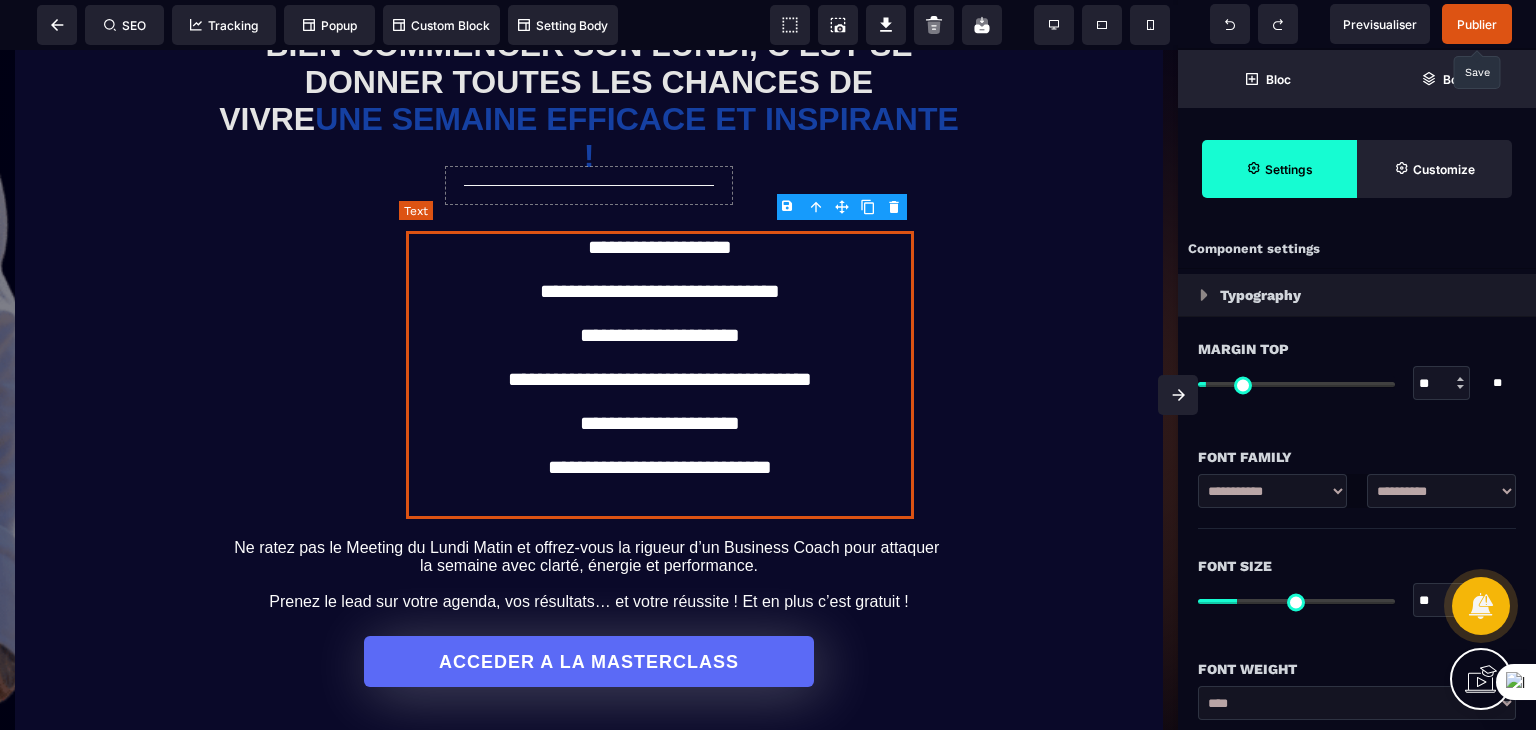 click on "**********" at bounding box center (660, 375) 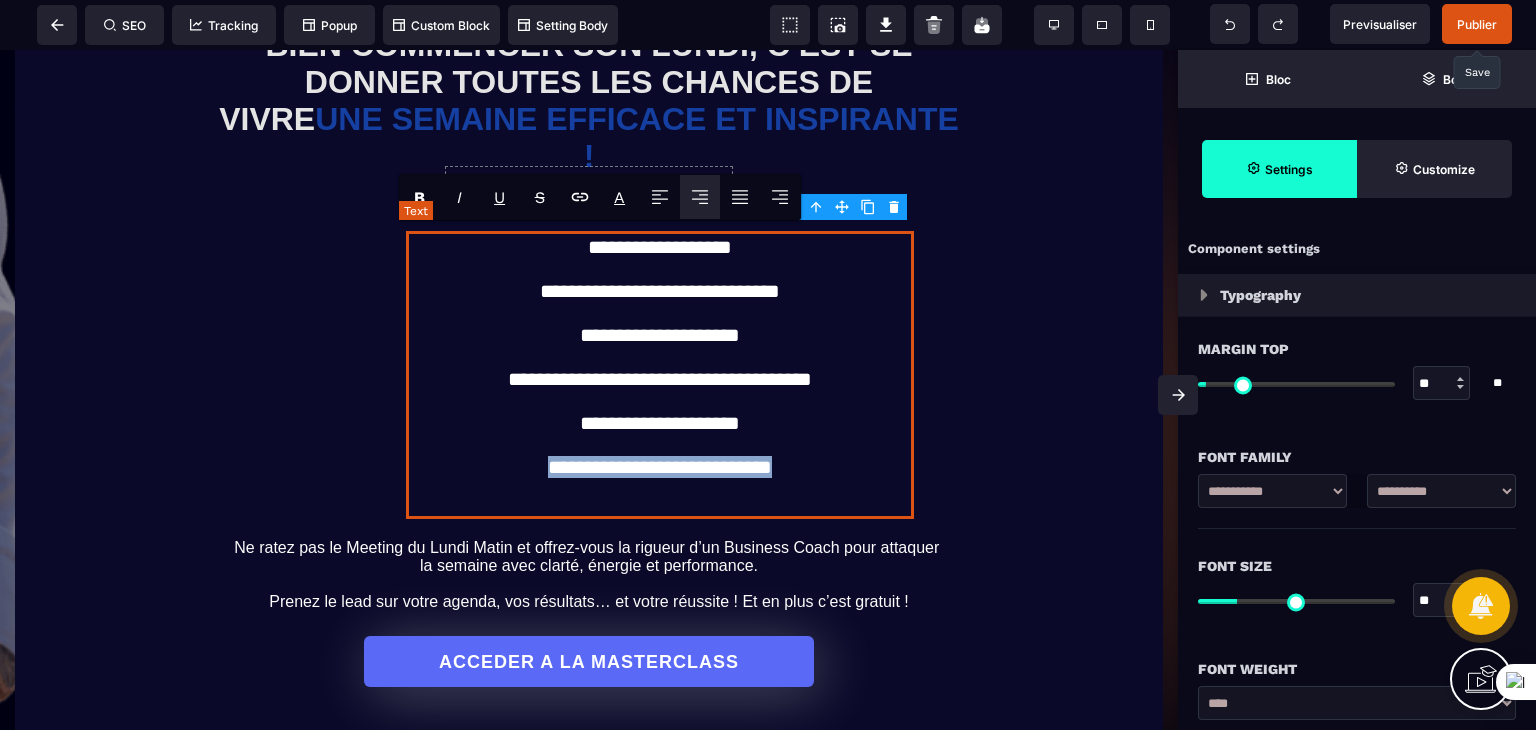 click on "**********" at bounding box center [660, 375] 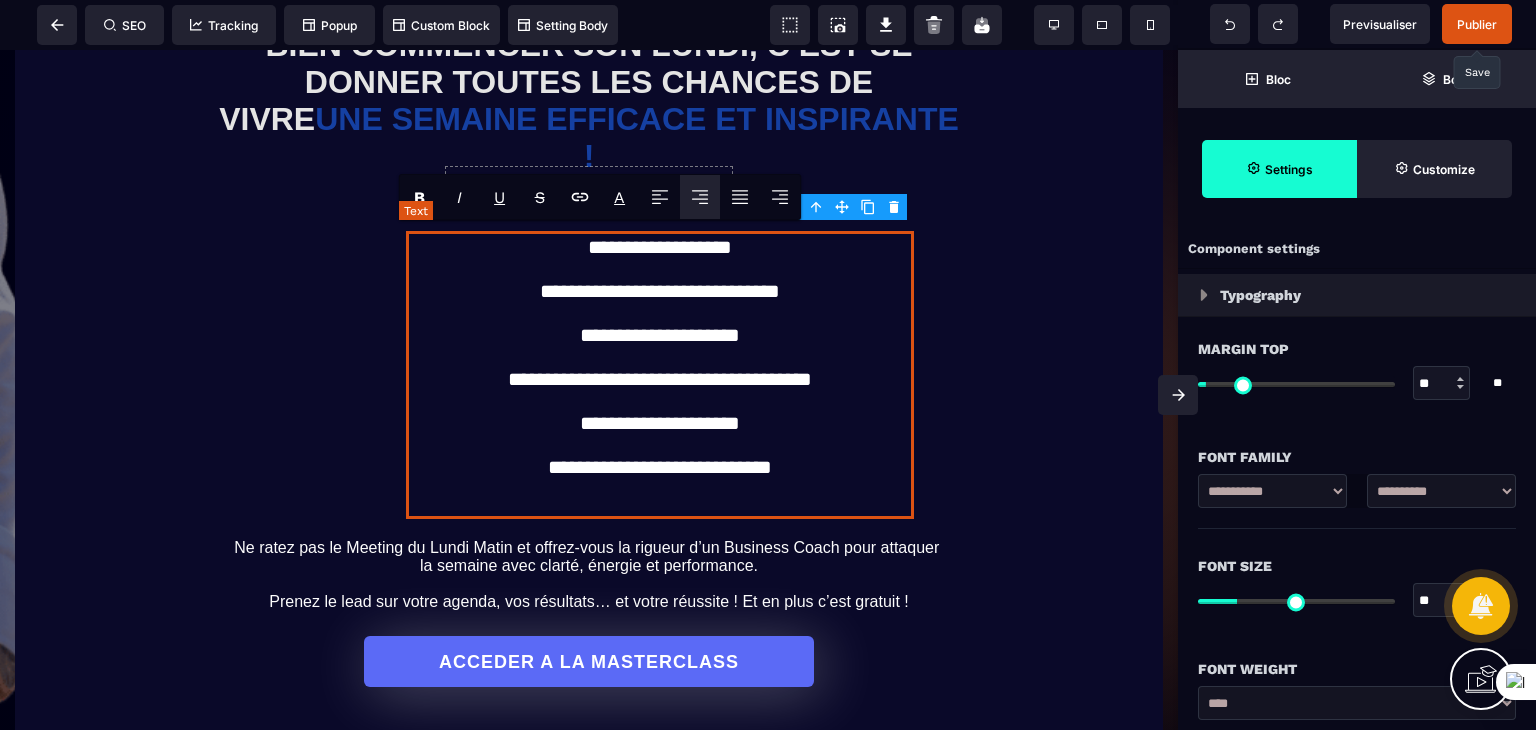 type 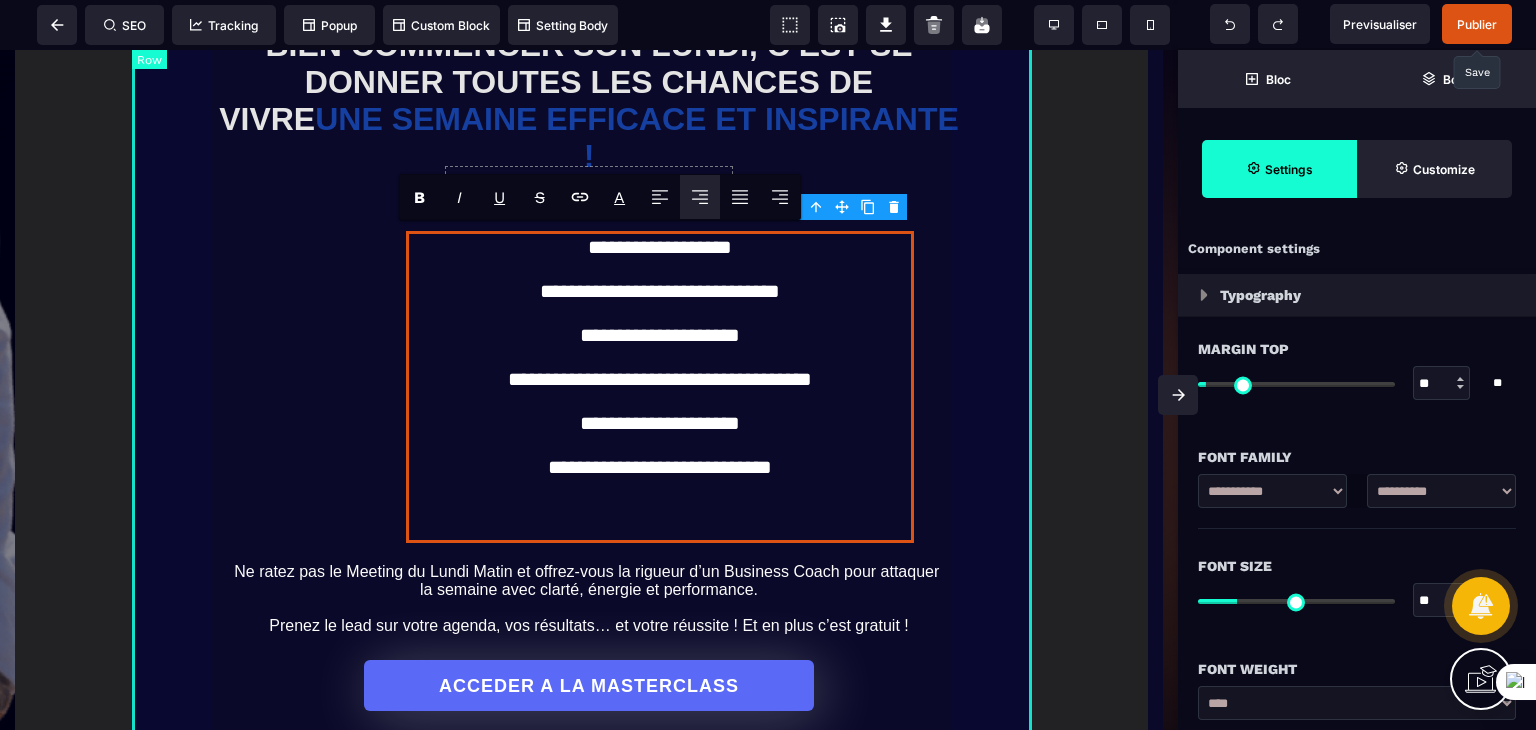 click on "**********" at bounding box center [589, 364] 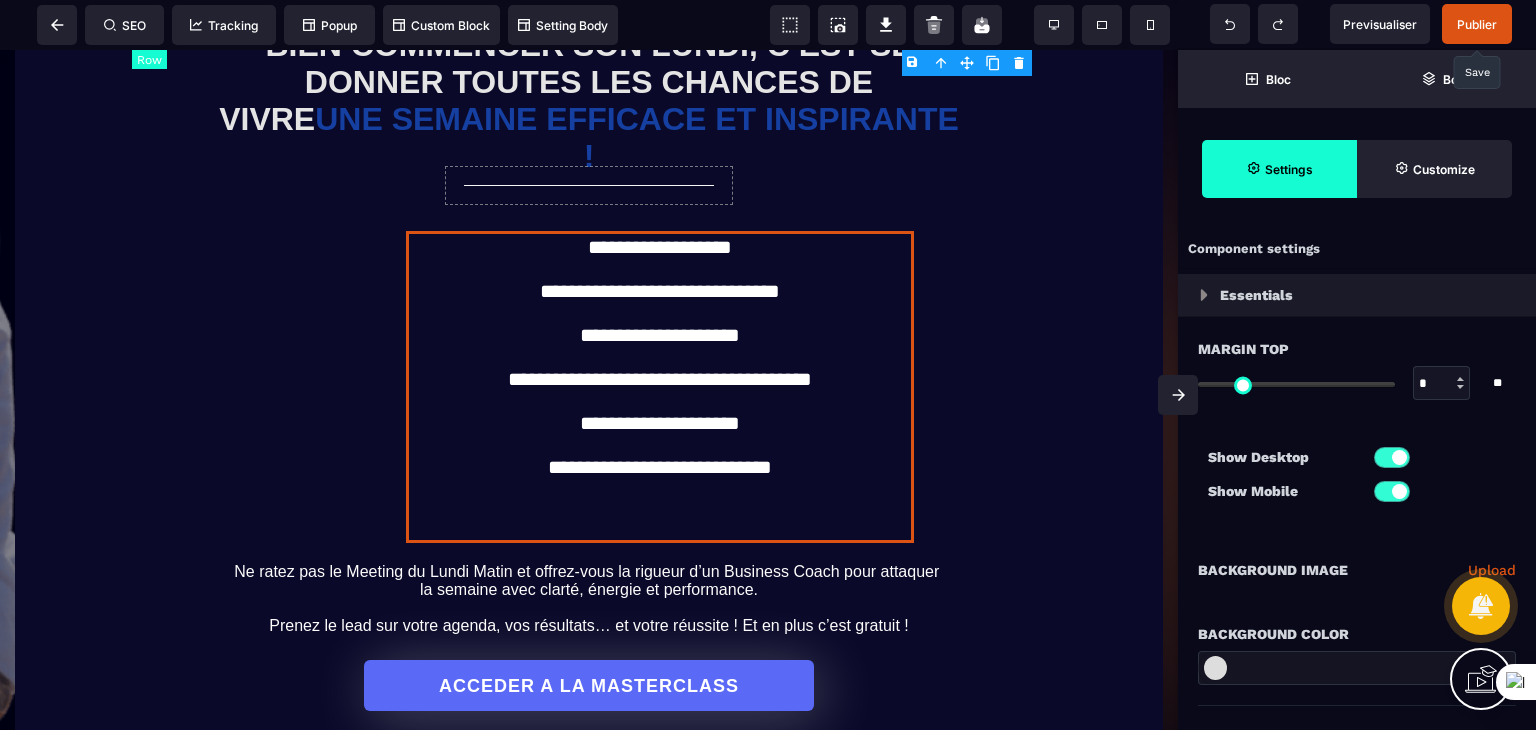 type on "*" 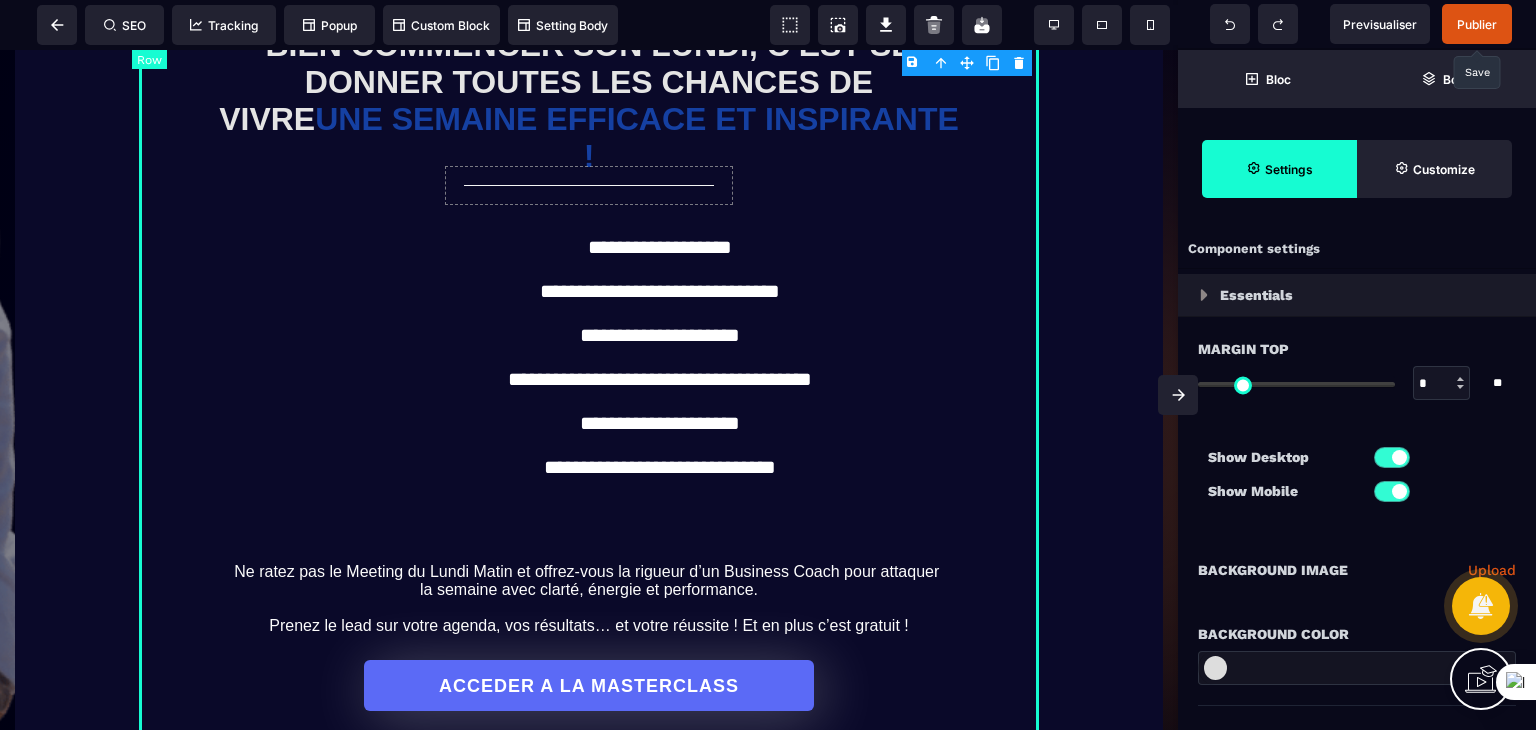 type on "***" 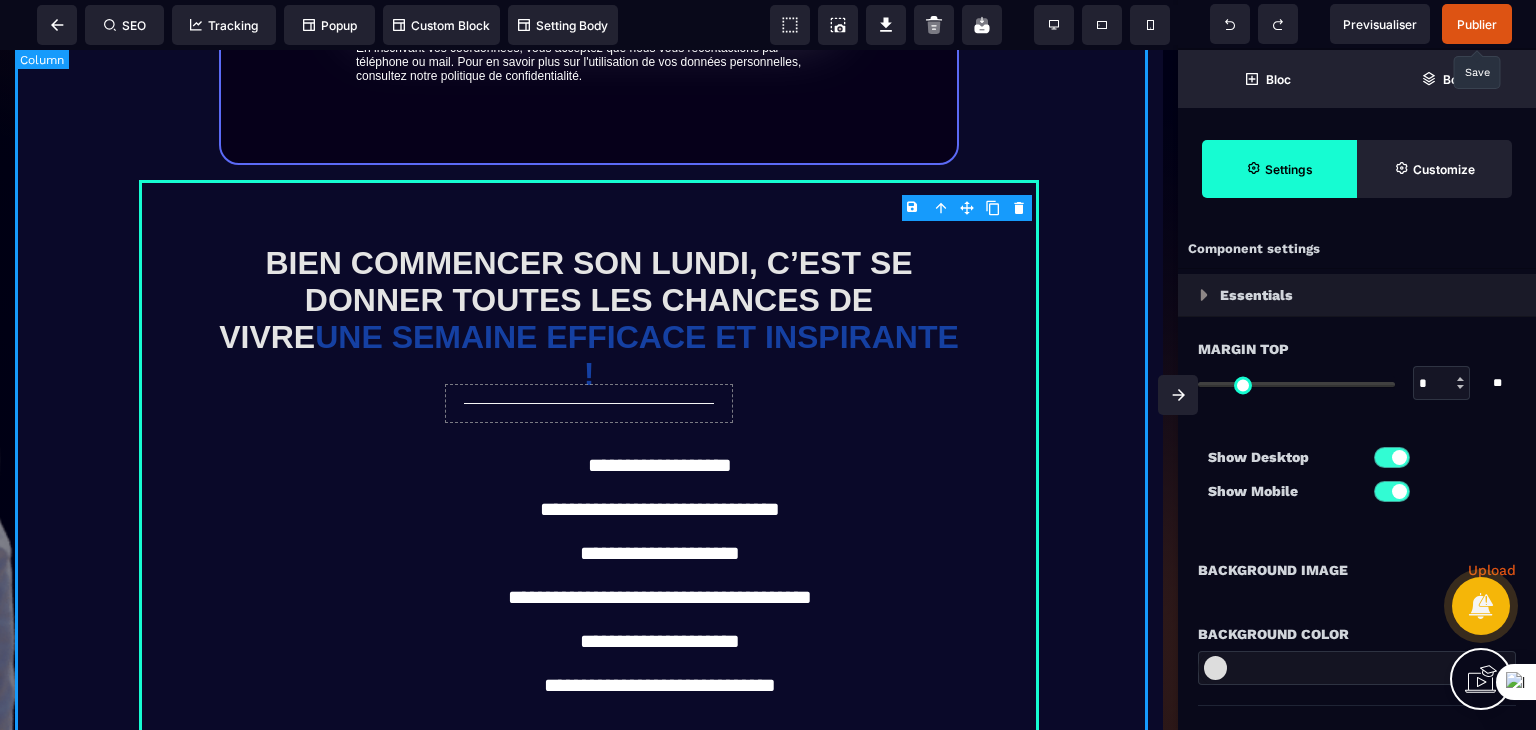 scroll, scrollTop: 800, scrollLeft: 0, axis: vertical 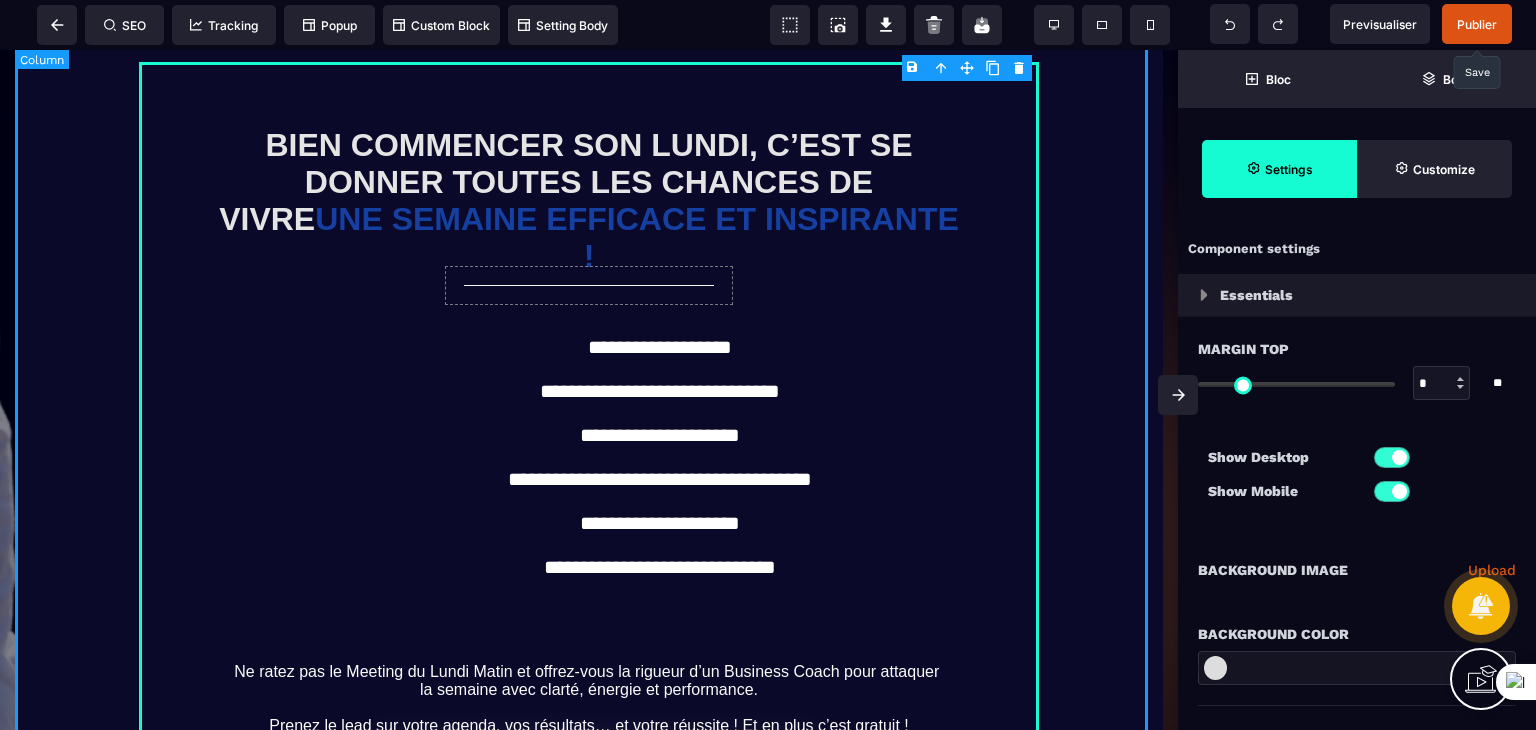 select on "***" 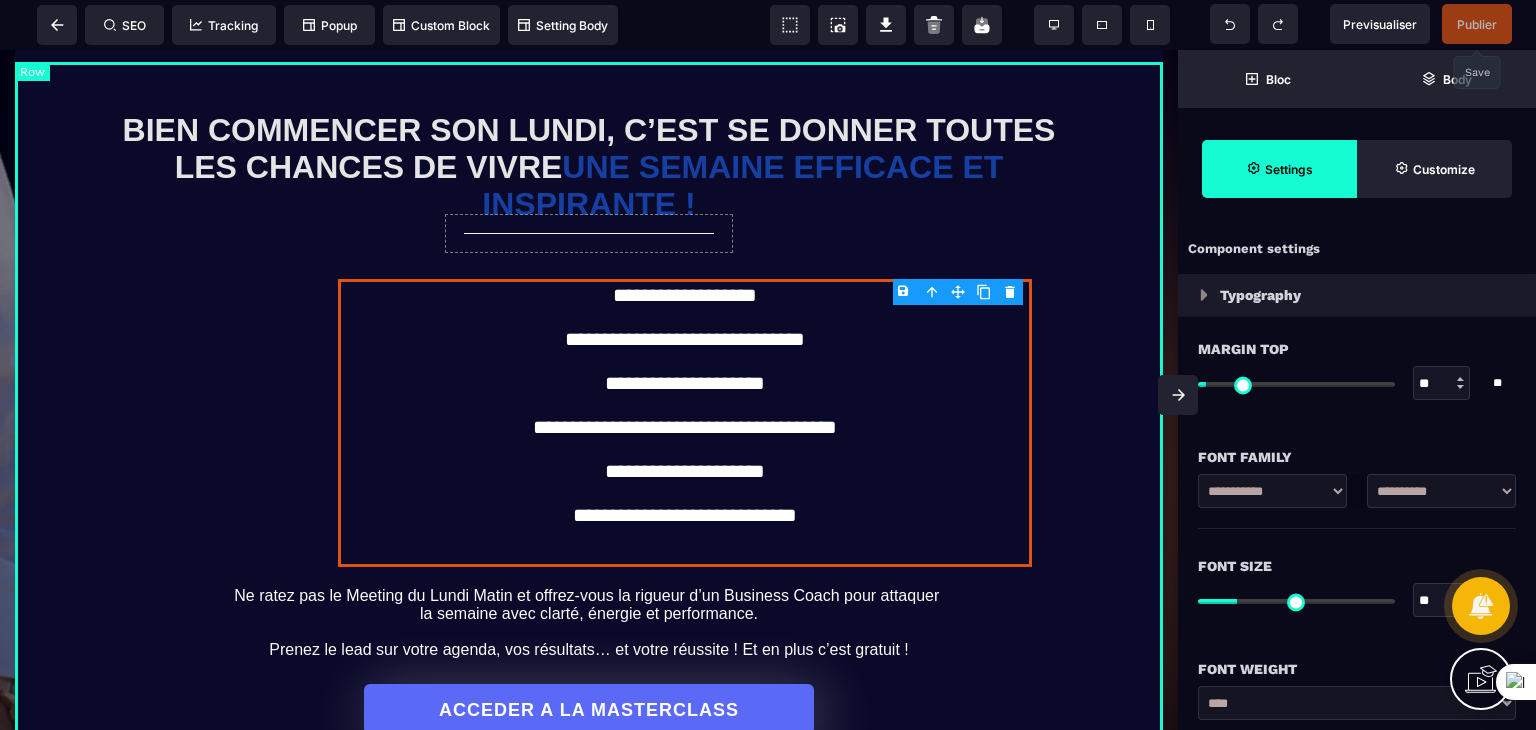 type 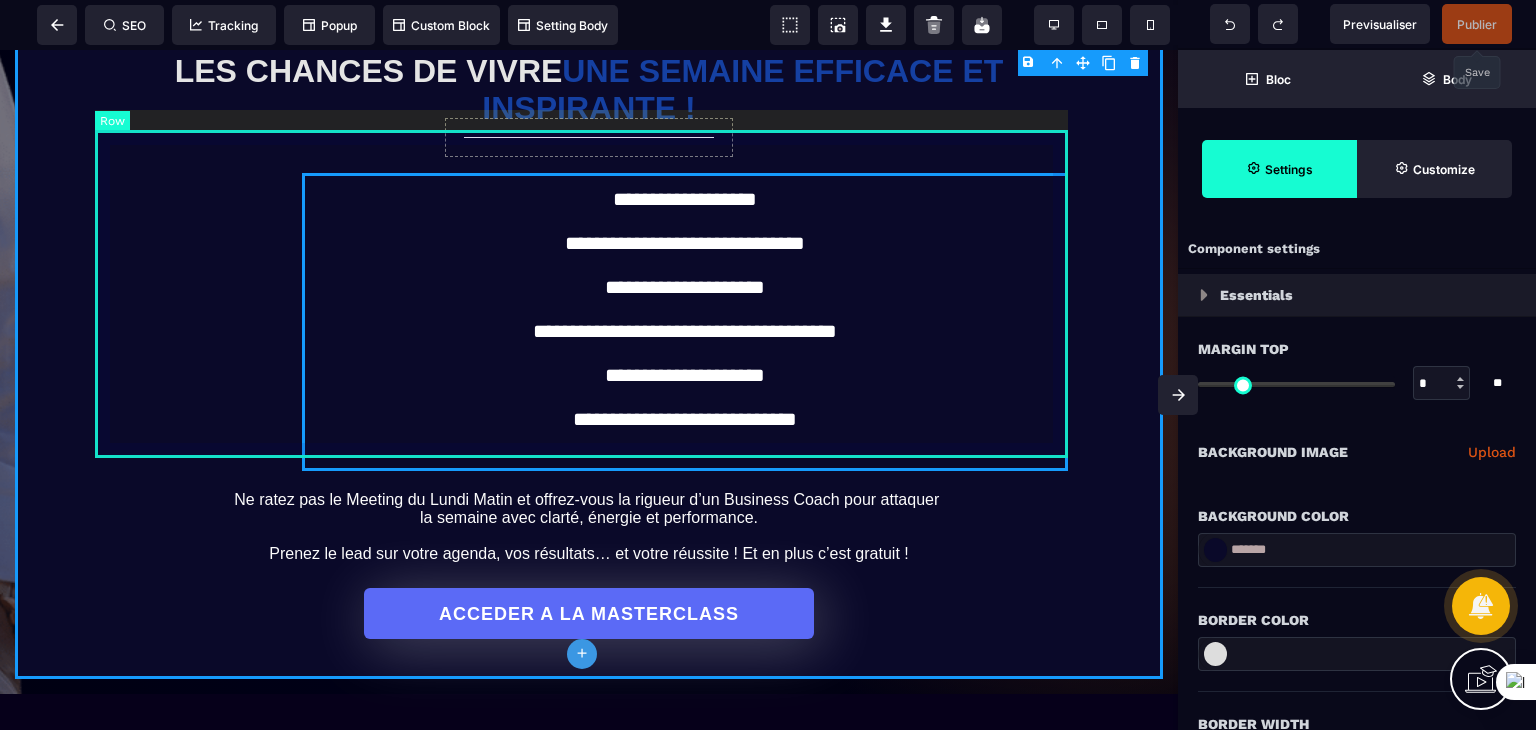 scroll, scrollTop: 1000, scrollLeft: 0, axis: vertical 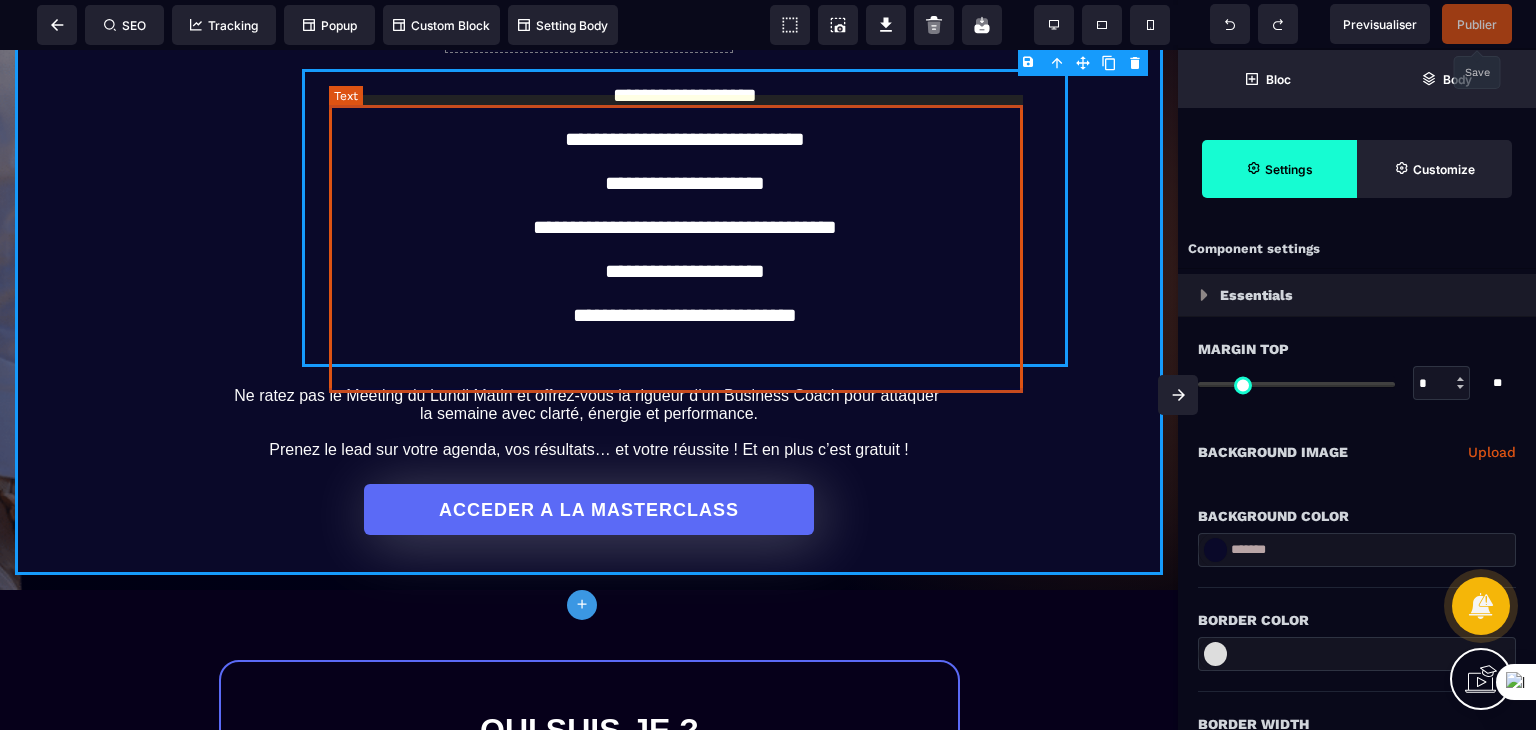 click on "**********" at bounding box center [685, 223] 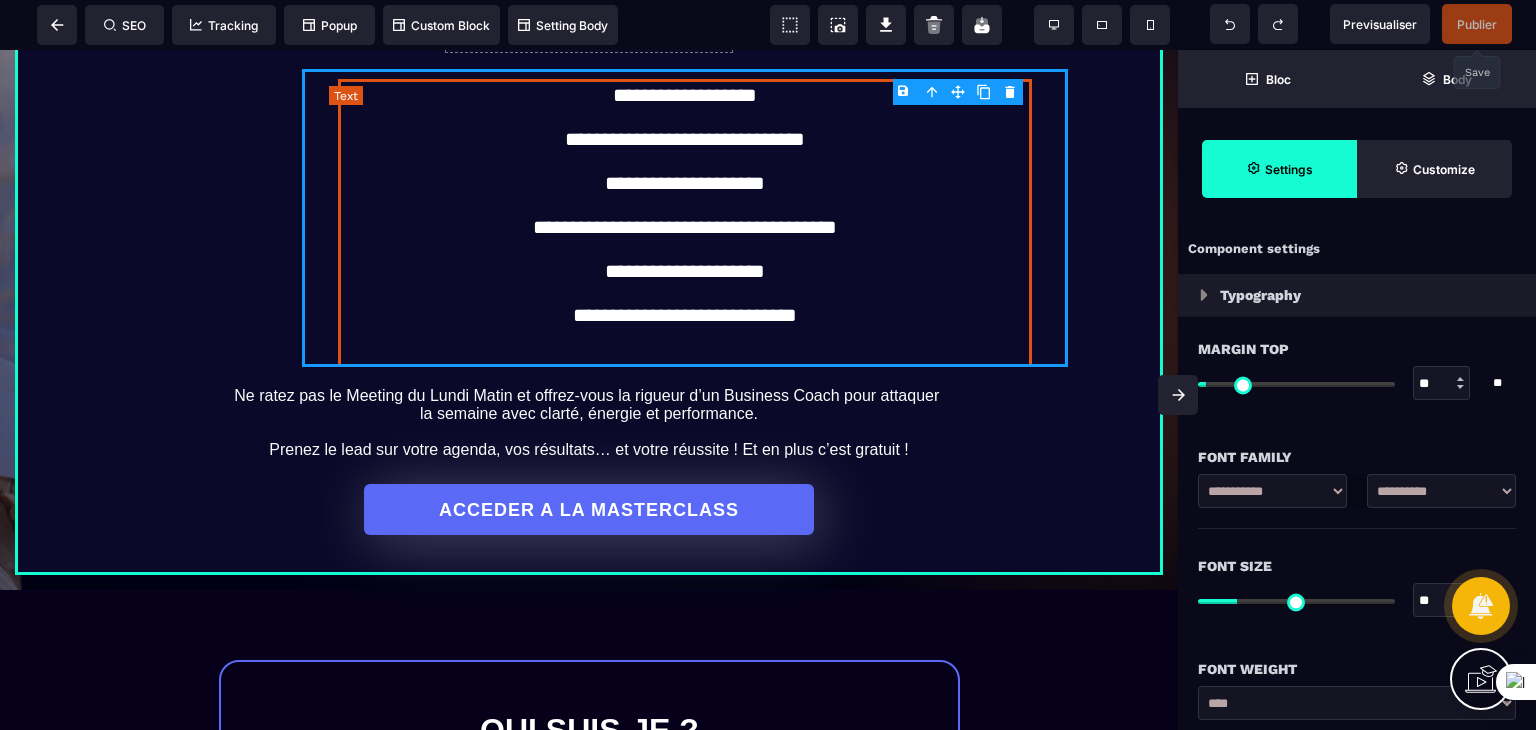 click on "**********" at bounding box center [685, 223] 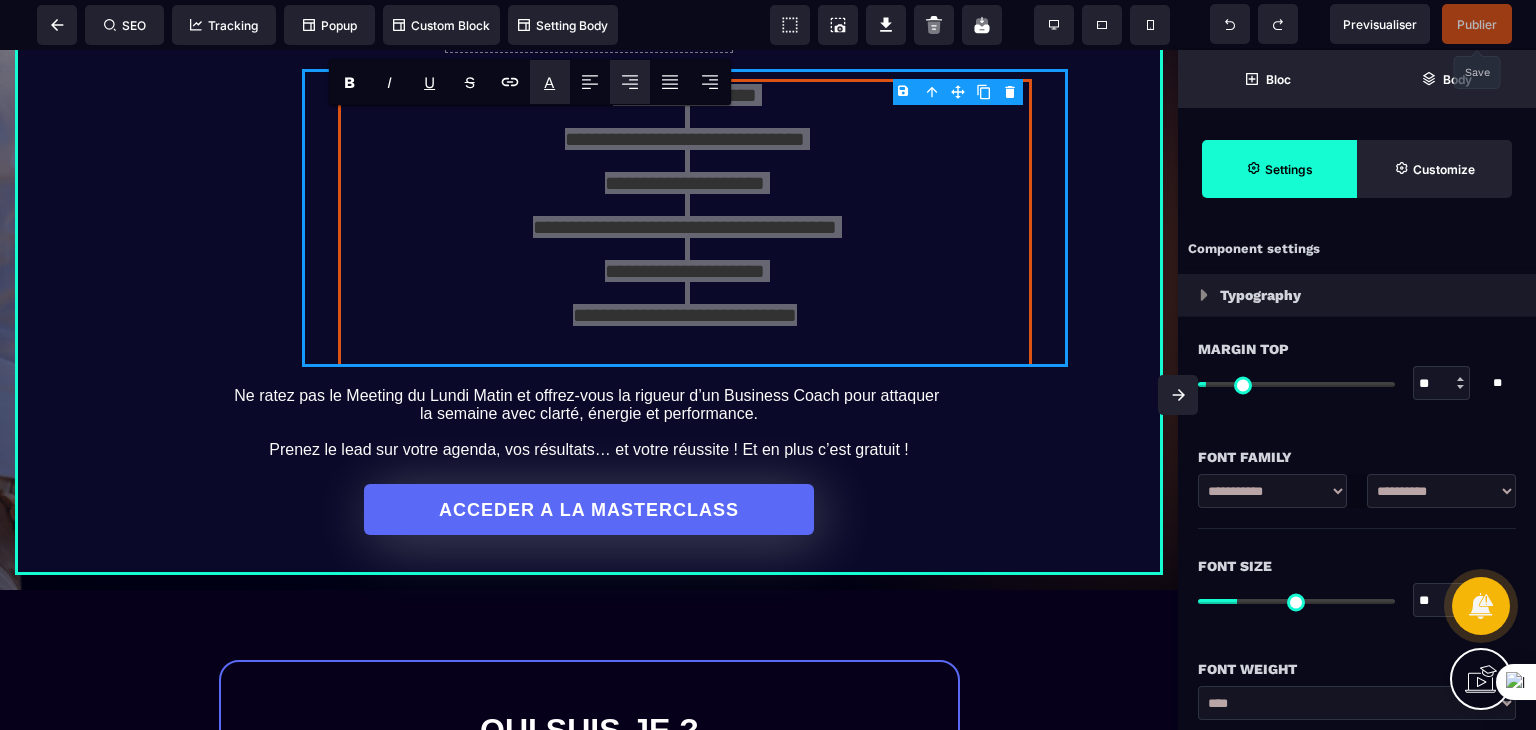 click on "*******" at bounding box center [575, 105] 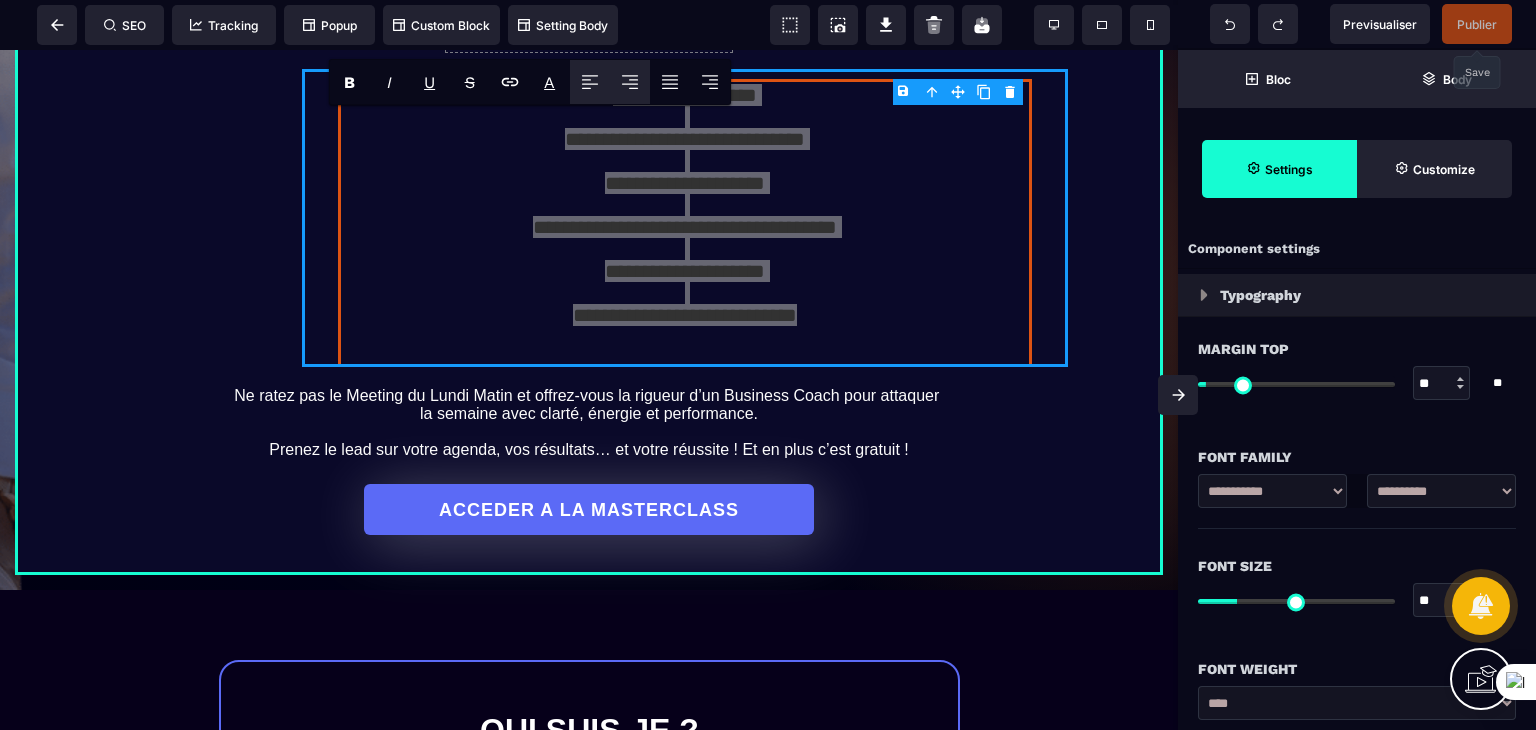 click 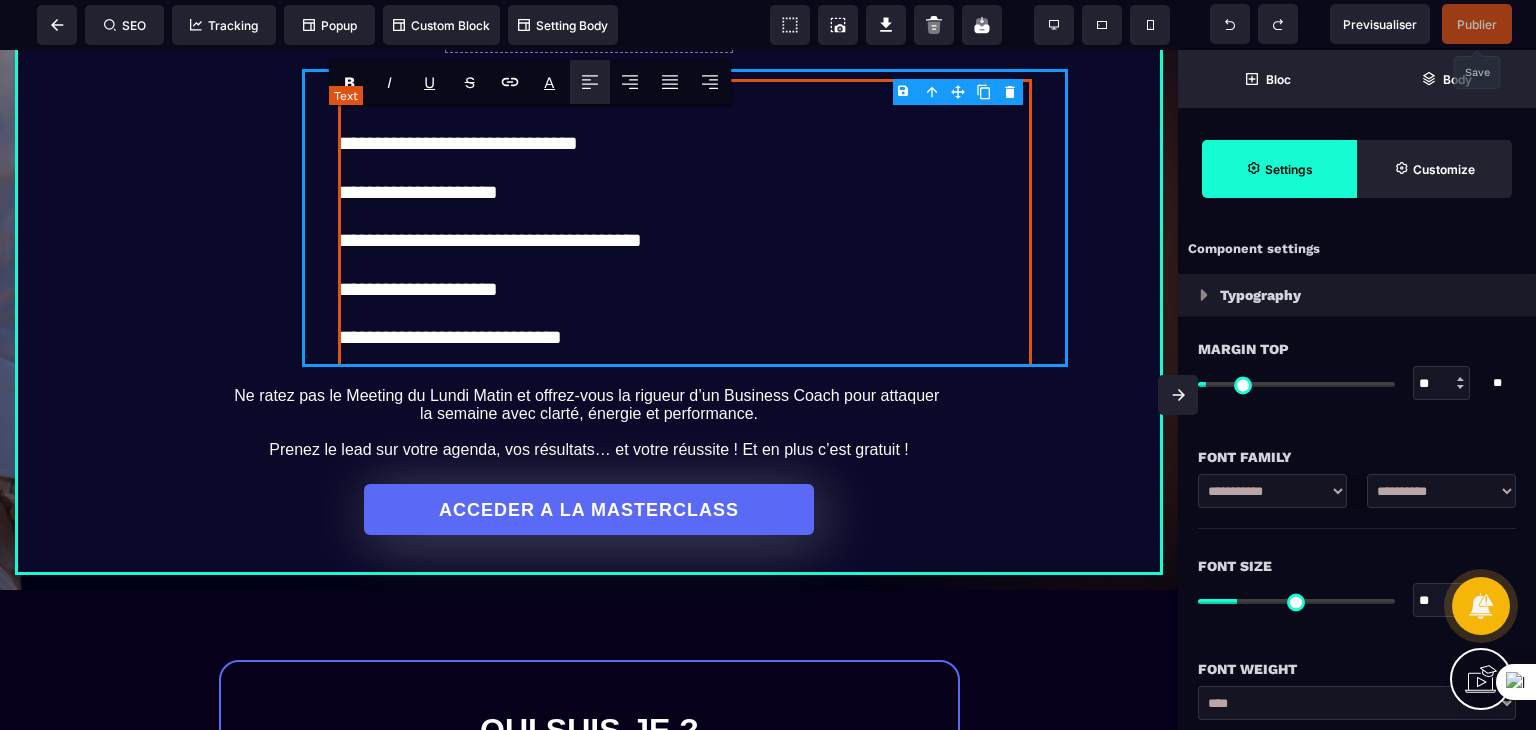 click at bounding box center [685, 267] 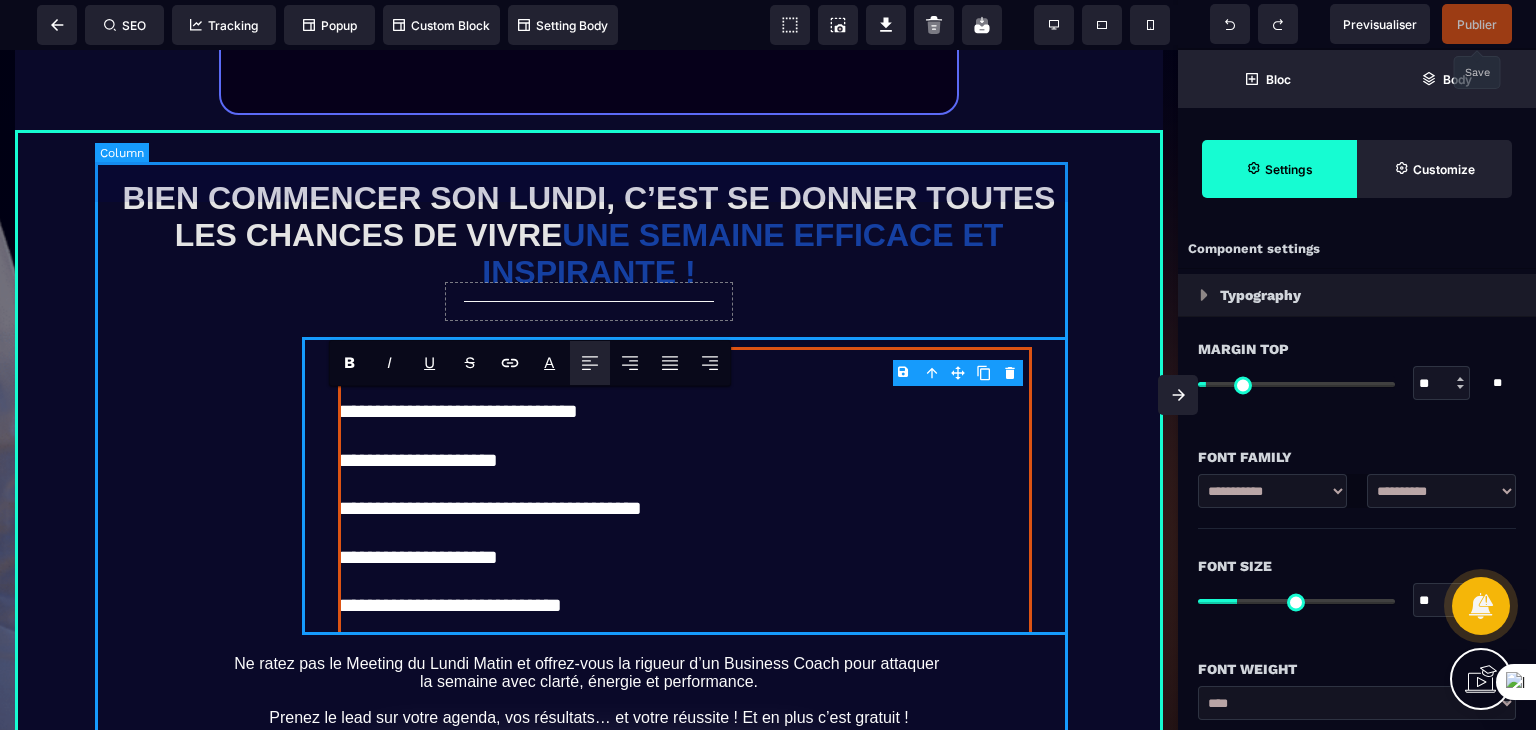 scroll, scrollTop: 700, scrollLeft: 0, axis: vertical 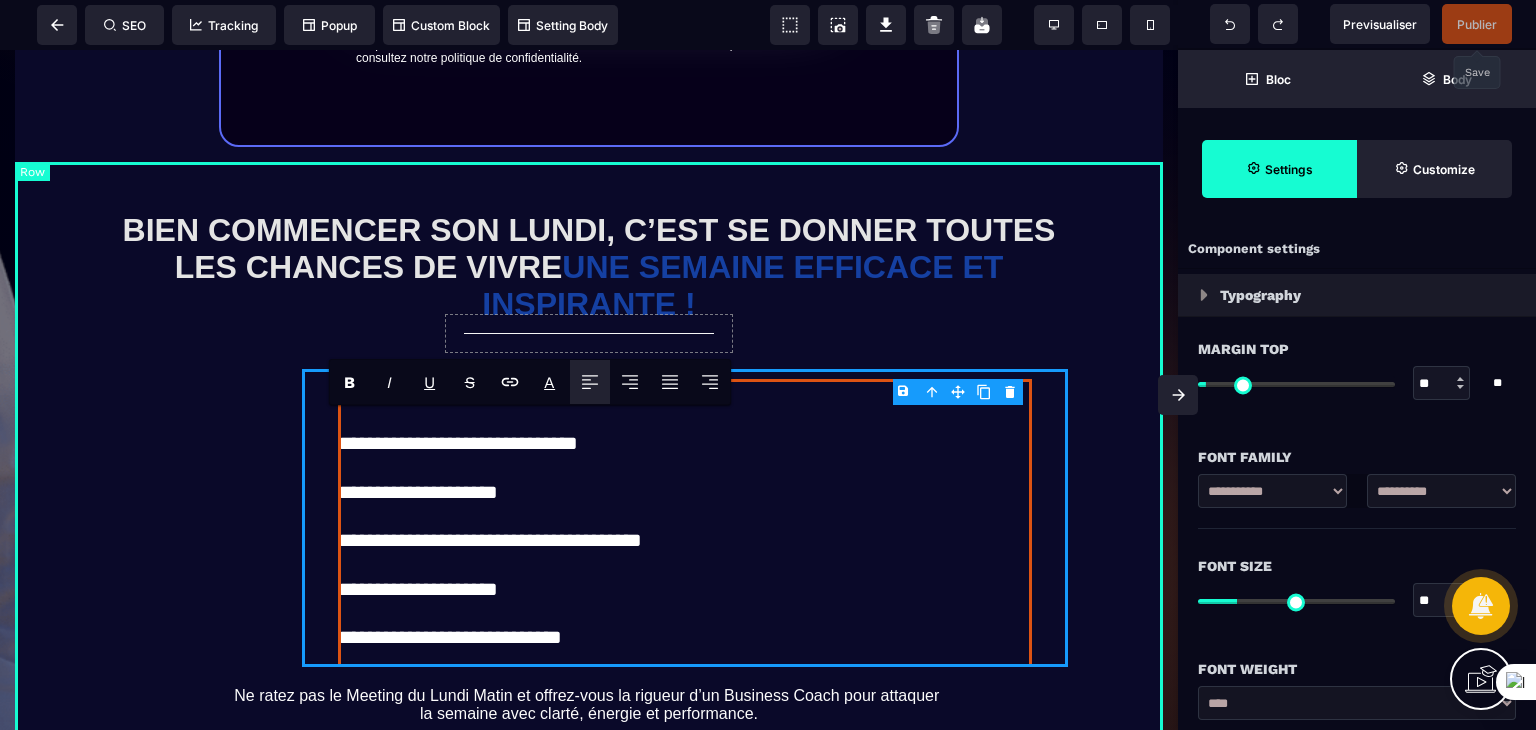 click on "**********" at bounding box center [589, 518] 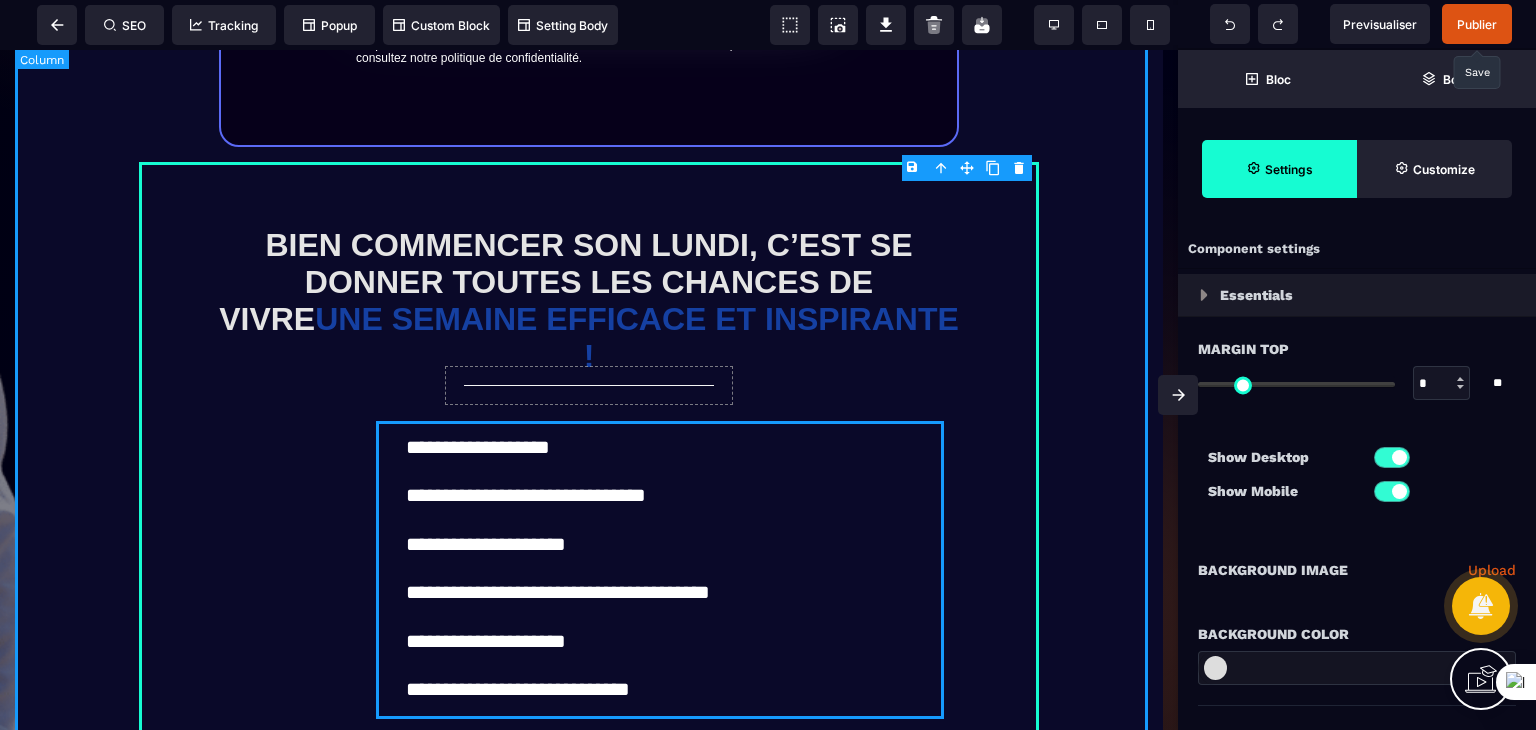 scroll, scrollTop: 900, scrollLeft: 0, axis: vertical 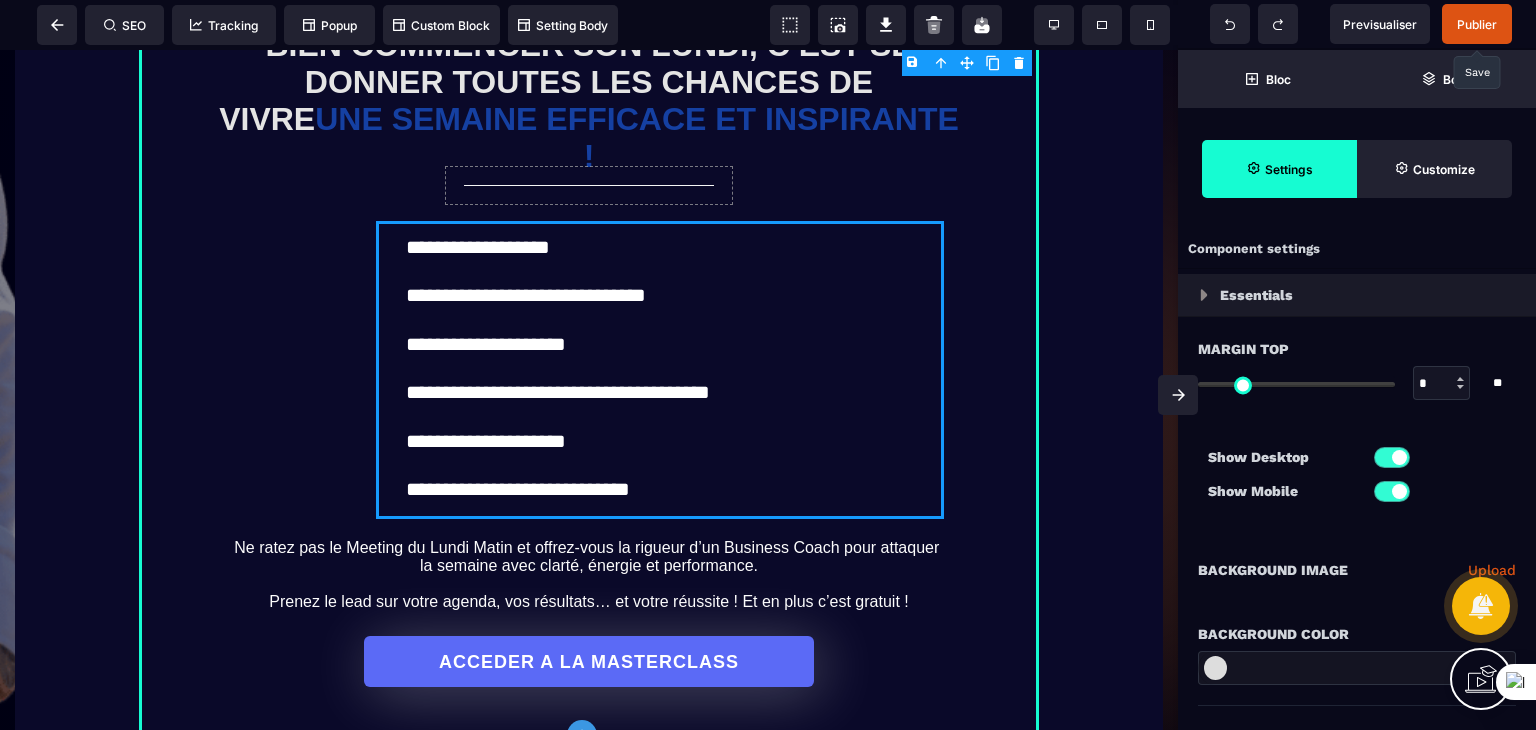 click on "Publier" at bounding box center [1477, 24] 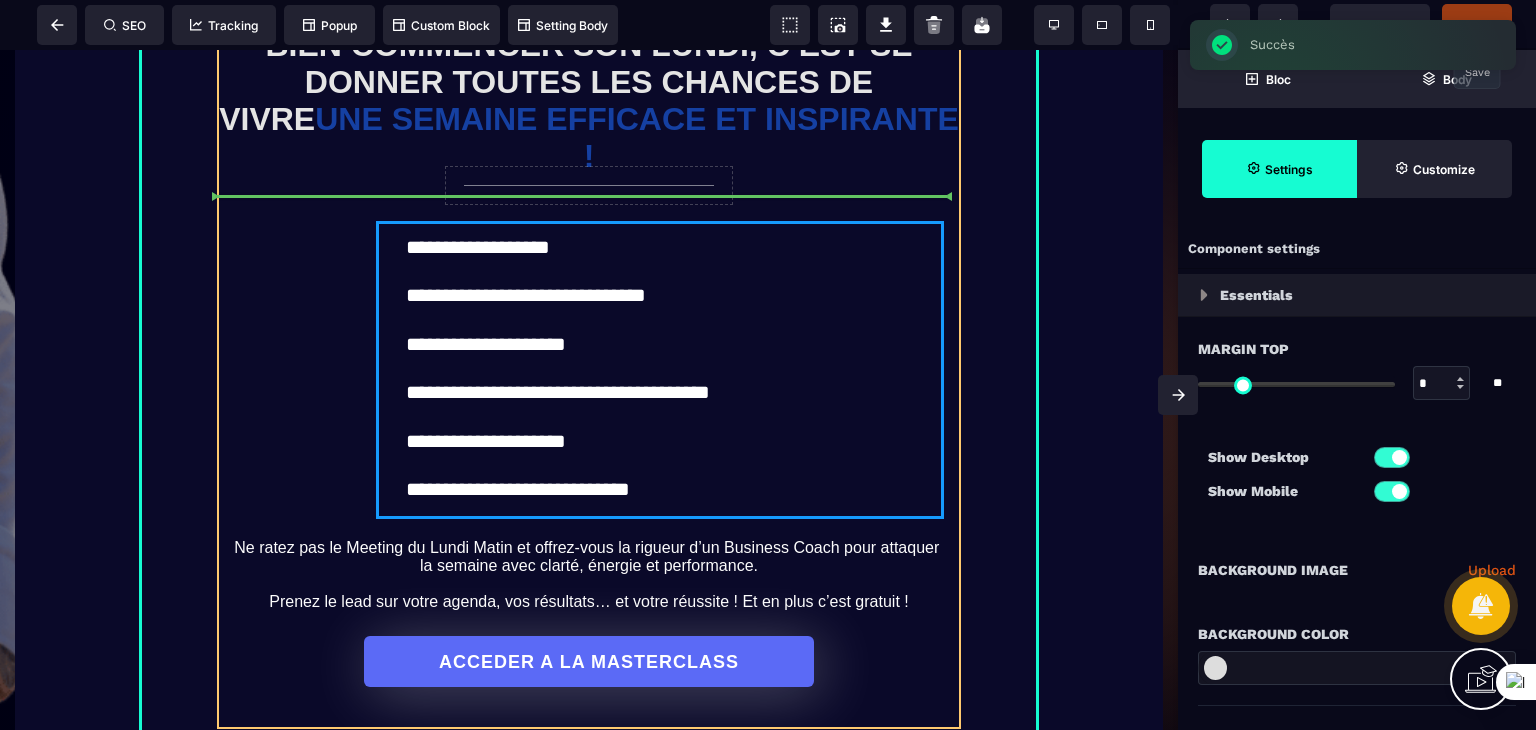 click on "**********" at bounding box center (589, 352) 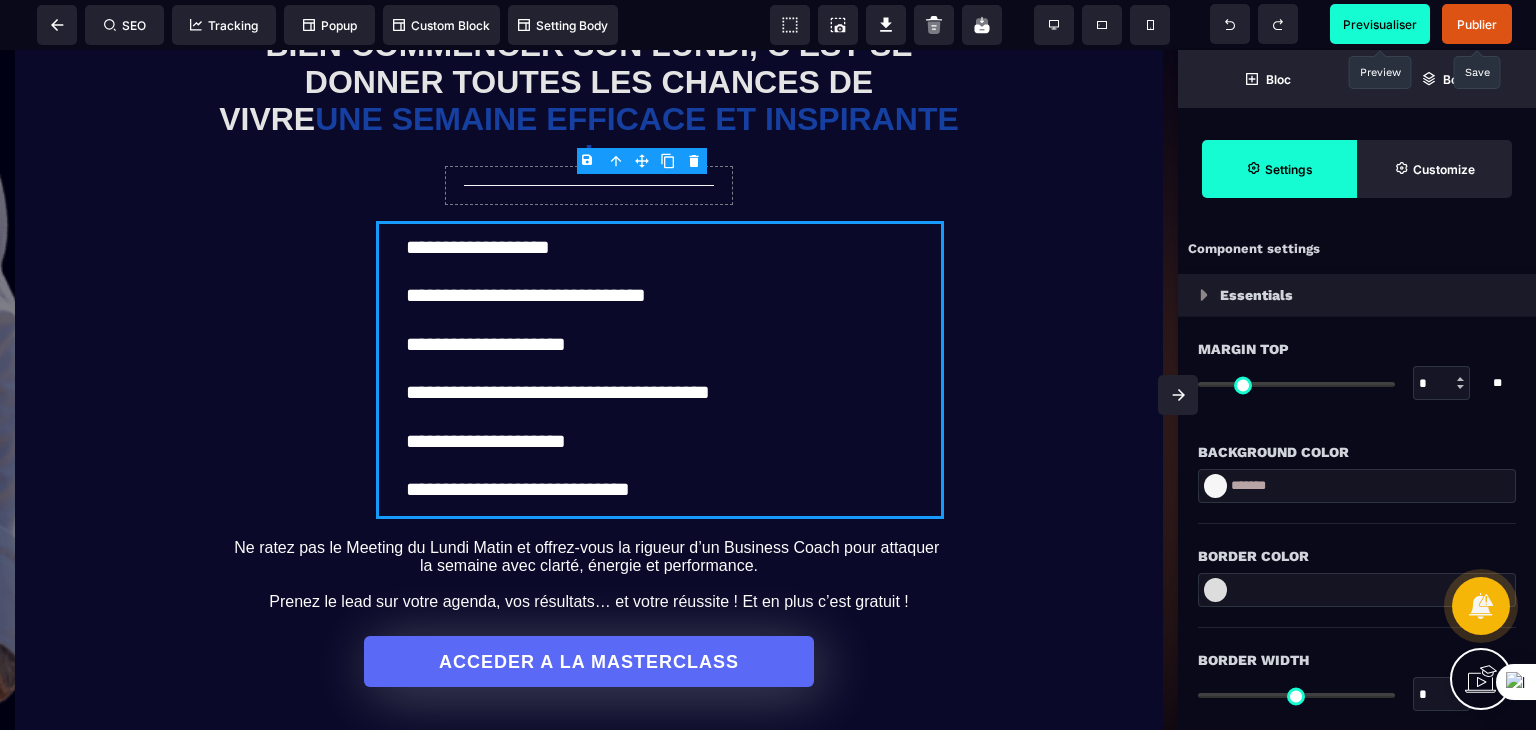 click on "Previsualiser" at bounding box center [1380, 24] 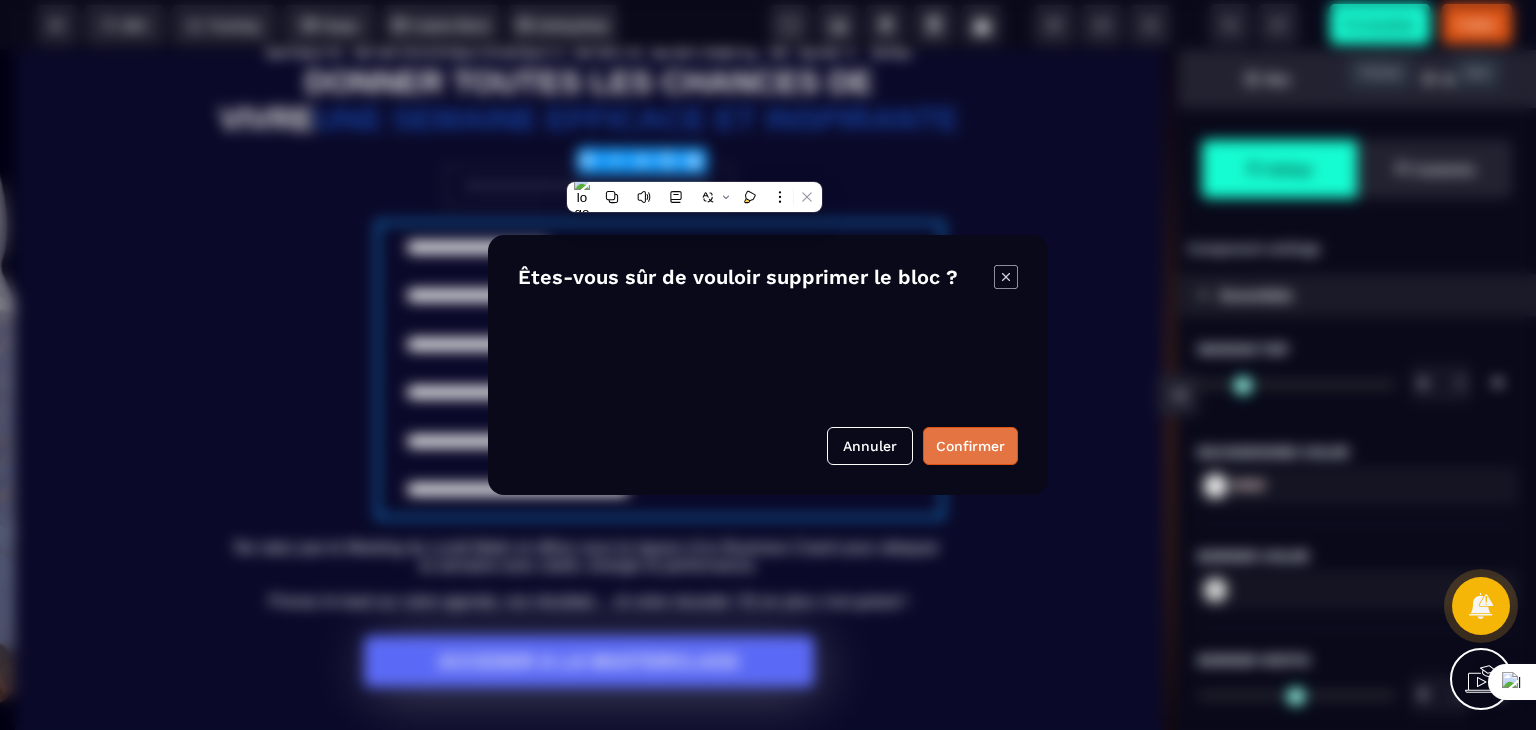 click on "Confirmer" at bounding box center [970, 446] 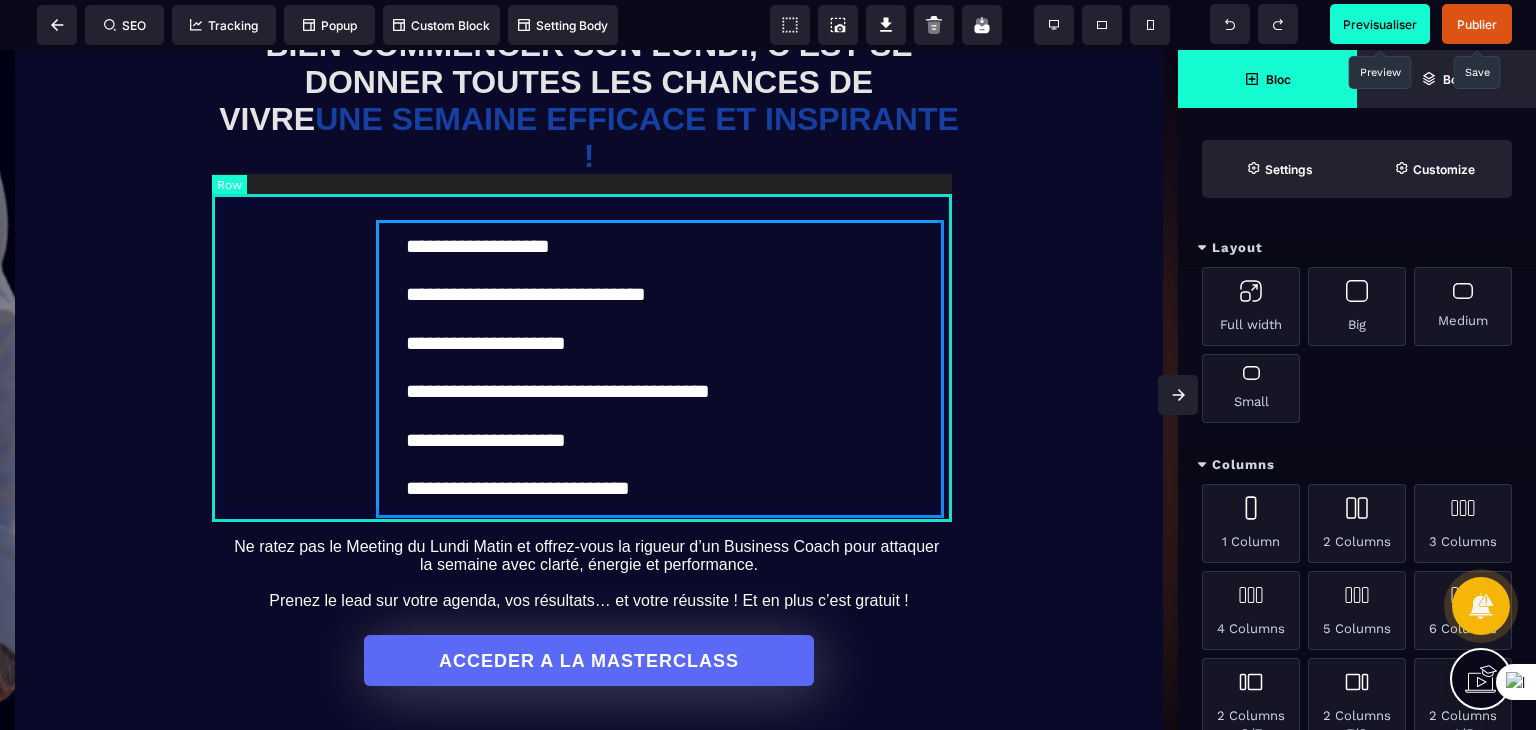 click on "**********" at bounding box center (589, 369) 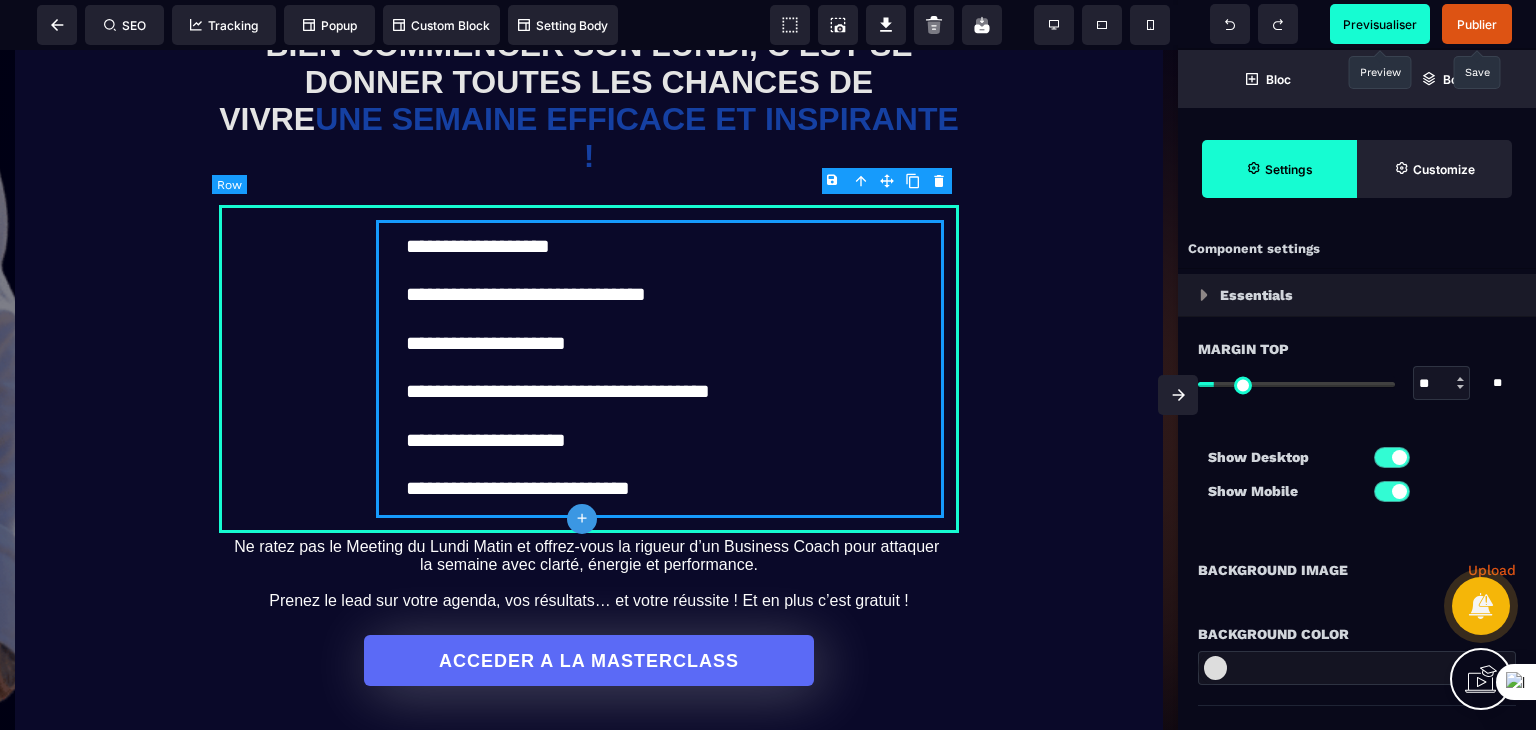 click at bounding box center [305, 369] 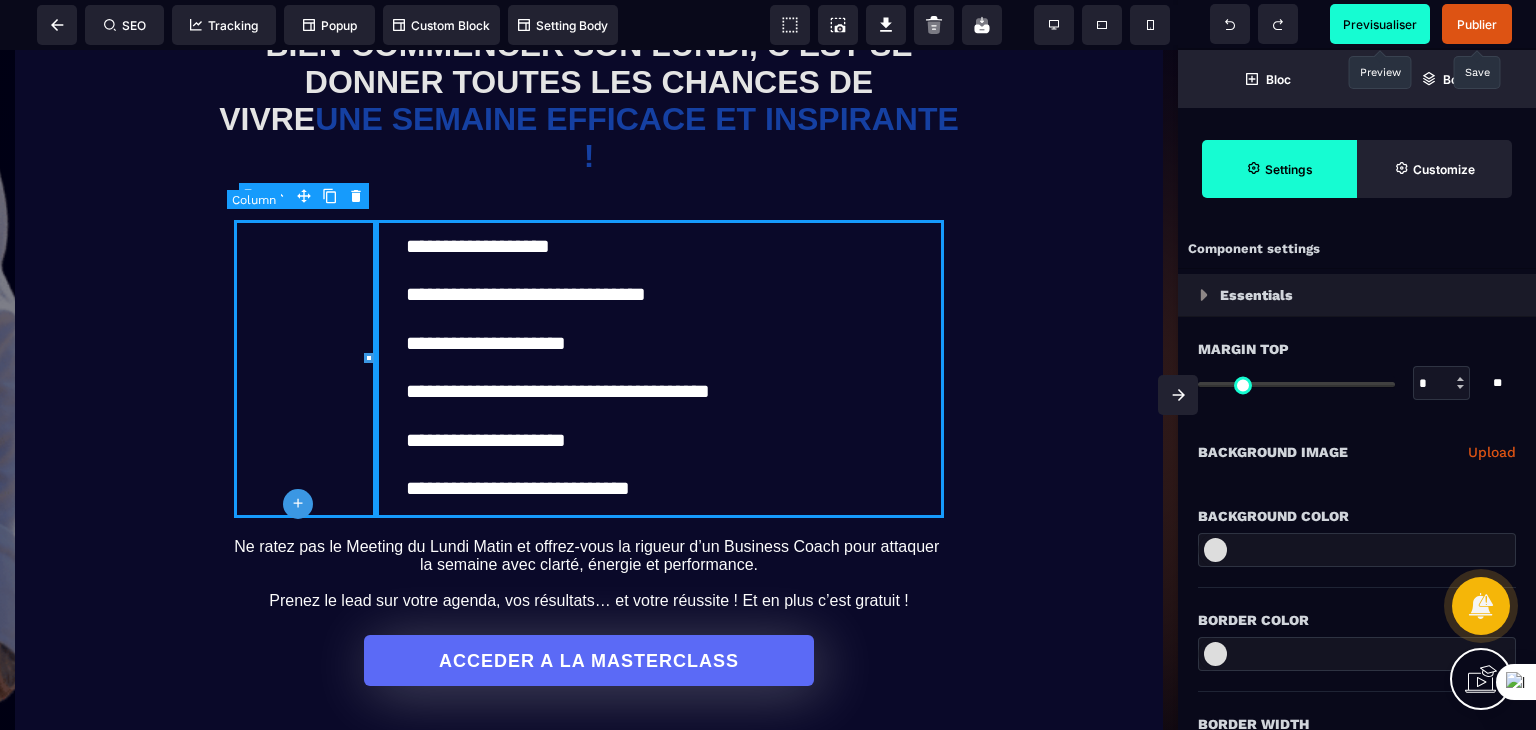 click at bounding box center [305, 369] 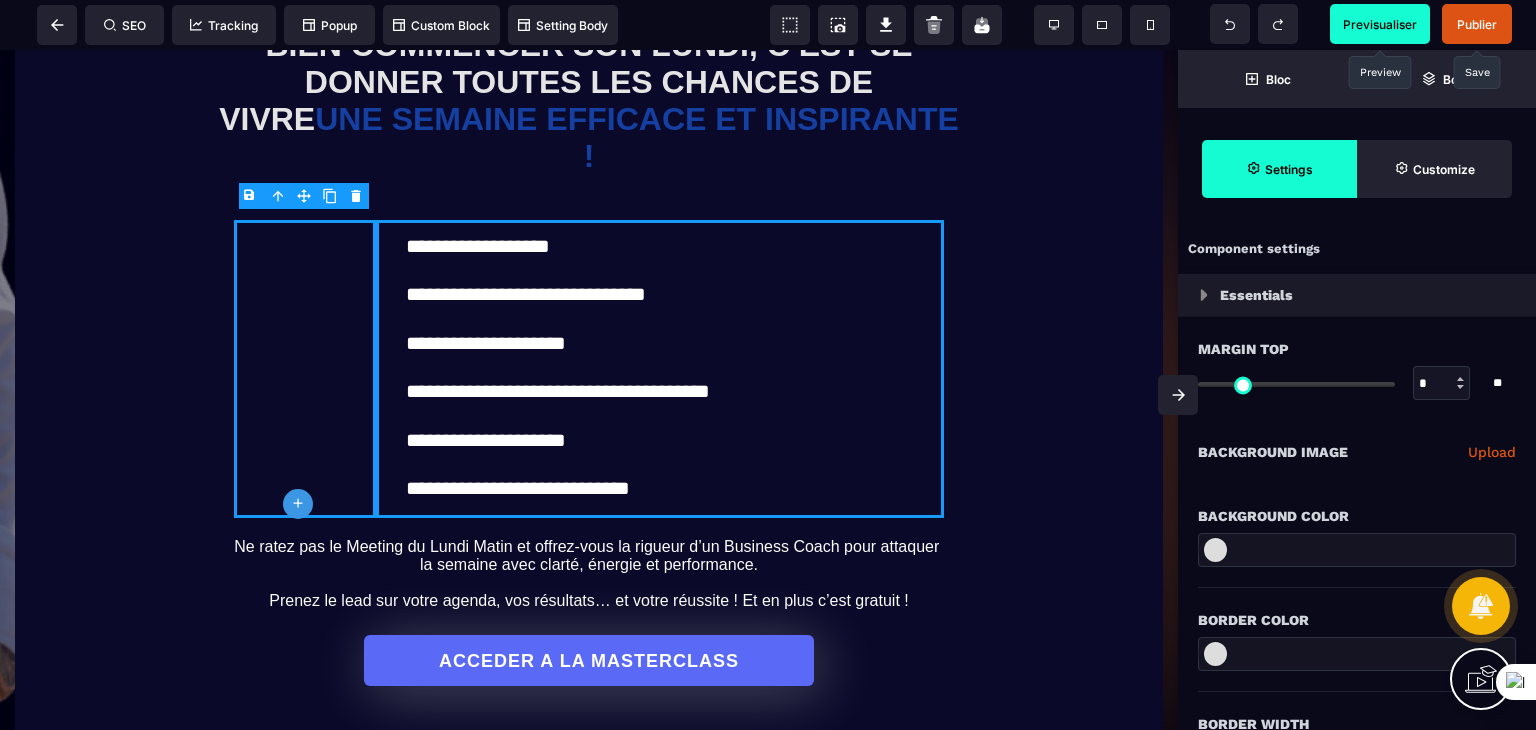 click on "B I U S
A *******
plus
Column
SEO" at bounding box center (768, 365) 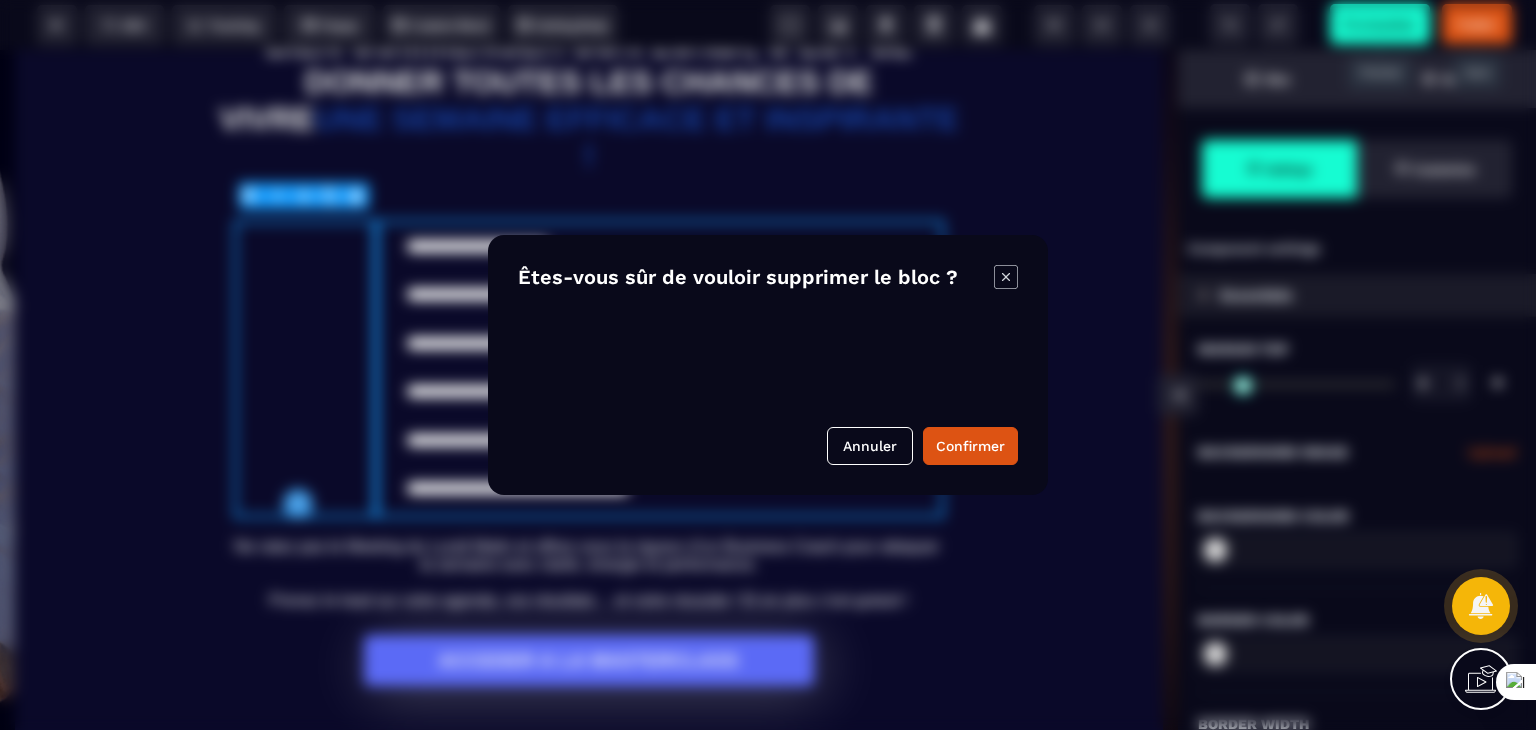 drag, startPoint x: 992, startPoint y: 443, endPoint x: 1018, endPoint y: 445, distance: 26.076809 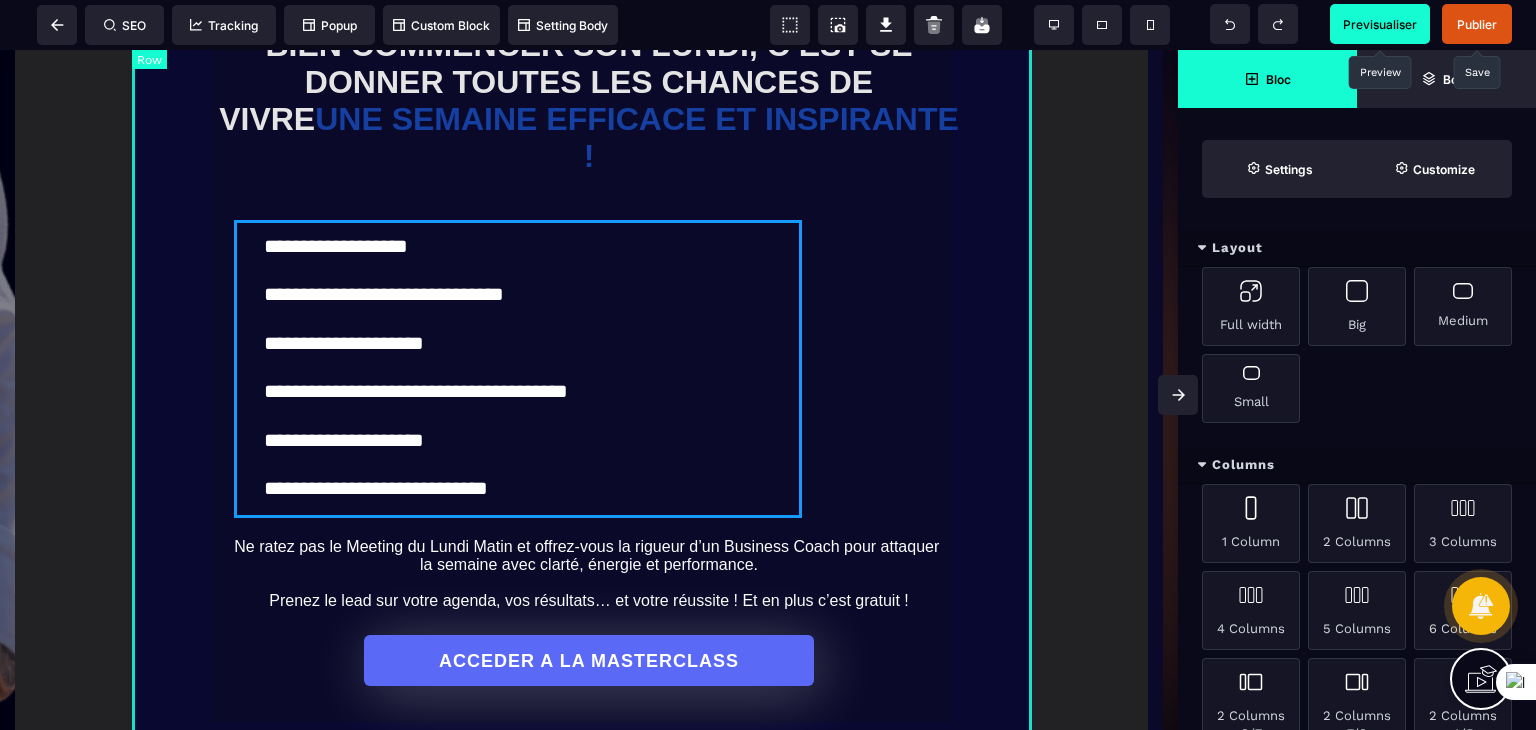 click on "**********" at bounding box center (589, 351) 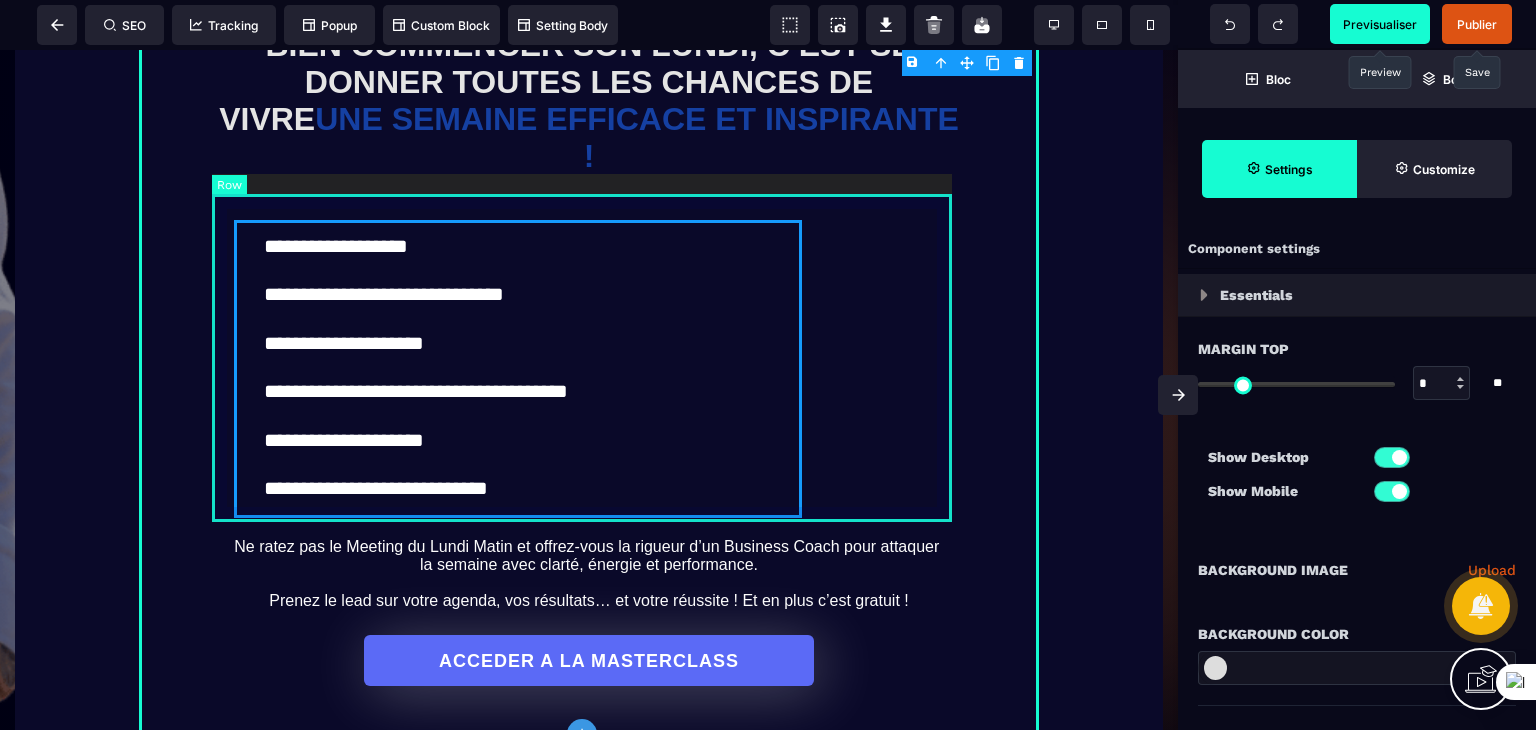 click on "**********" at bounding box center [589, 369] 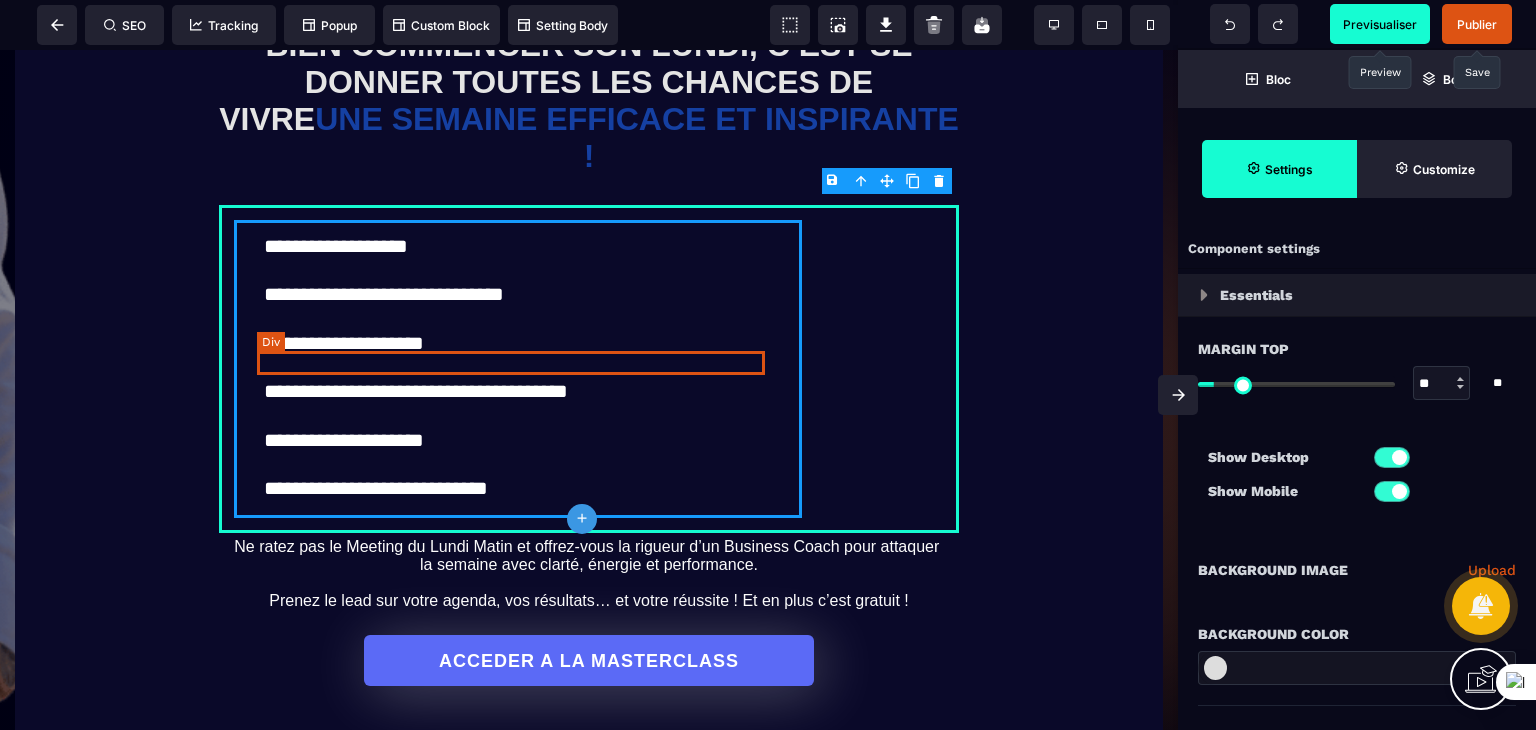 click at bounding box center (518, 369) 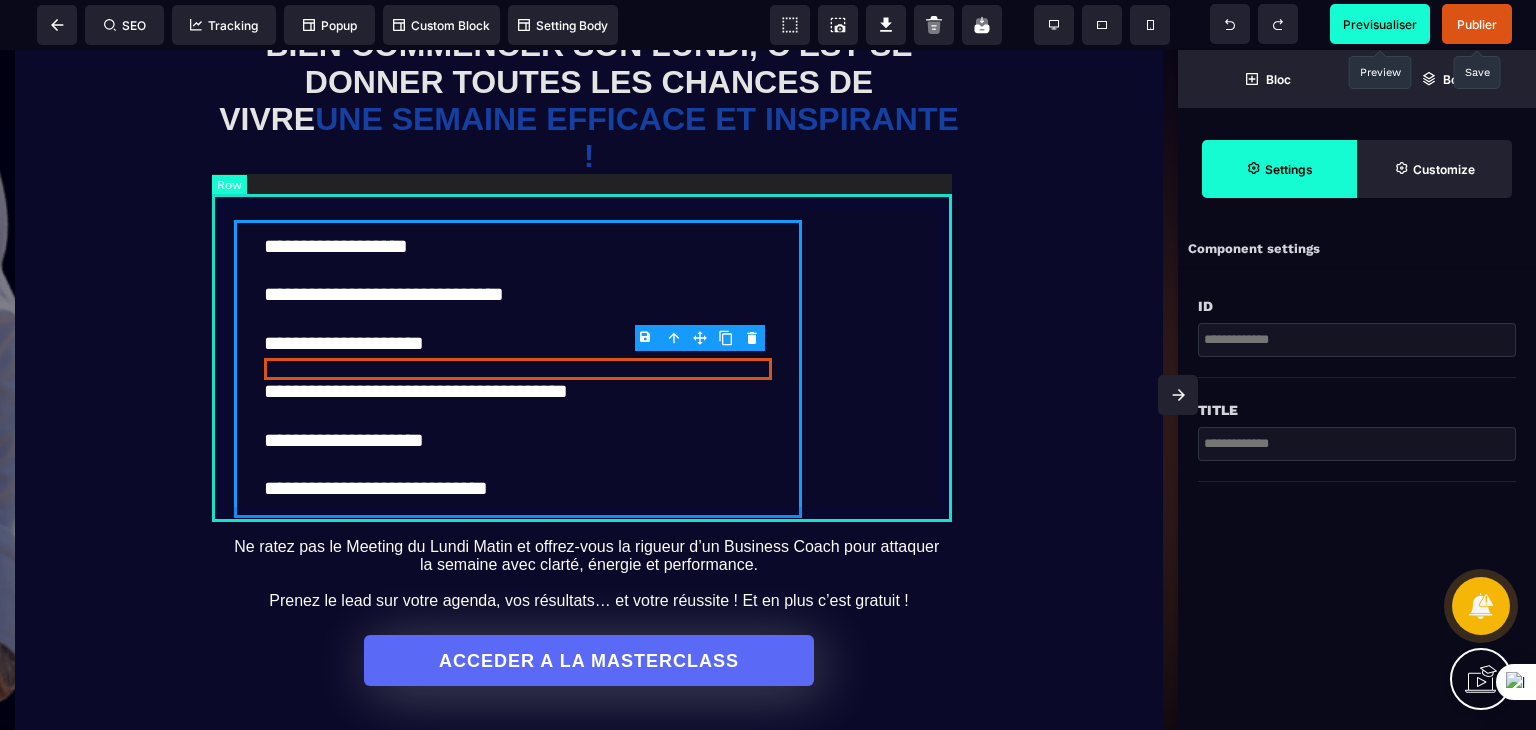 click on "**********" at bounding box center (589, 369) 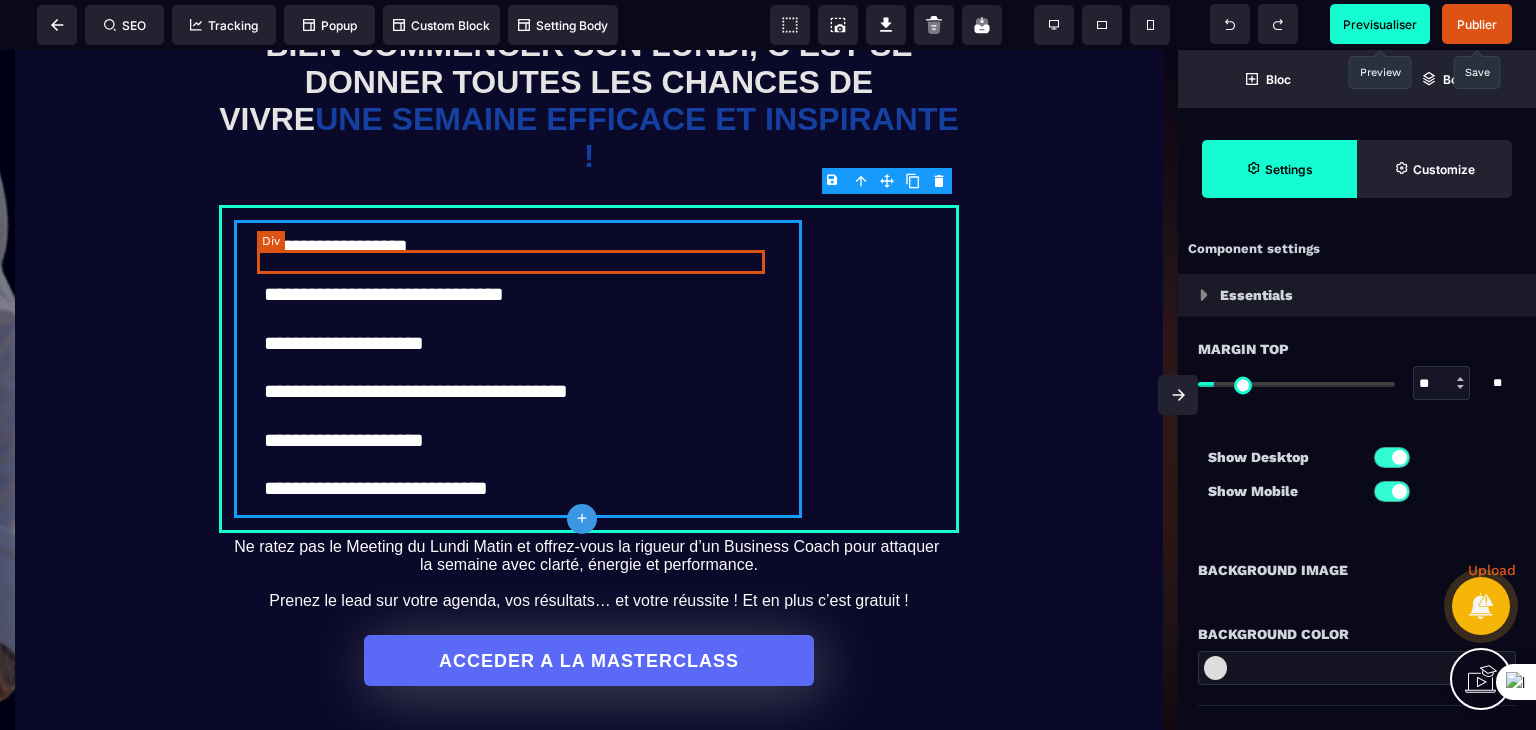 click at bounding box center [518, 272] 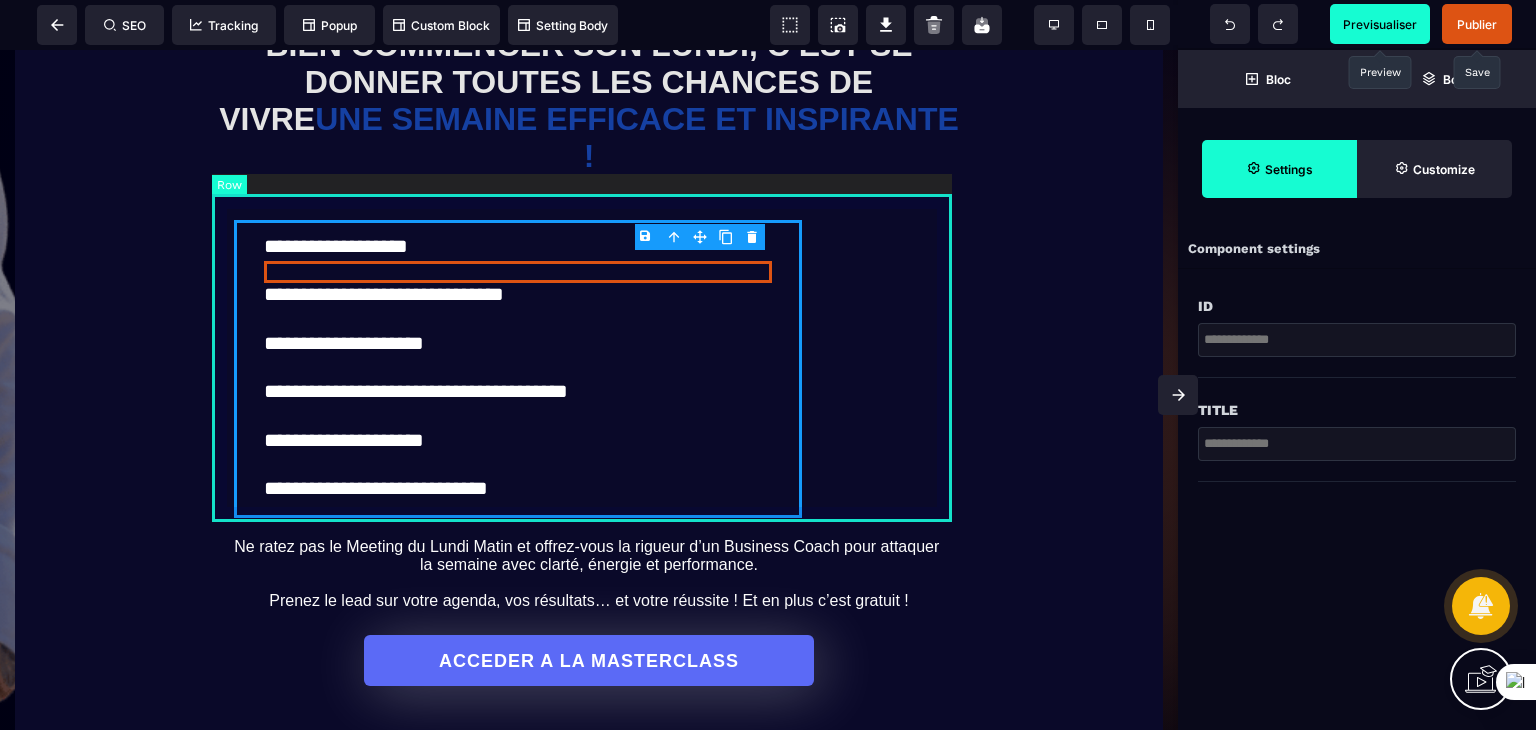 click on "**********" at bounding box center (589, 369) 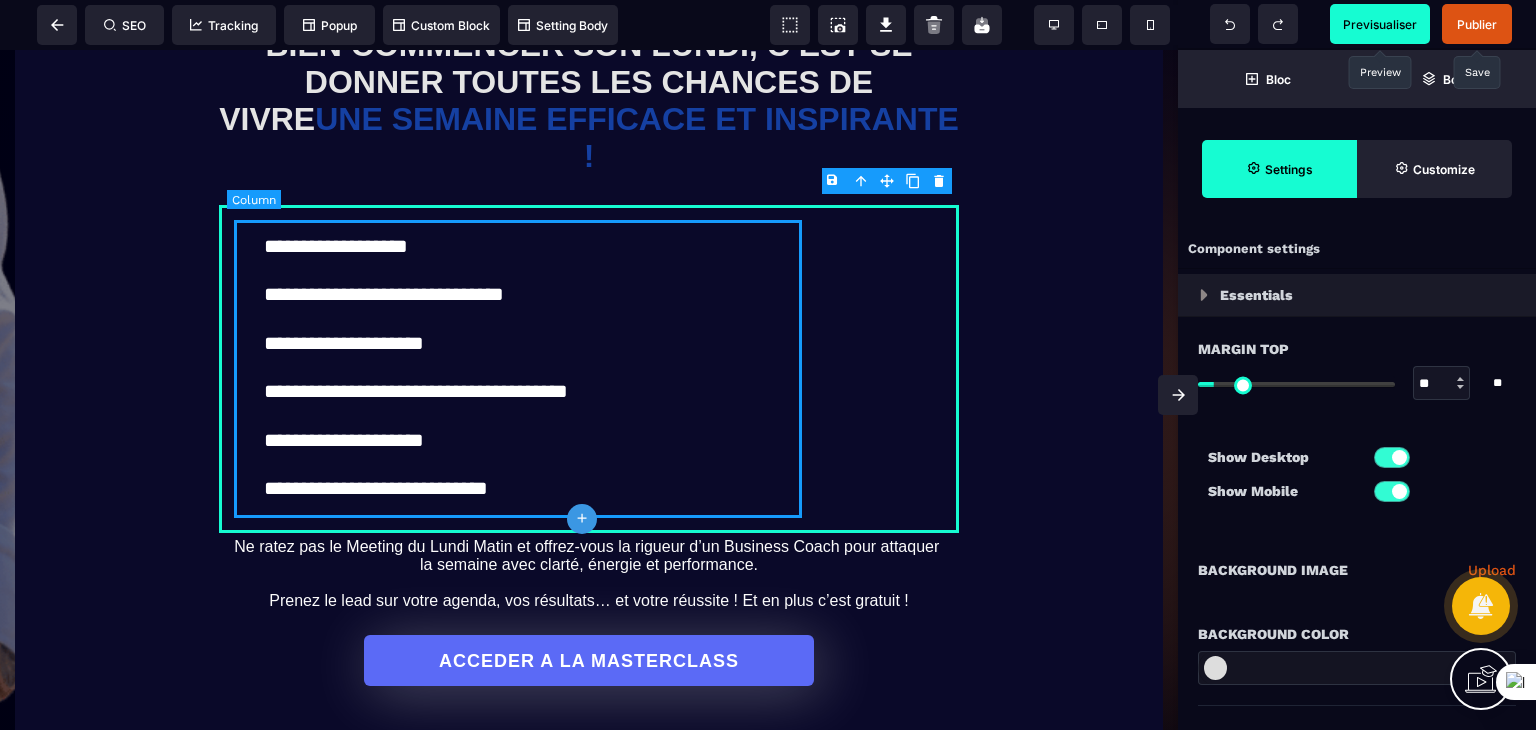 click on "**********" at bounding box center [518, 369] 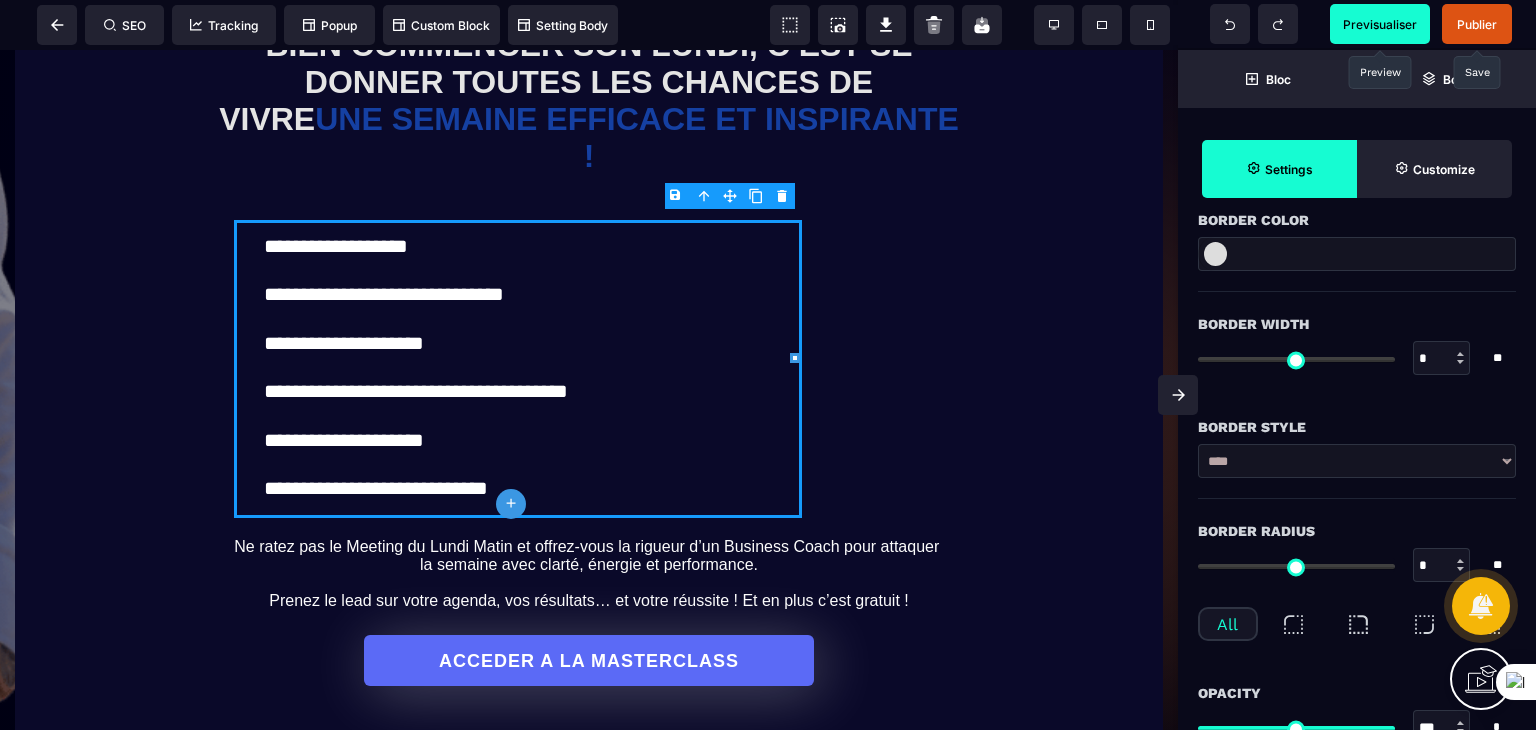 scroll, scrollTop: 700, scrollLeft: 0, axis: vertical 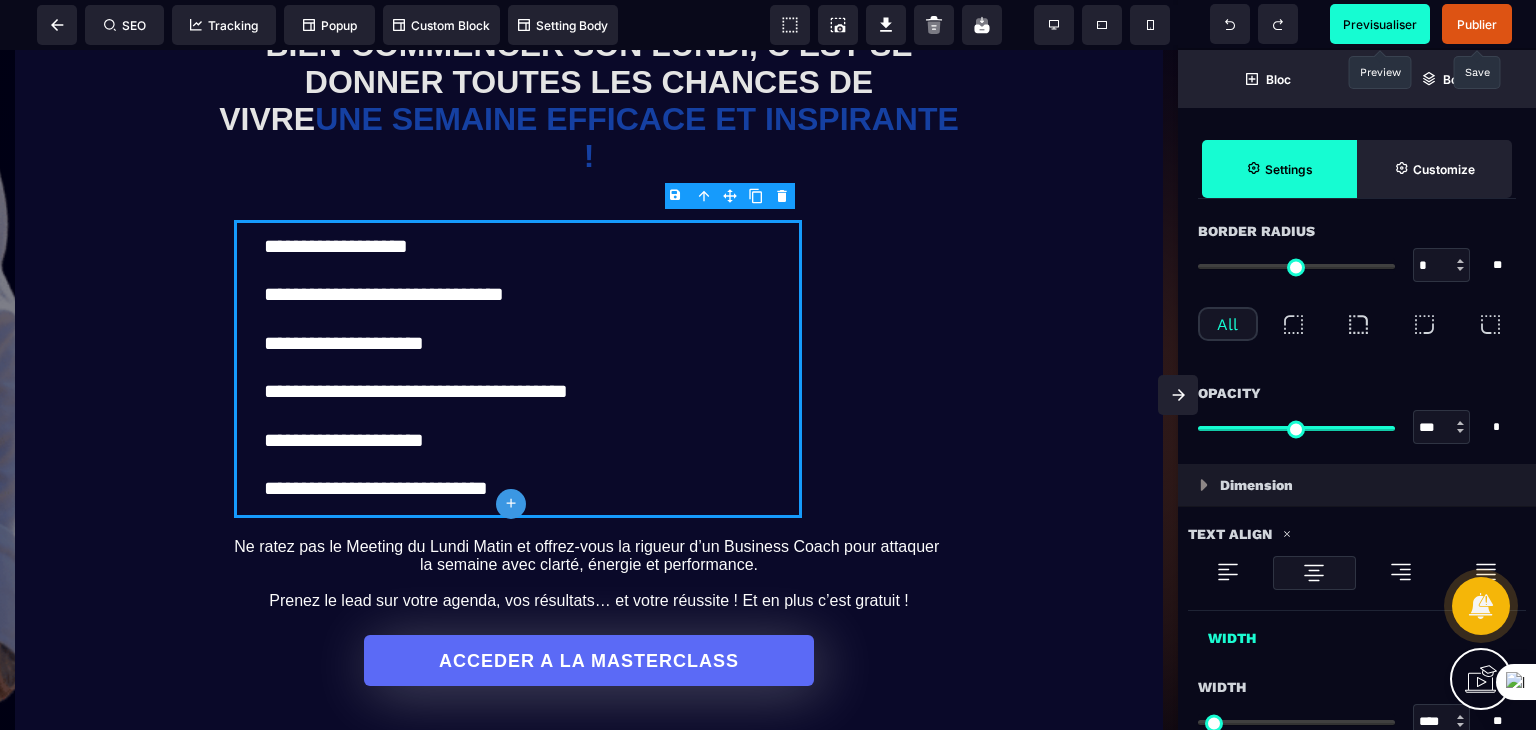 click at bounding box center [1314, 573] 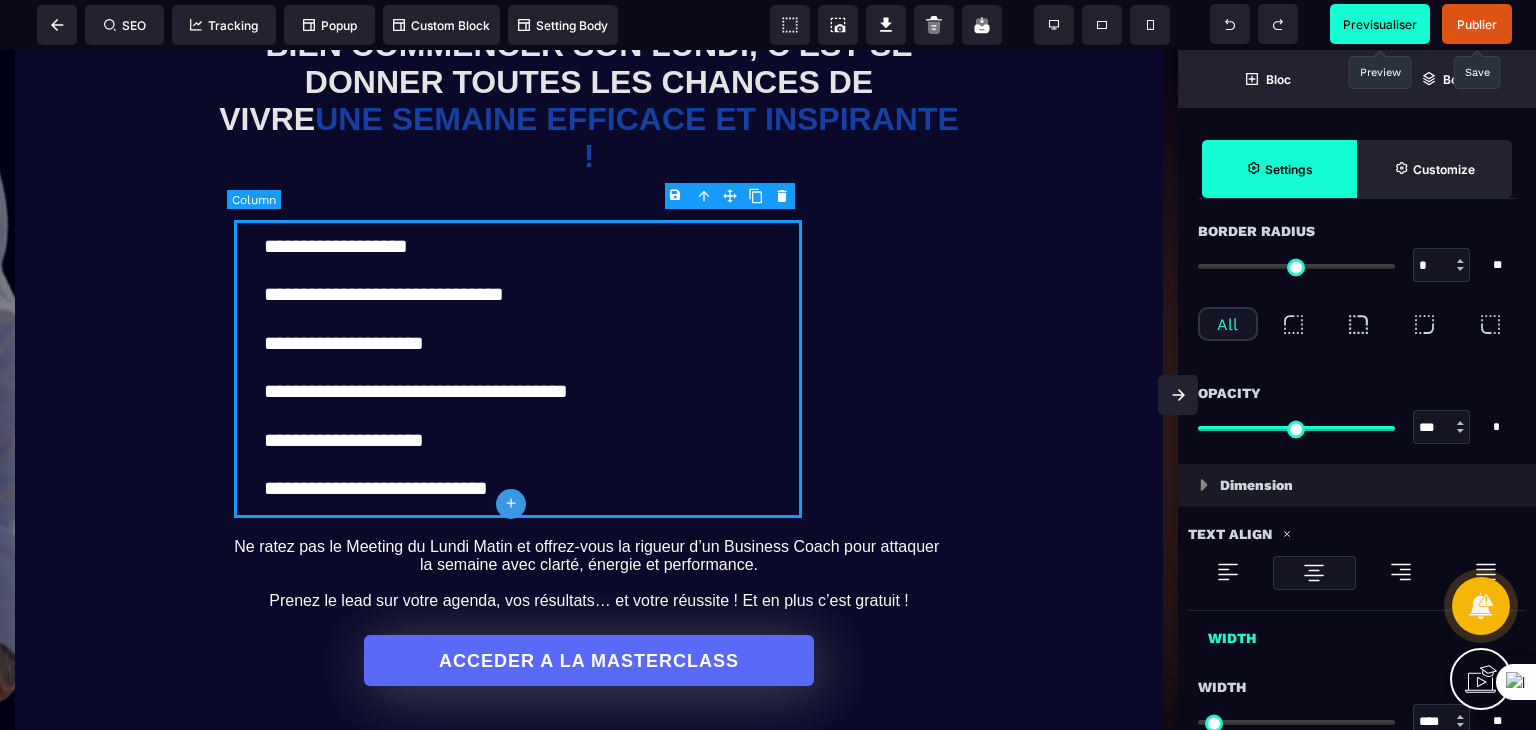 click on "**********" at bounding box center [518, 369] 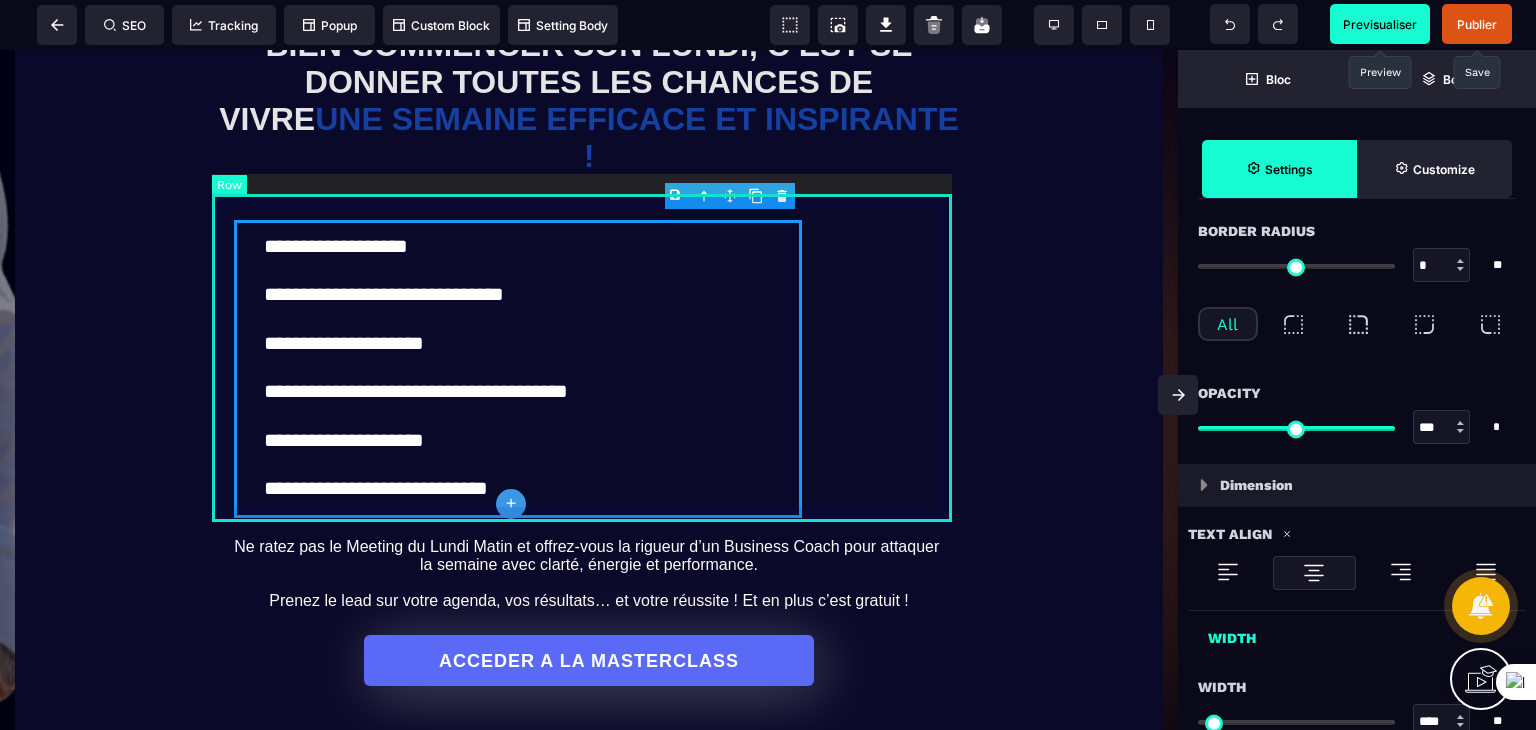 click on "**********" at bounding box center (589, 369) 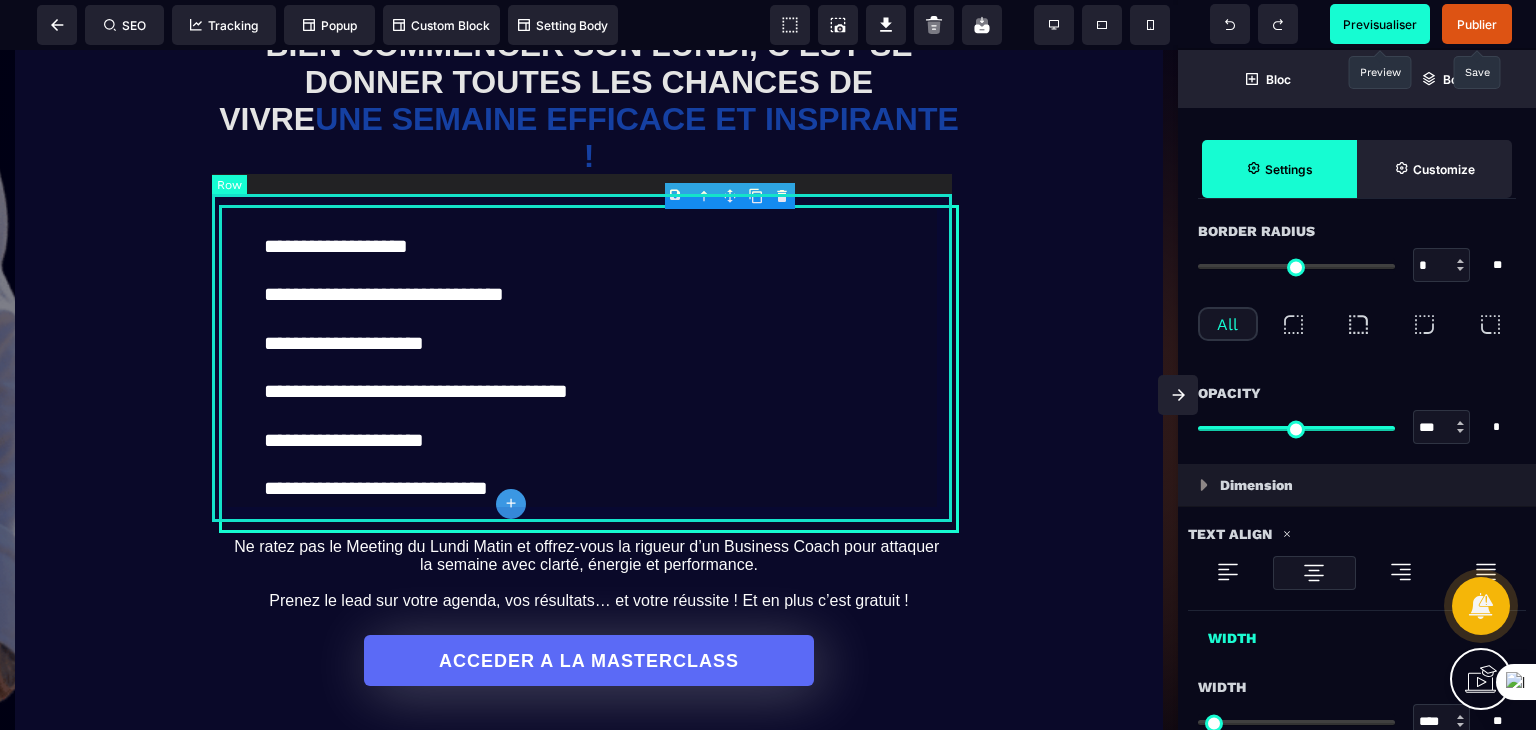 scroll, scrollTop: 0, scrollLeft: 0, axis: both 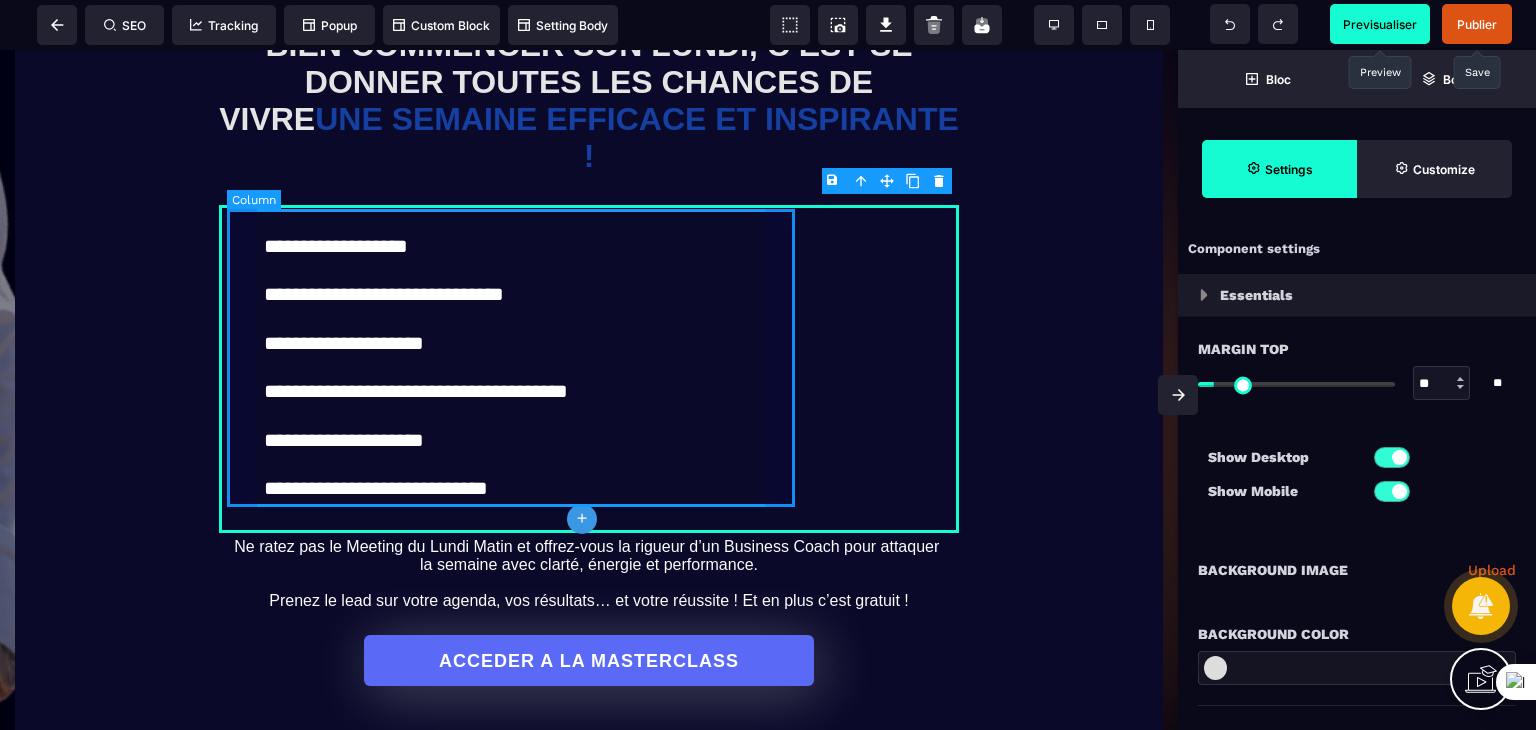 click on "**********" at bounding box center (518, 369) 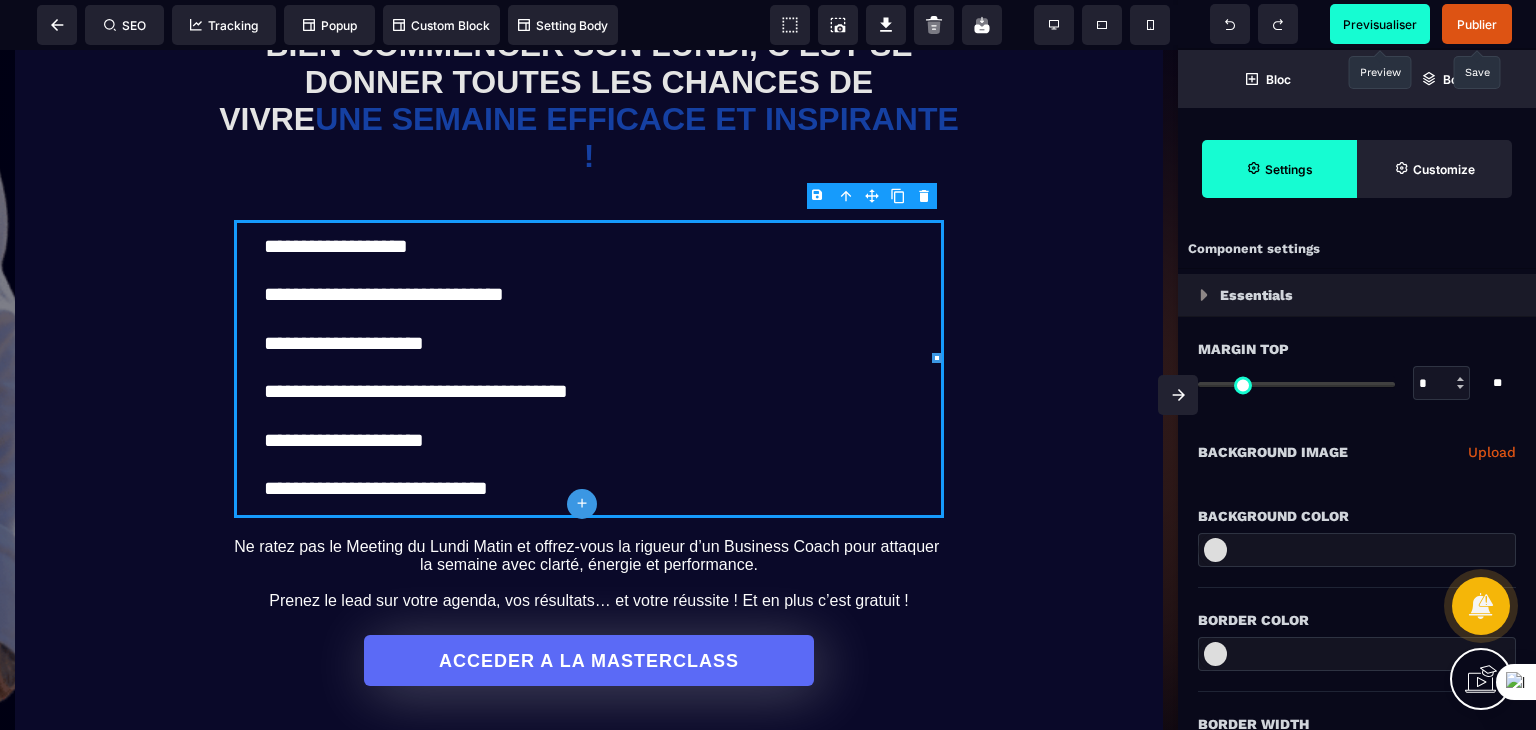 click at bounding box center (937, 358) 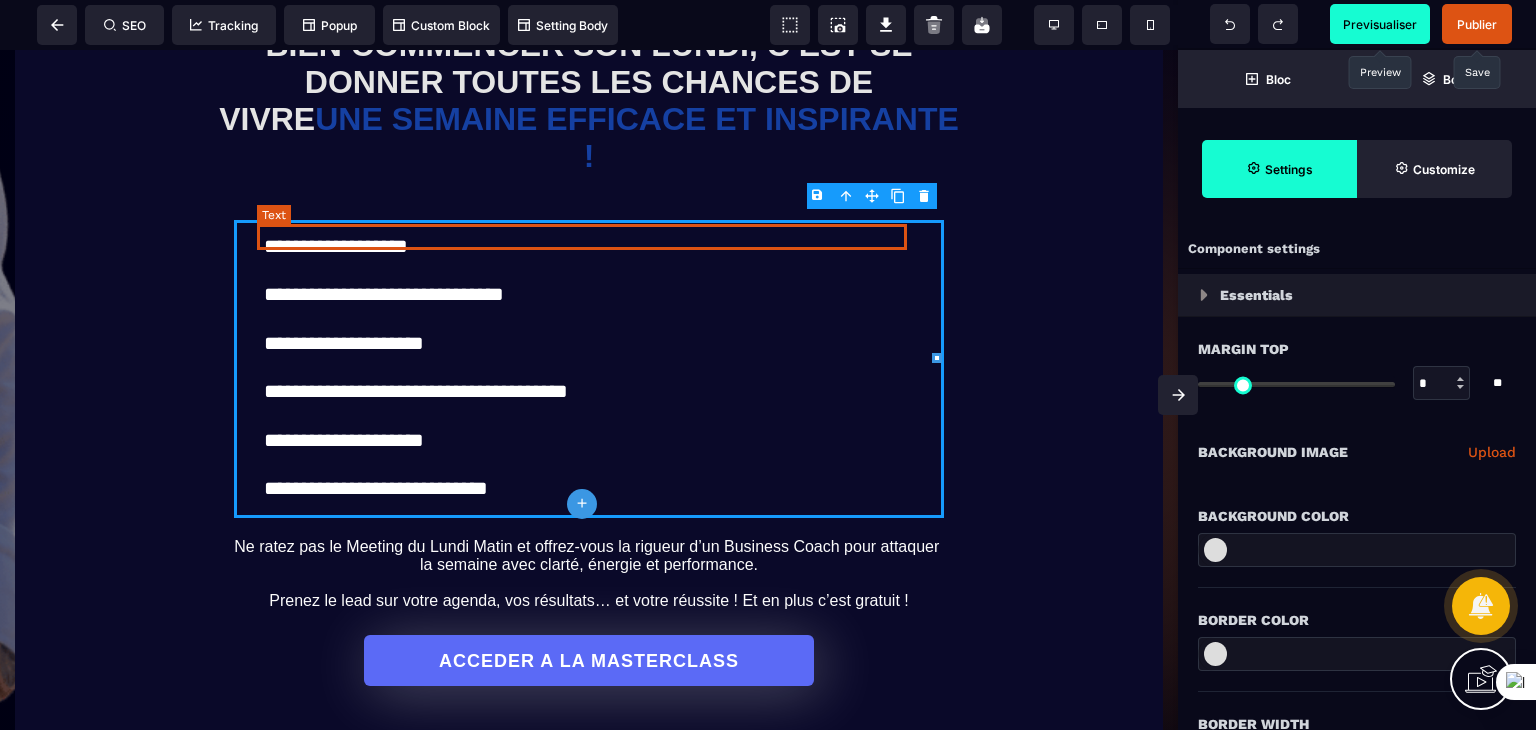 click on "**********" at bounding box center [589, 248] 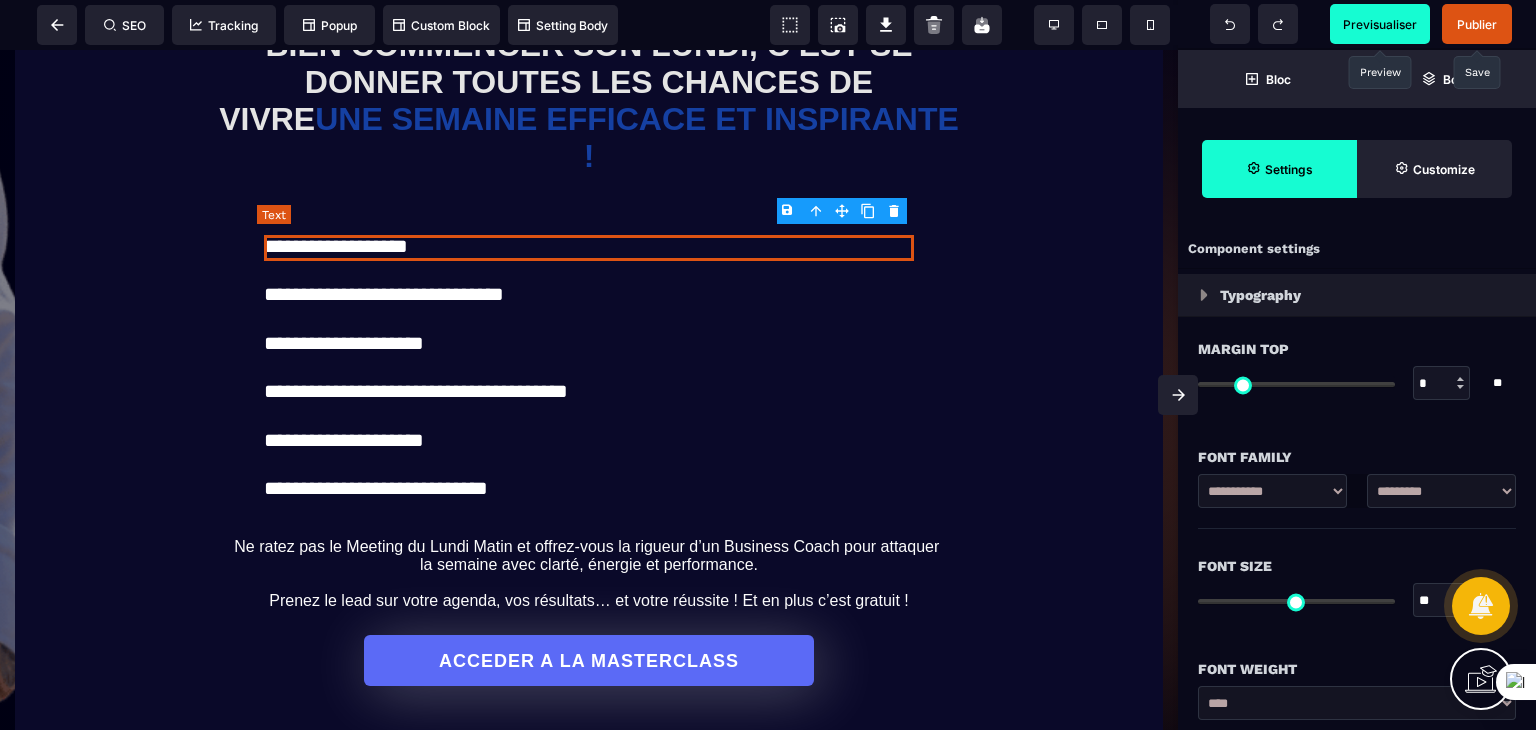click on "**********" at bounding box center [589, 248] 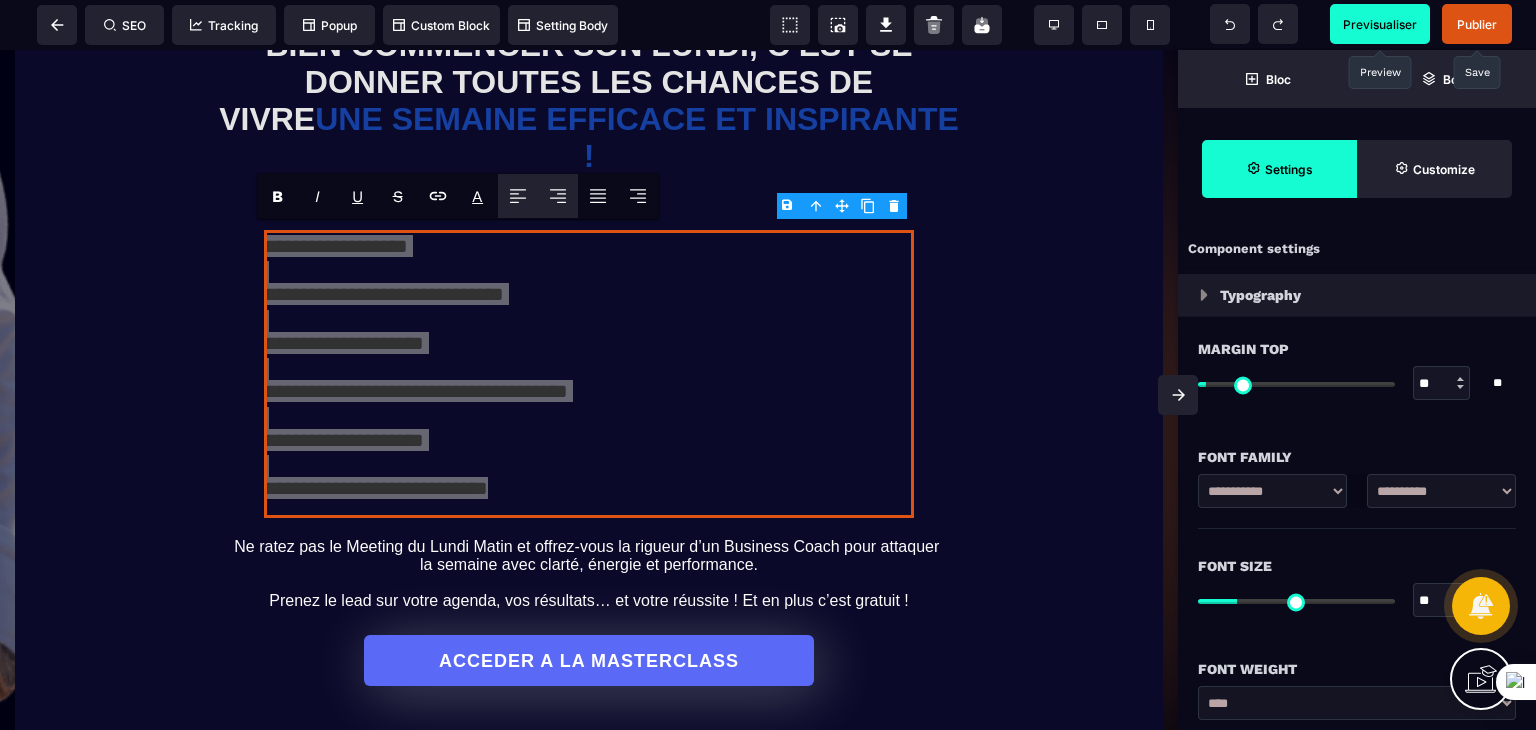 click 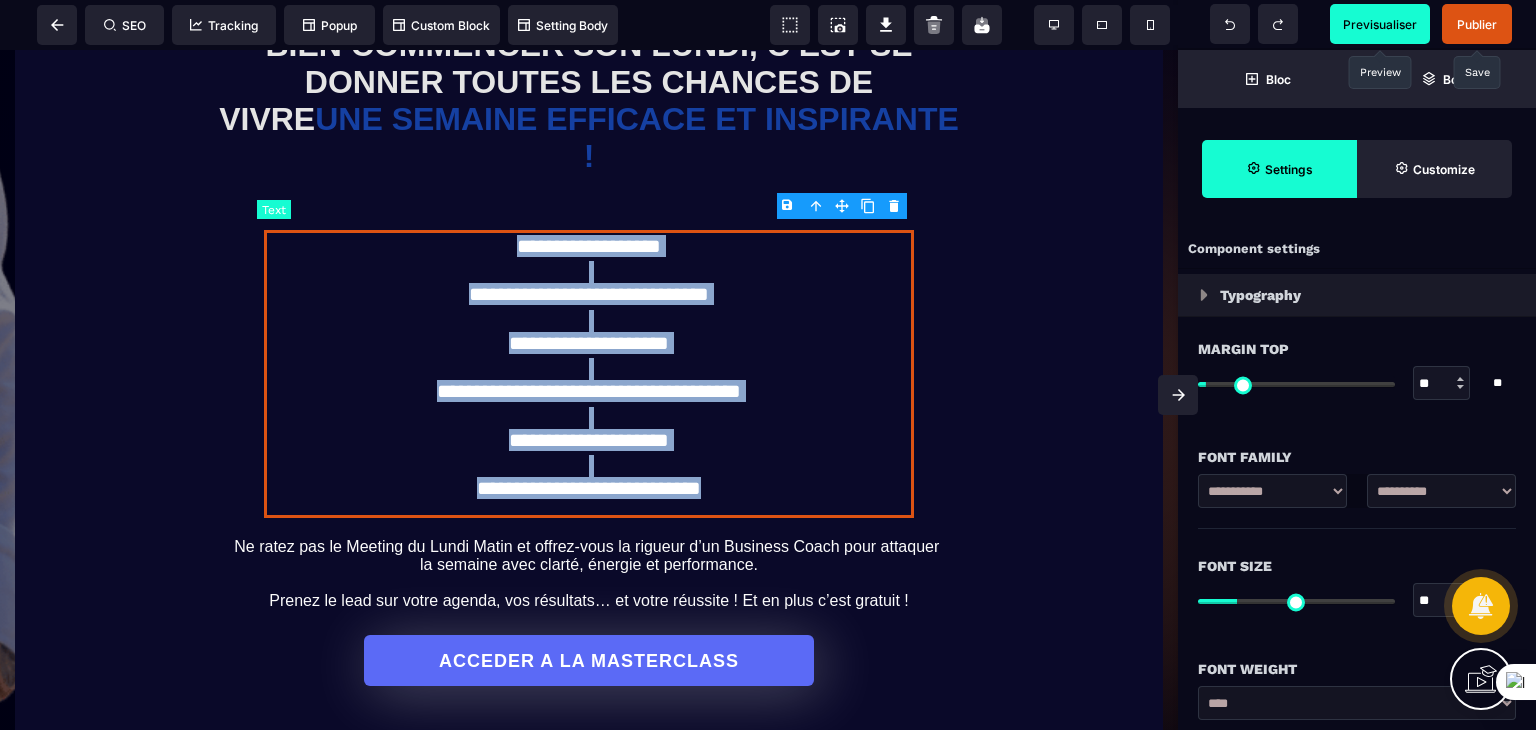 click on "**********" at bounding box center (589, 351) 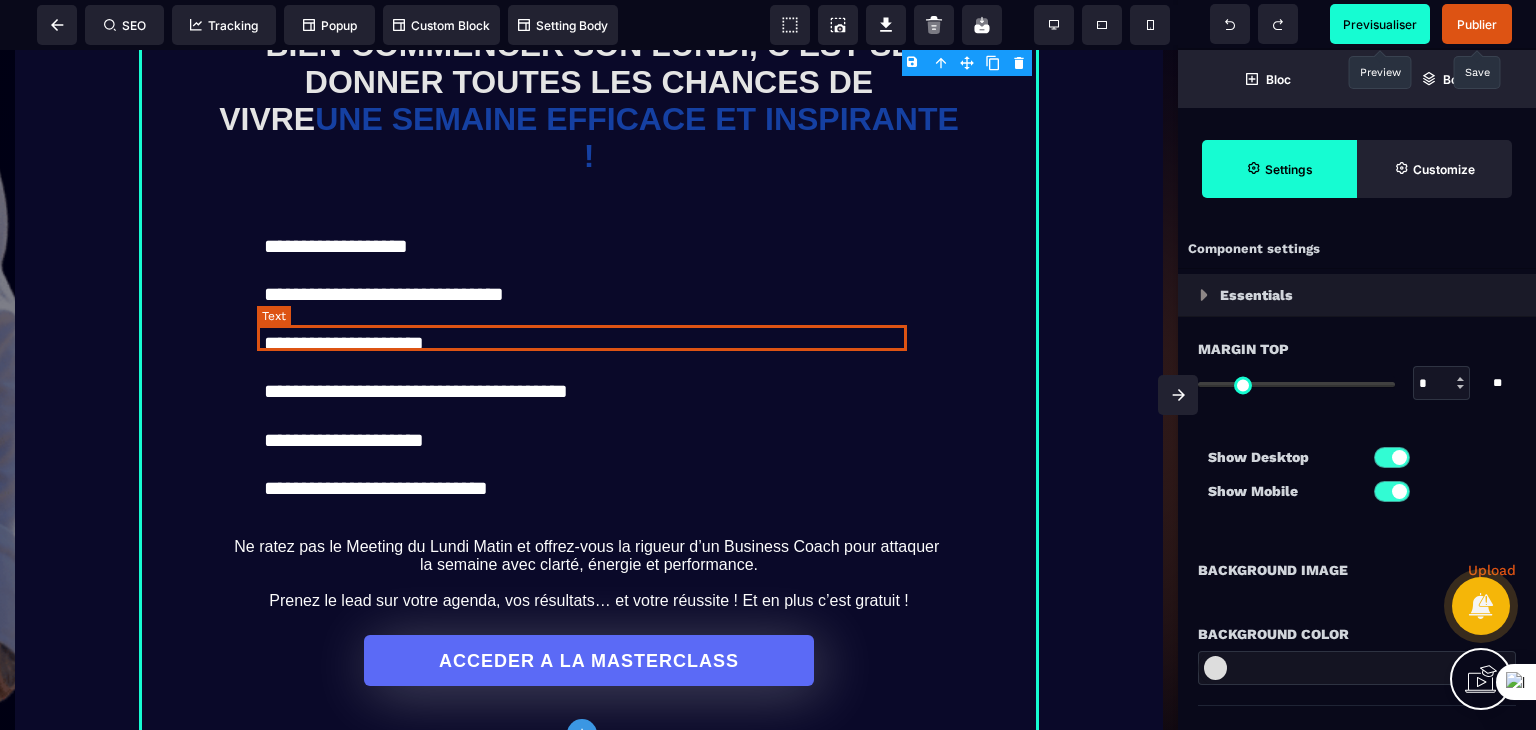 click on "**********" at bounding box center (589, 345) 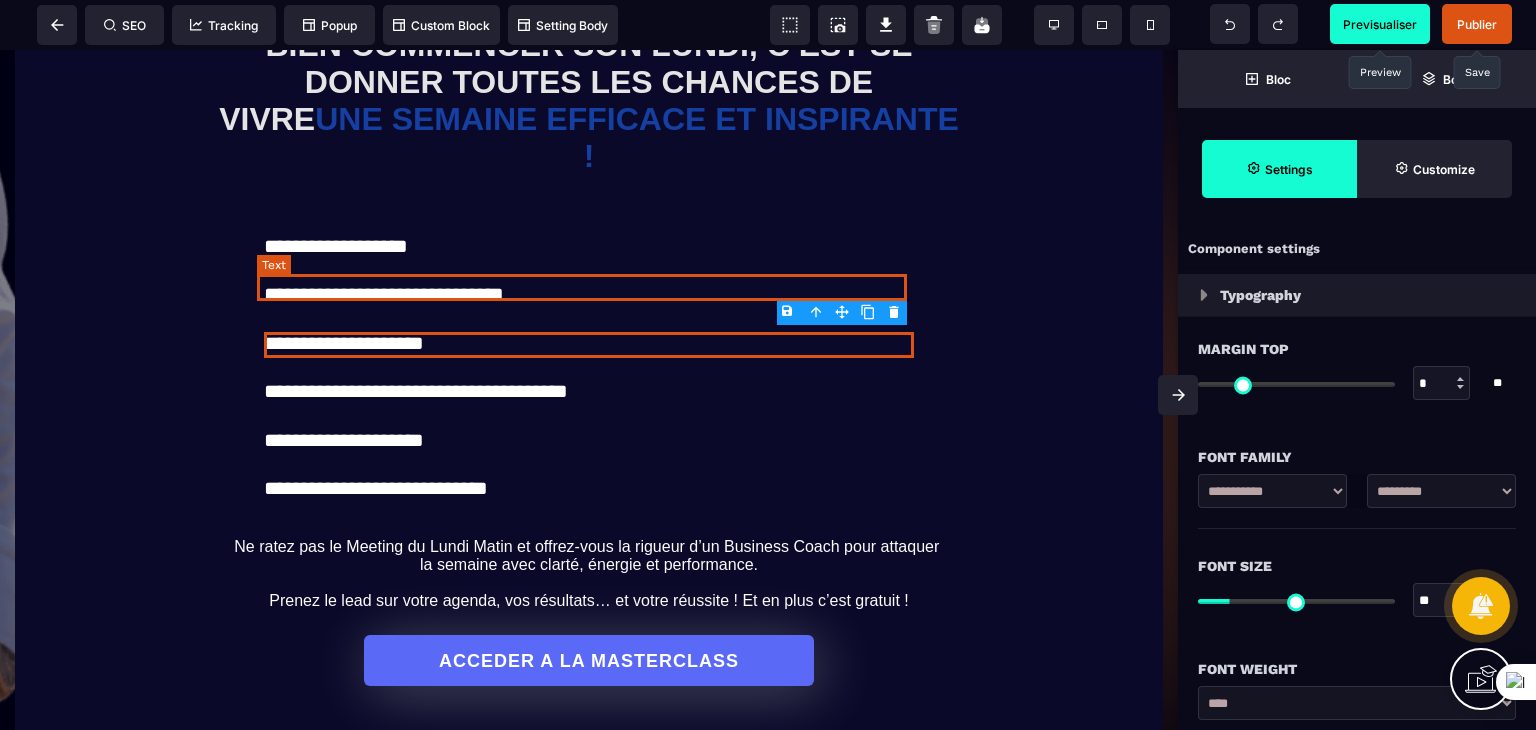 click on "**********" at bounding box center [589, 296] 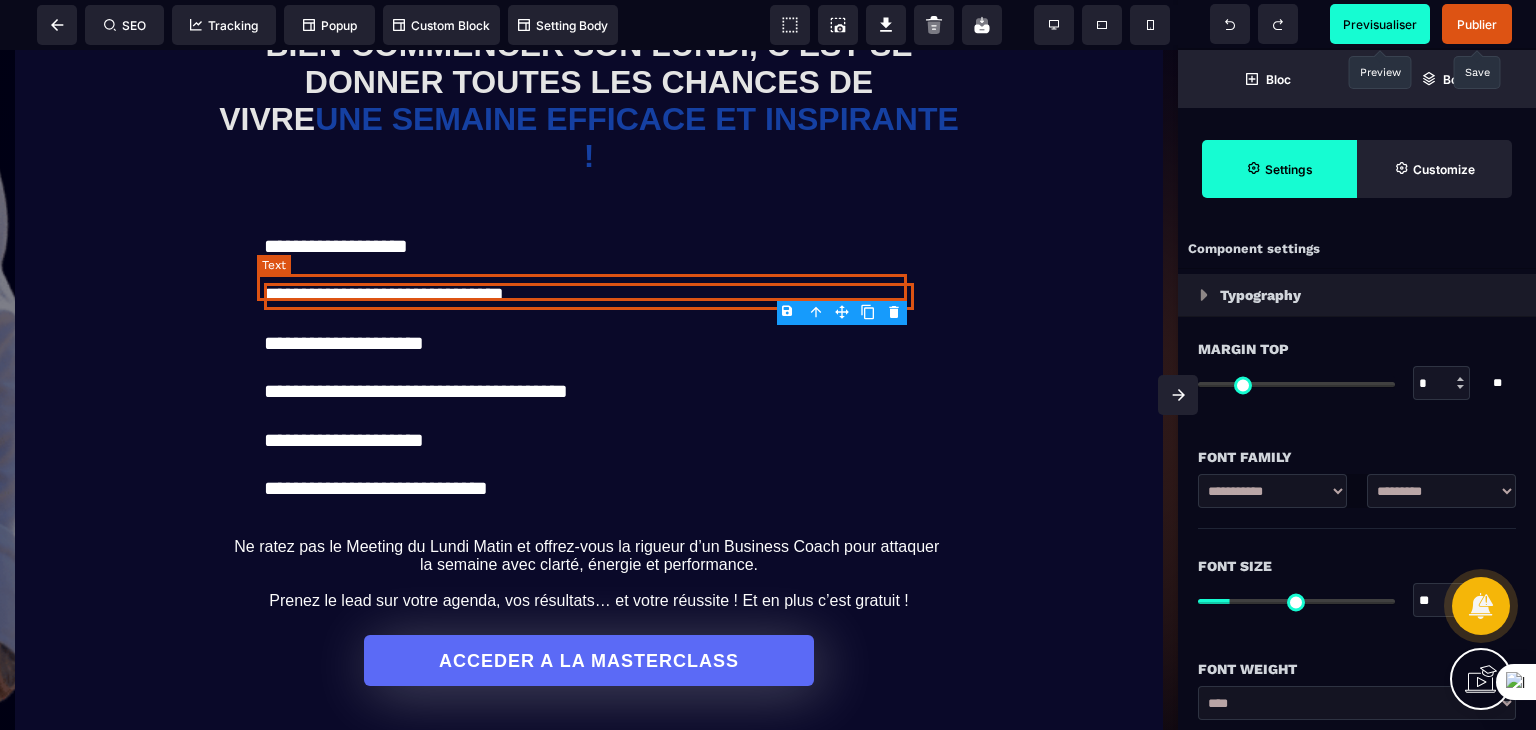 click on "**********" at bounding box center [589, 296] 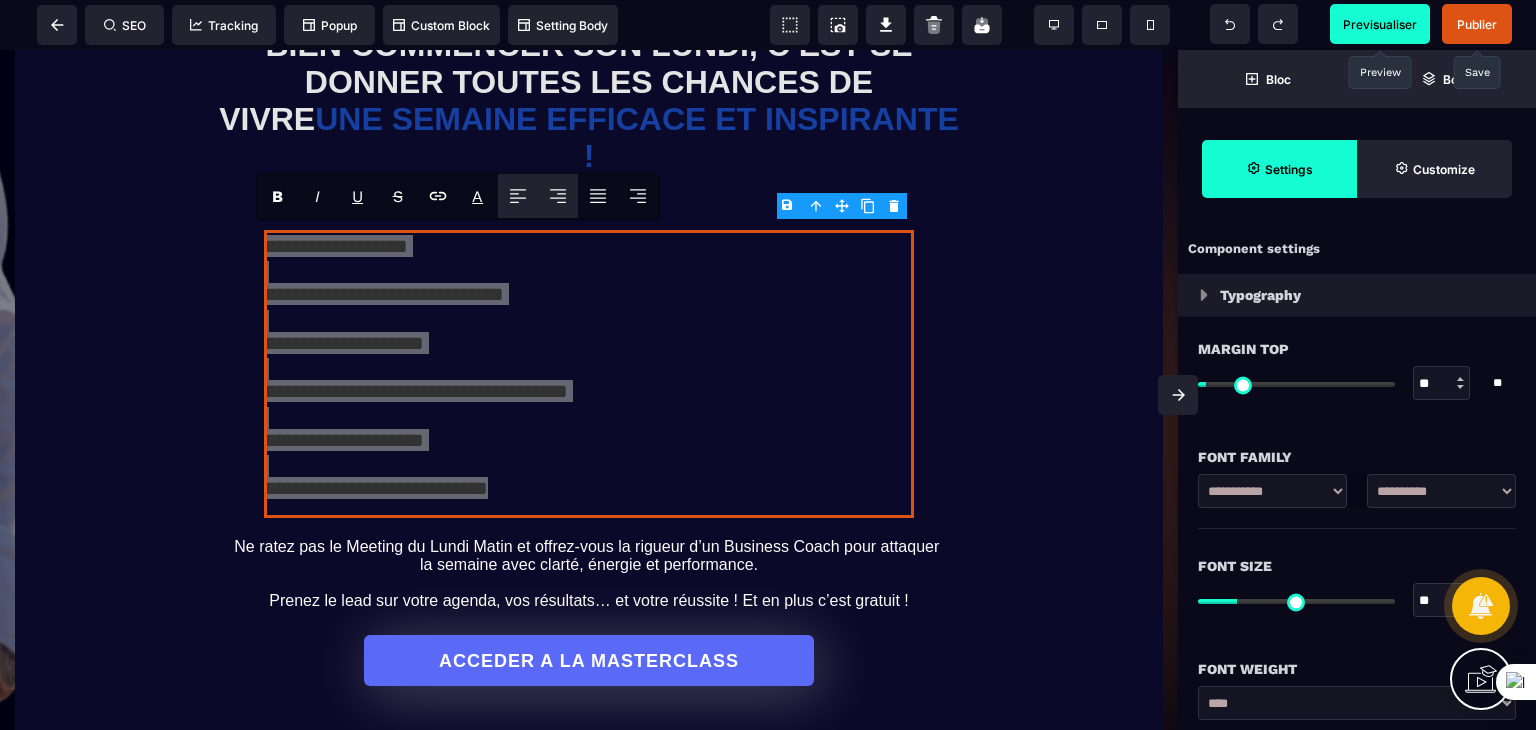 click 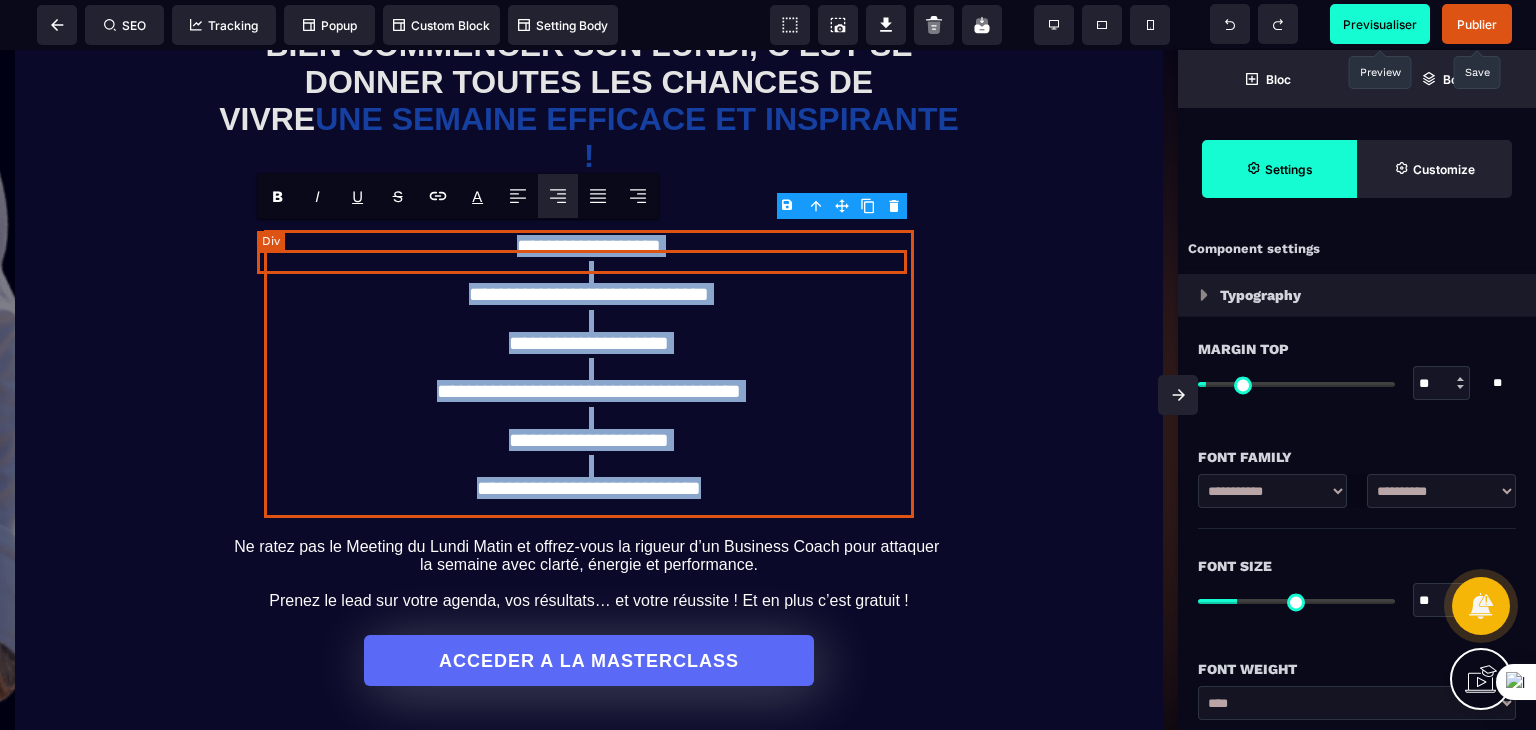 click at bounding box center (589, 272) 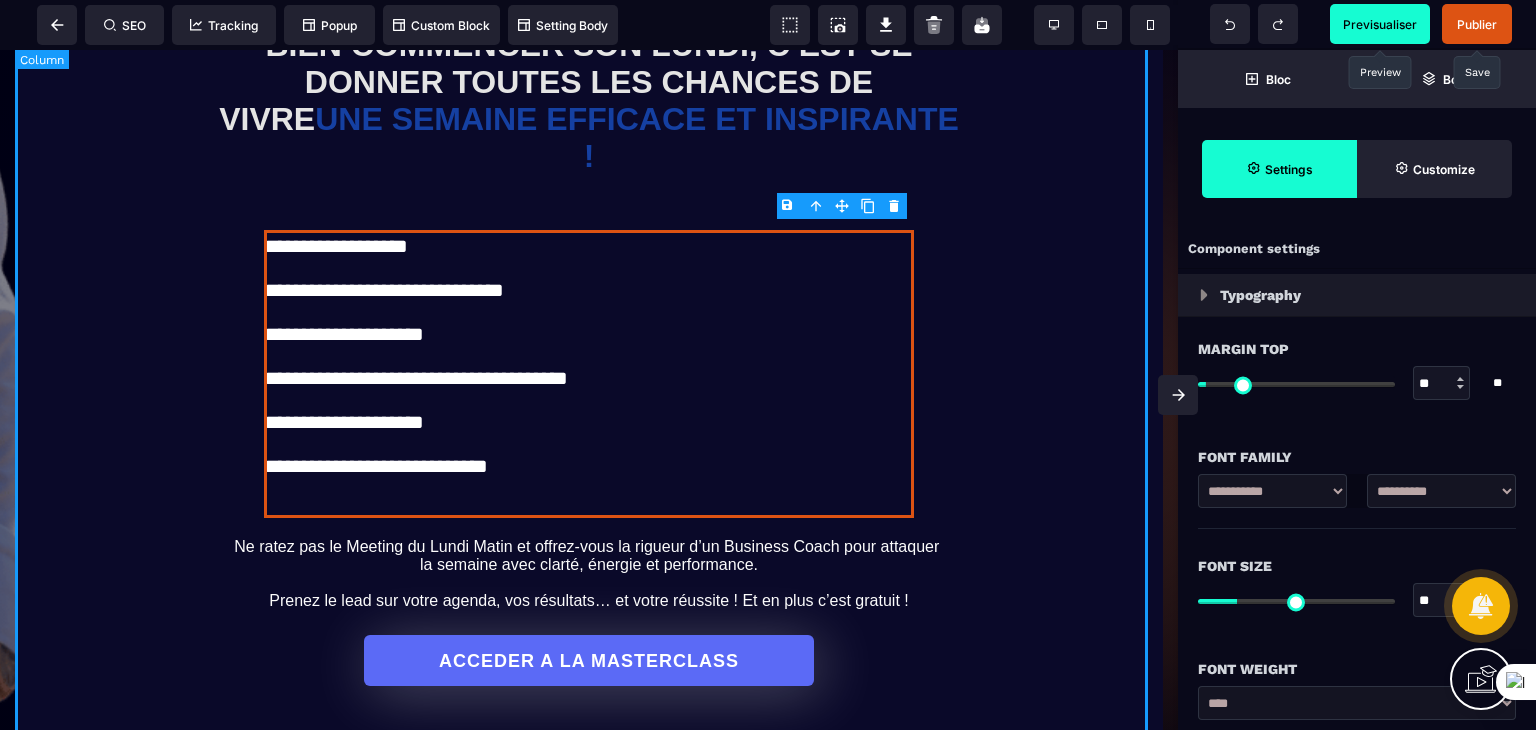 click on "**********" at bounding box center [589, -47] 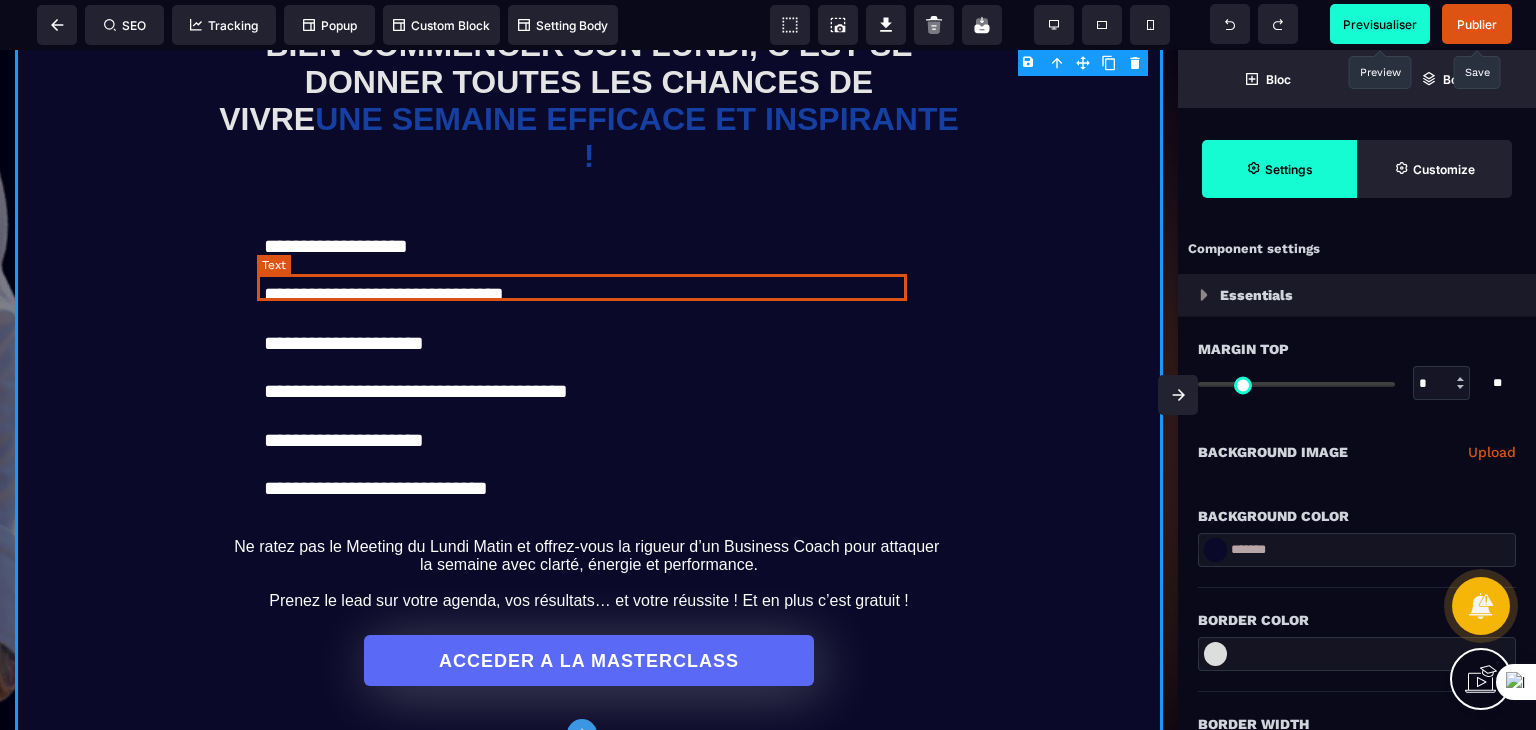 click at bounding box center (589, 272) 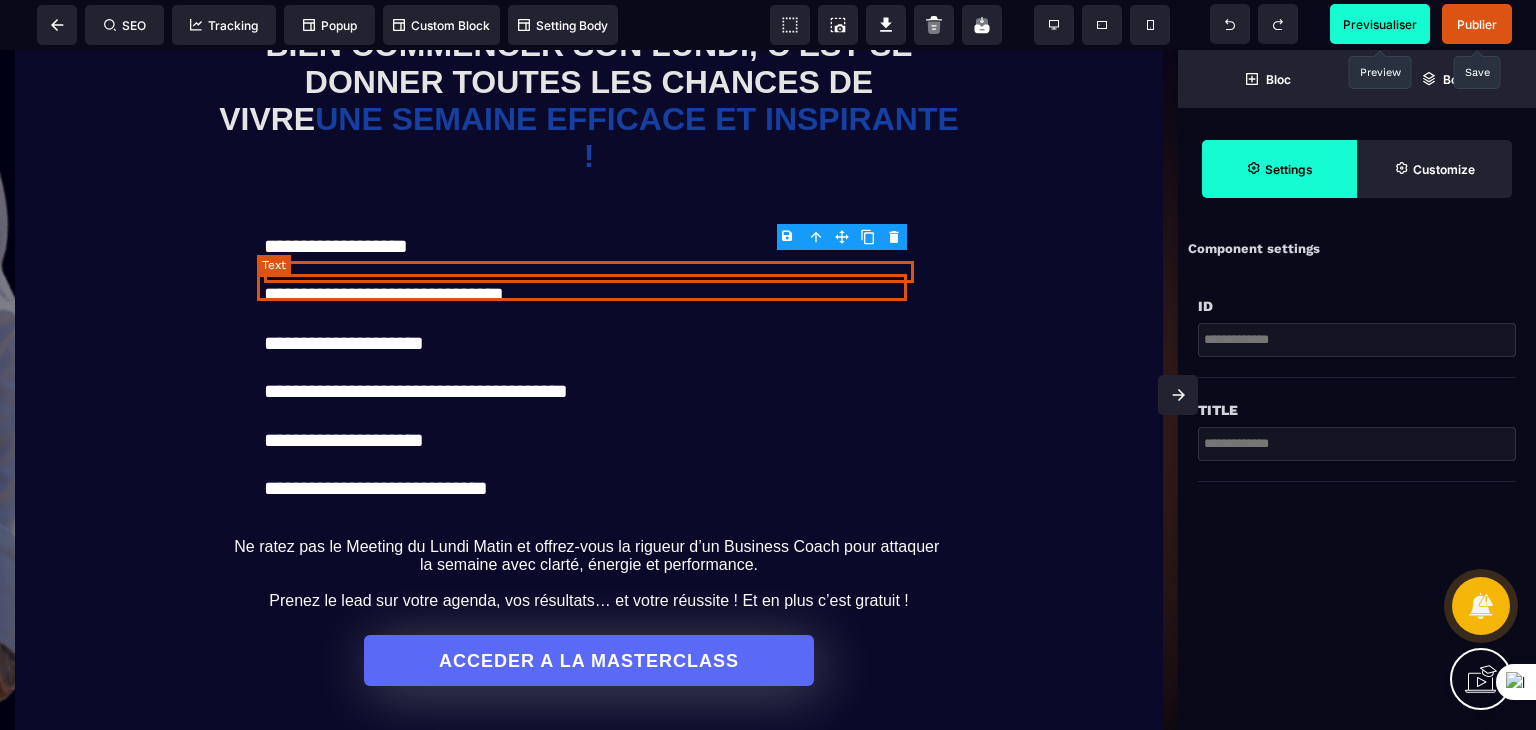 click on "**********" at bounding box center (589, 296) 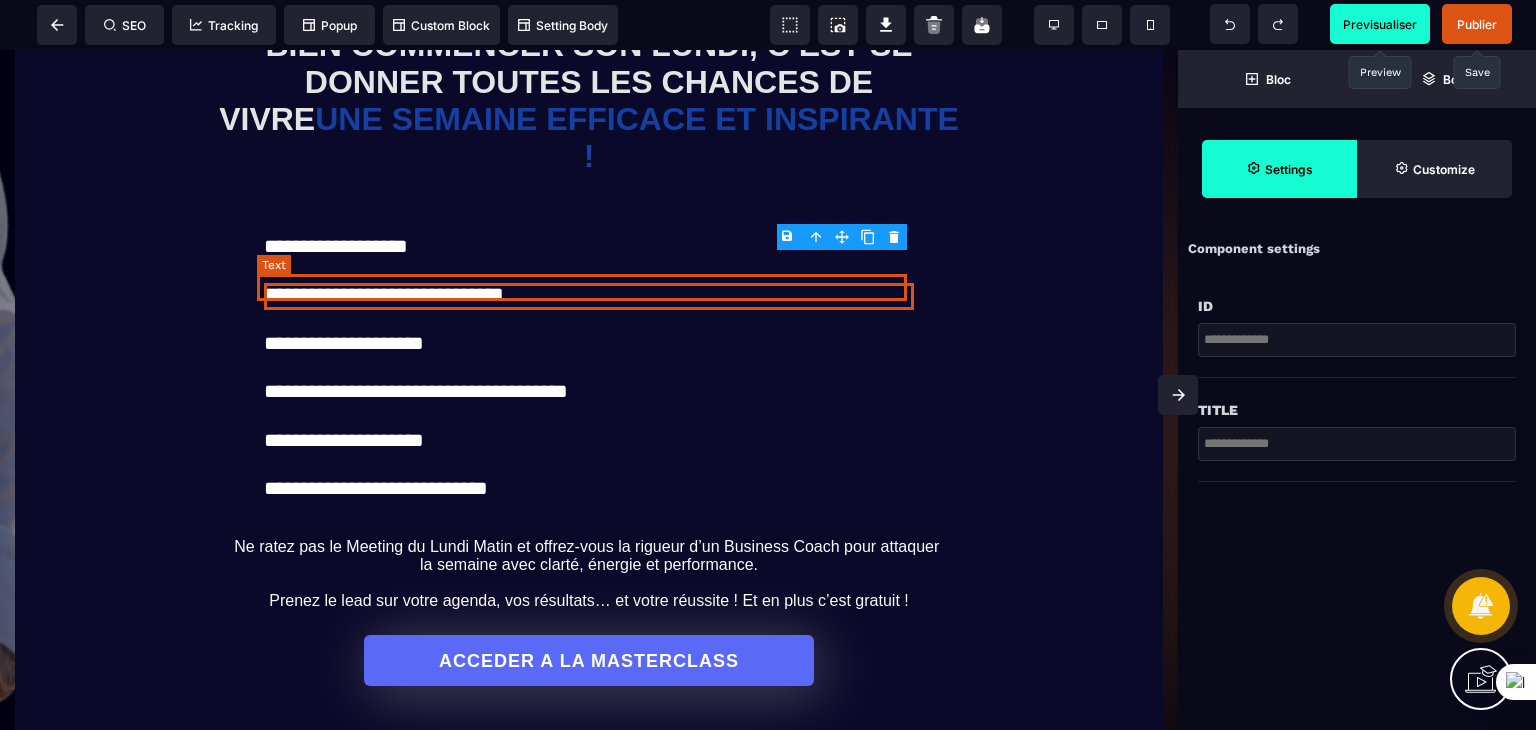 click on "**********" at bounding box center (589, 296) 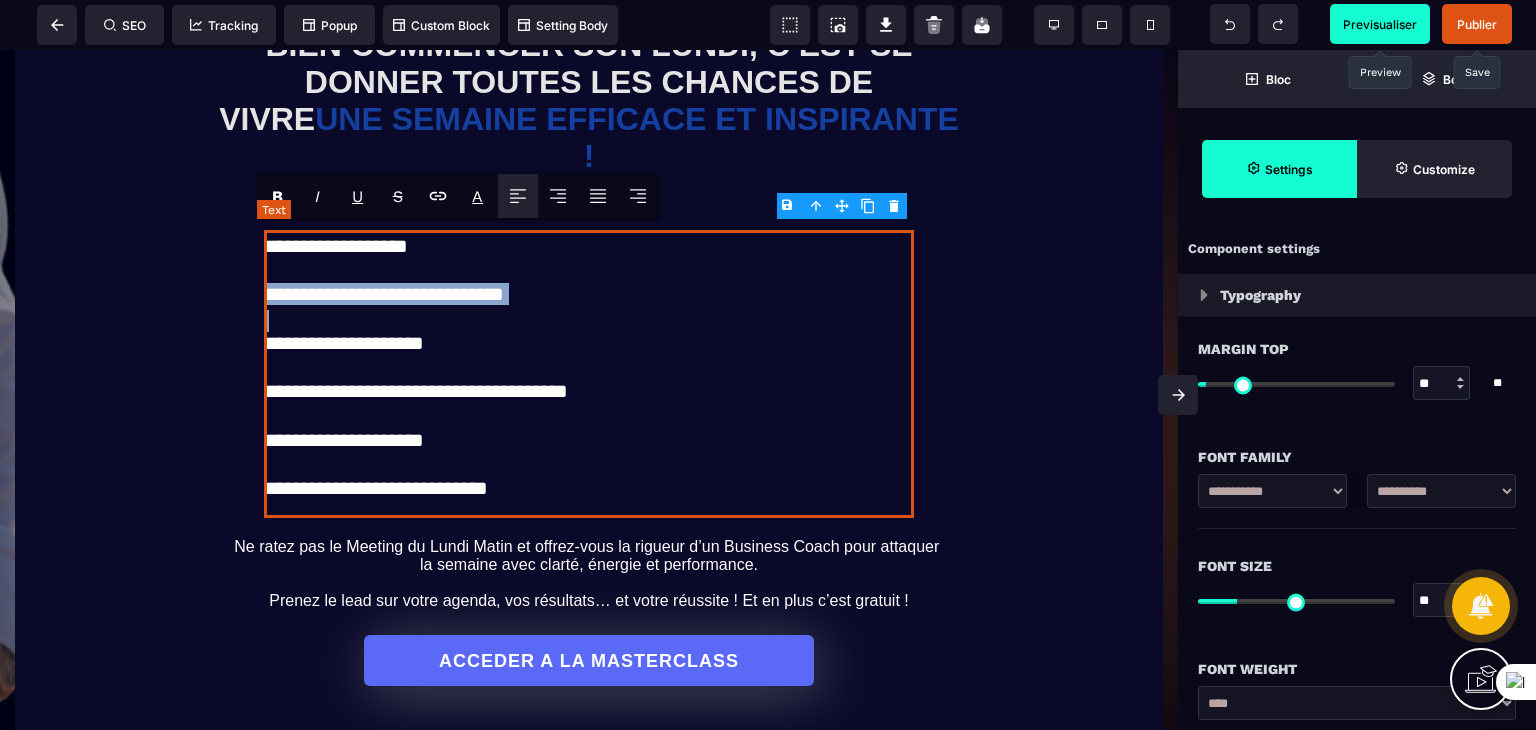 click on "**********" at bounding box center [589, 296] 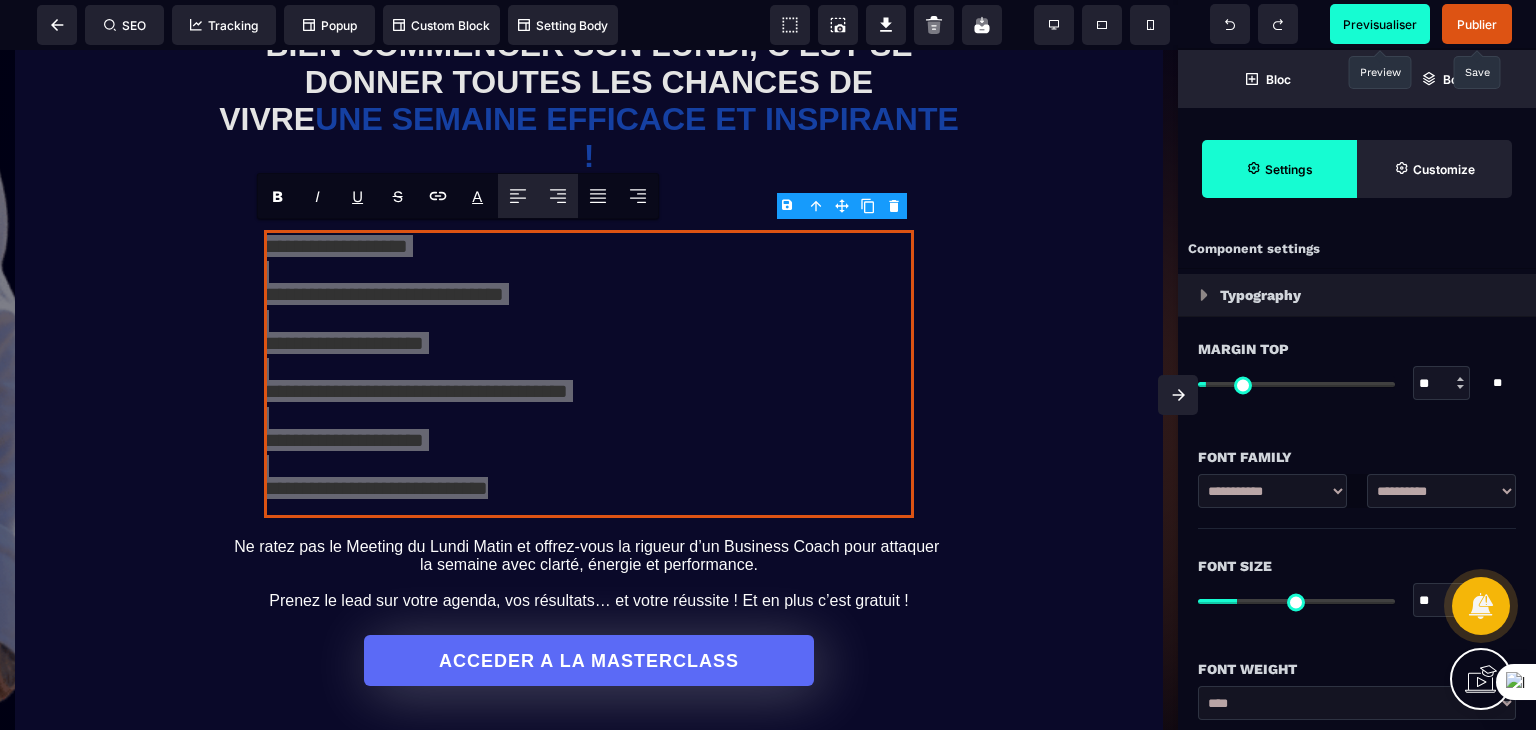 click 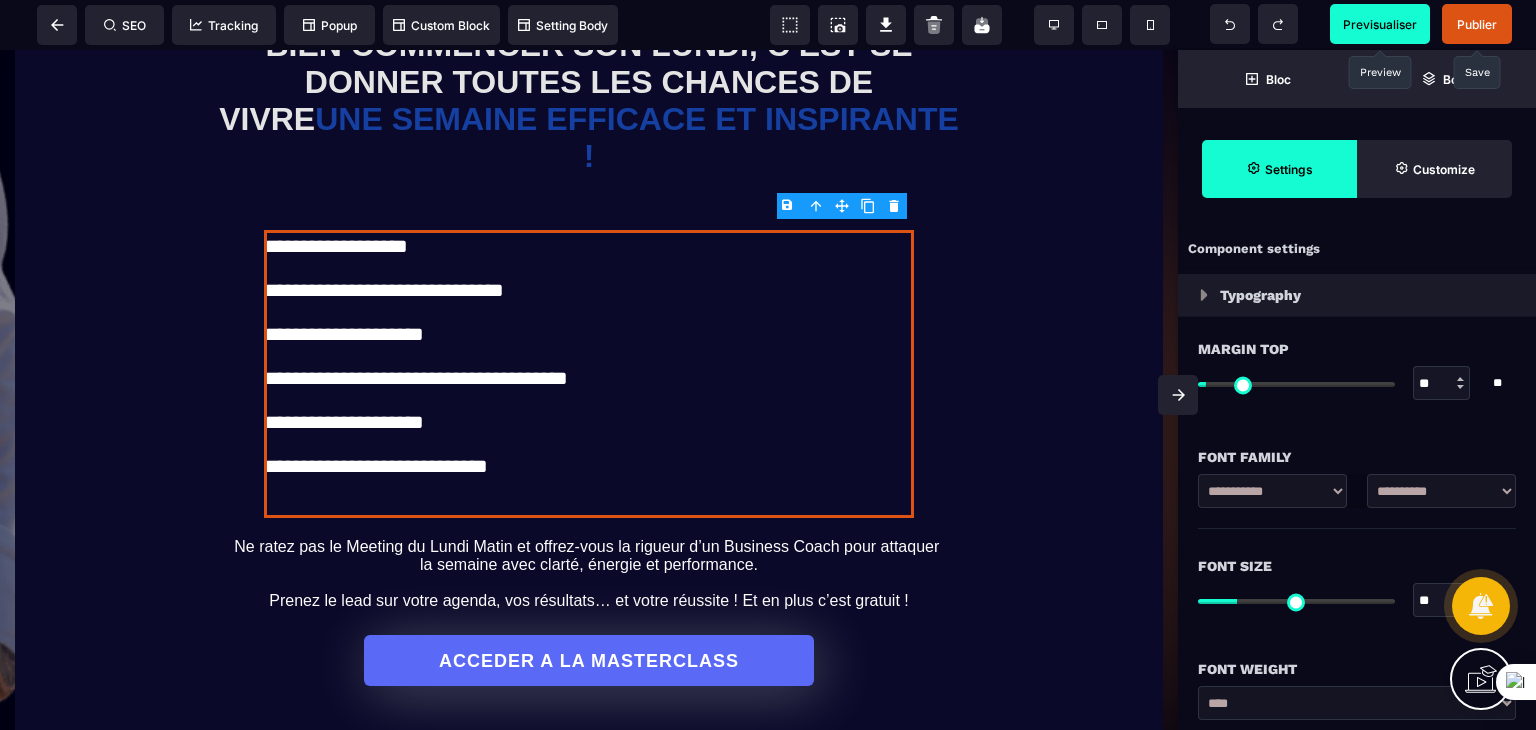 click on "Publier" at bounding box center [1477, 24] 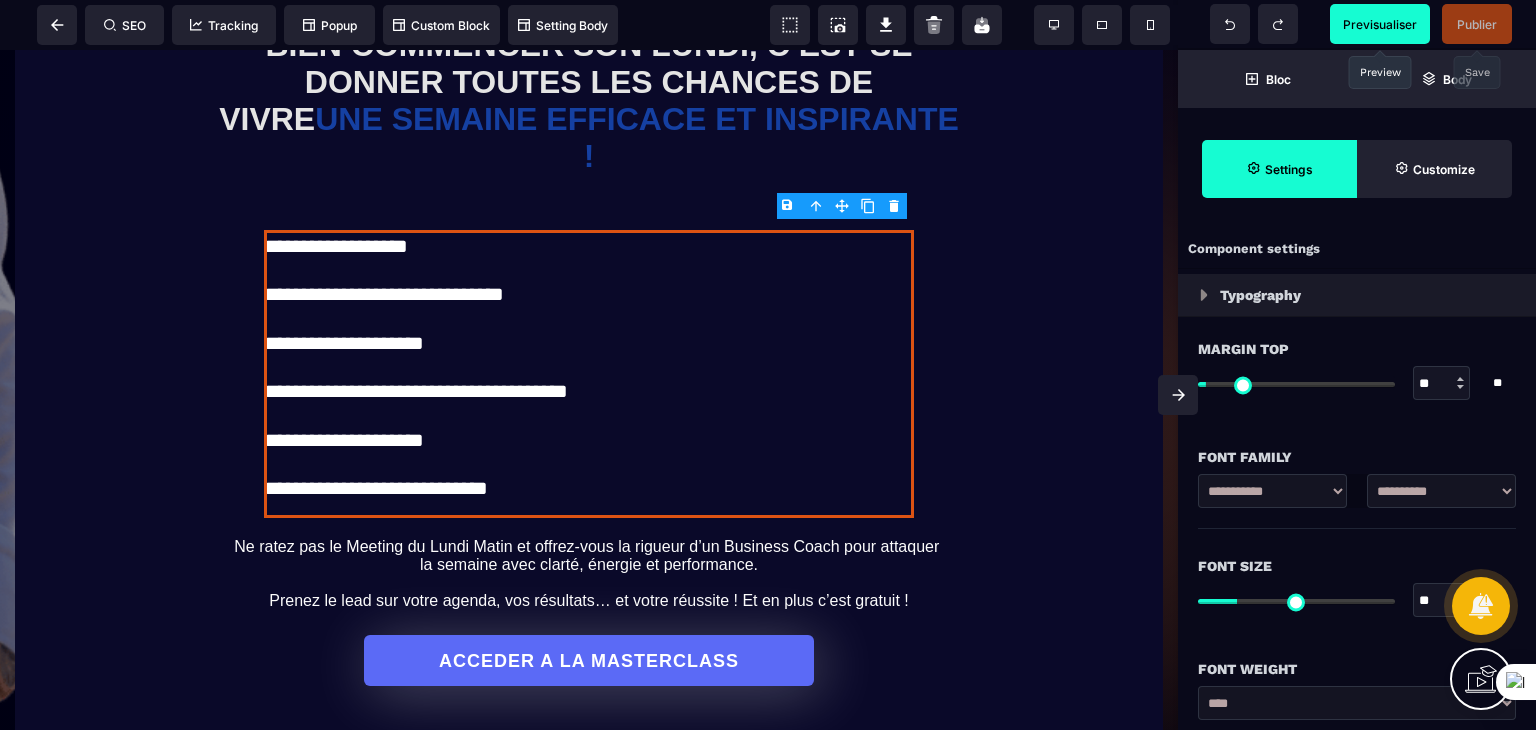 click on "Previsualiser Publier" at bounding box center (1361, 24) 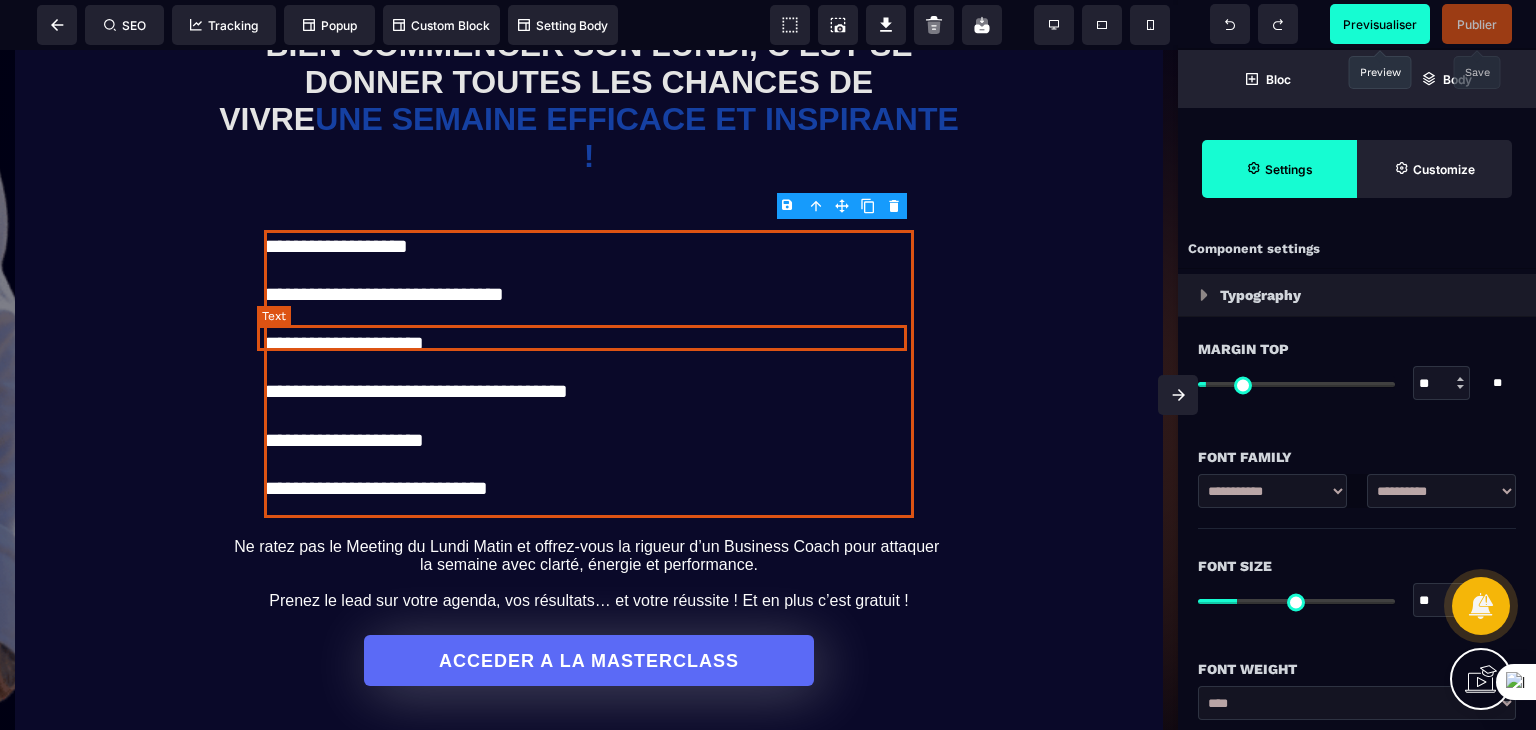 click on "**********" at bounding box center (589, 345) 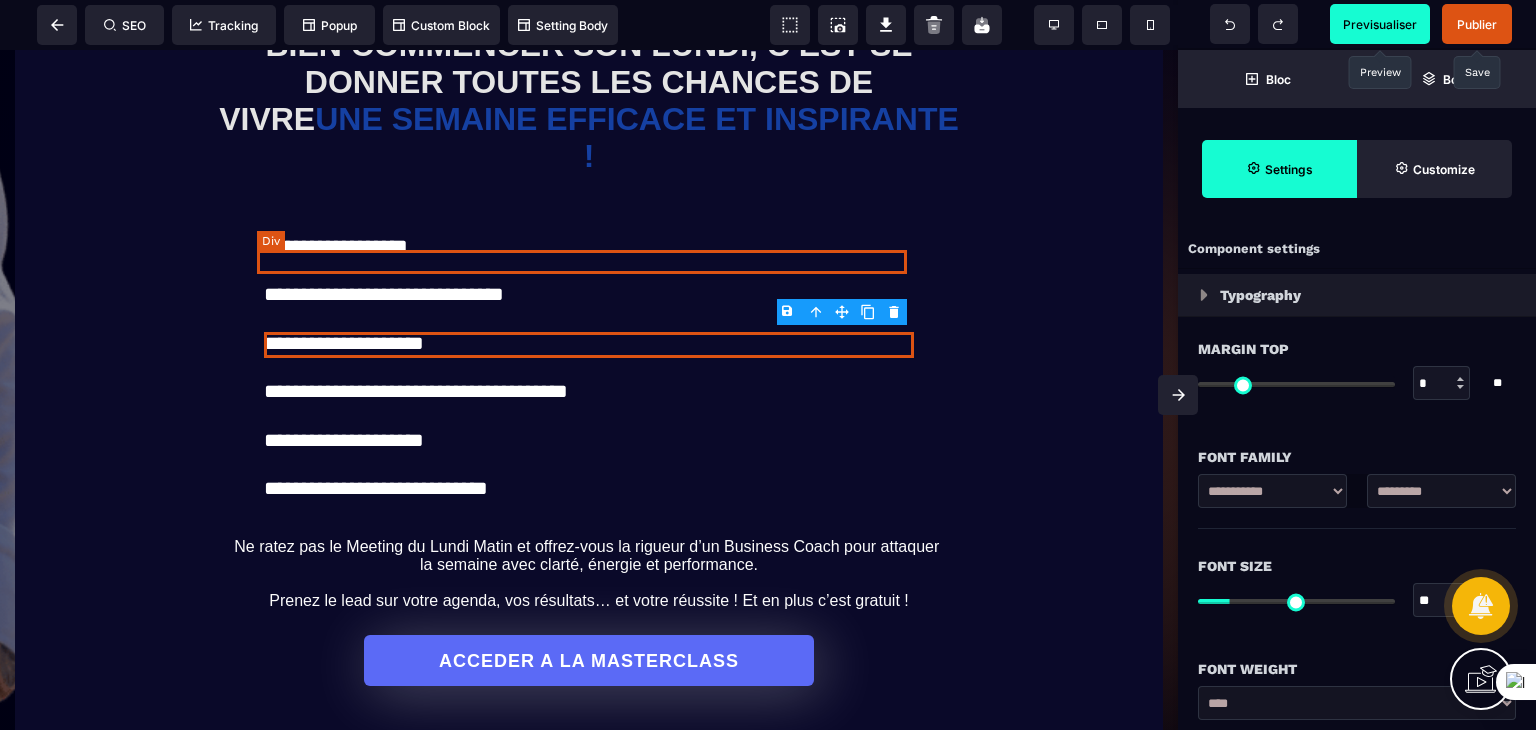 click at bounding box center (589, 272) 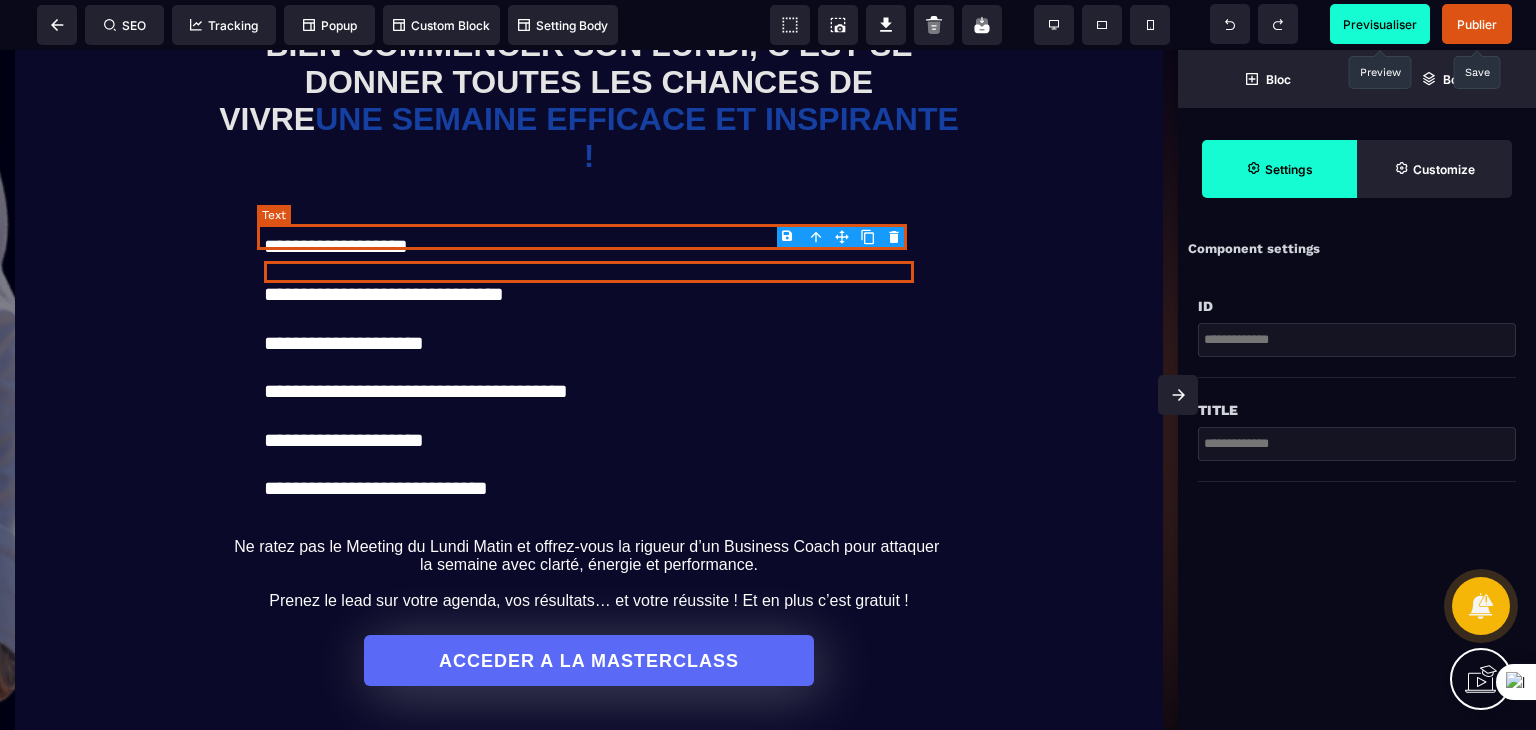 click on "**********" at bounding box center (589, 248) 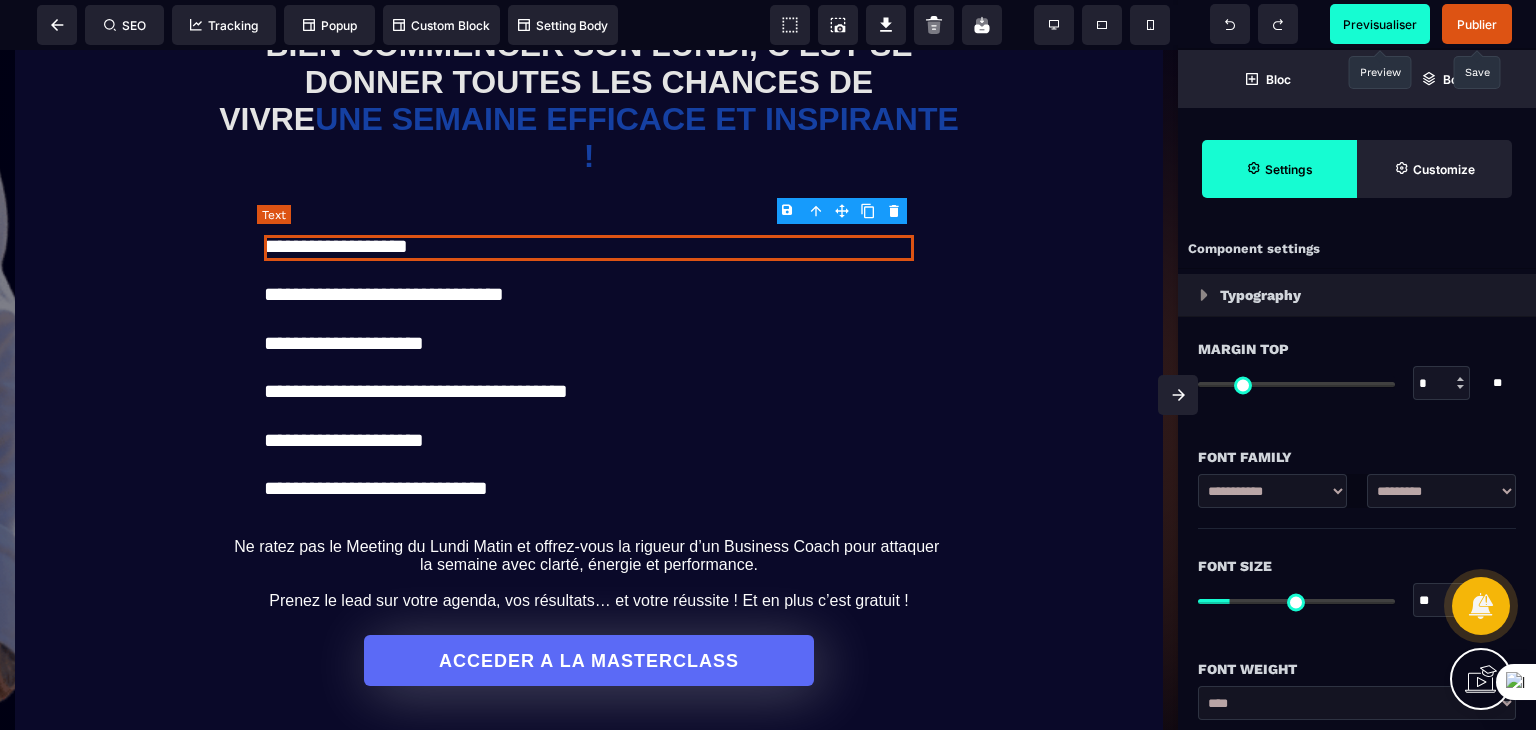 click on "**********" at bounding box center (589, 248) 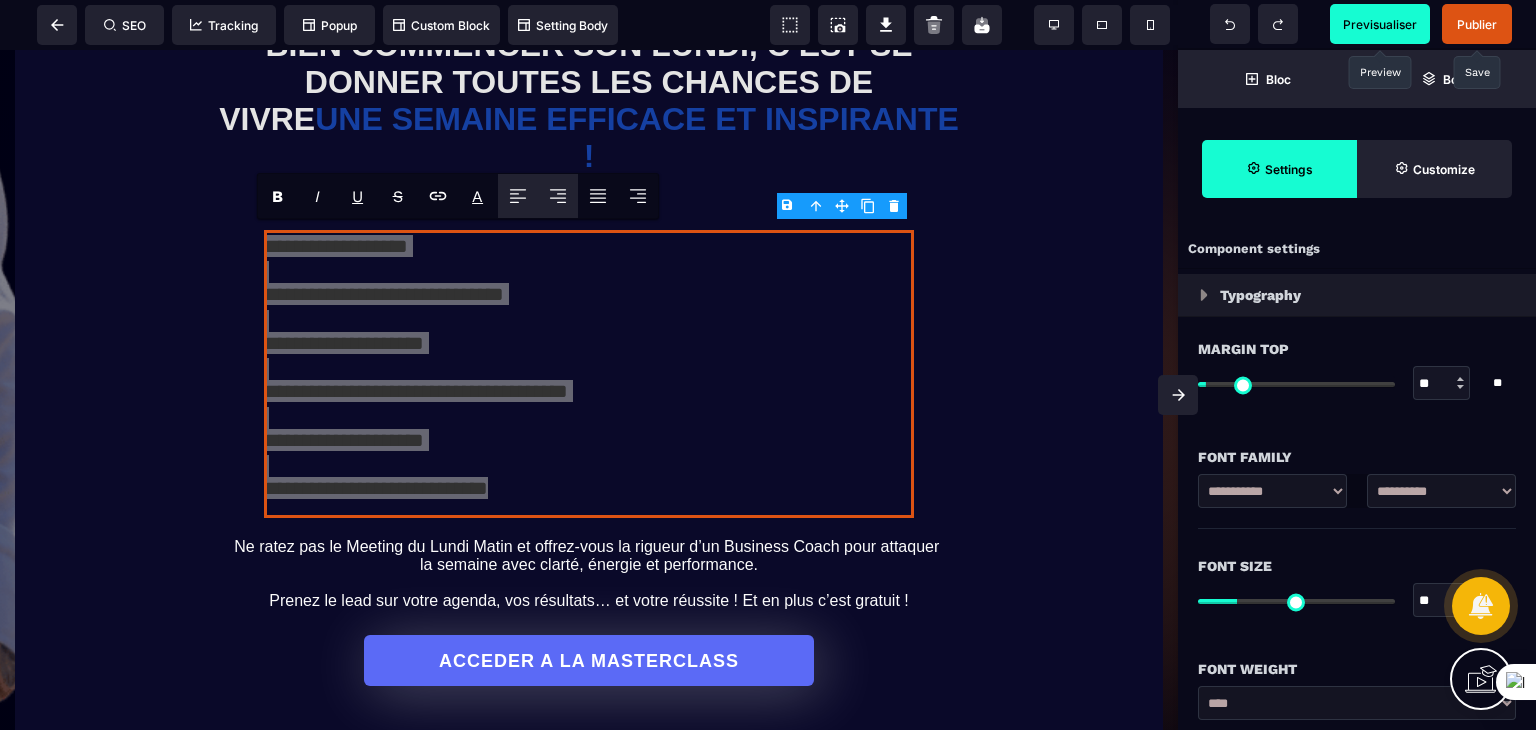 click 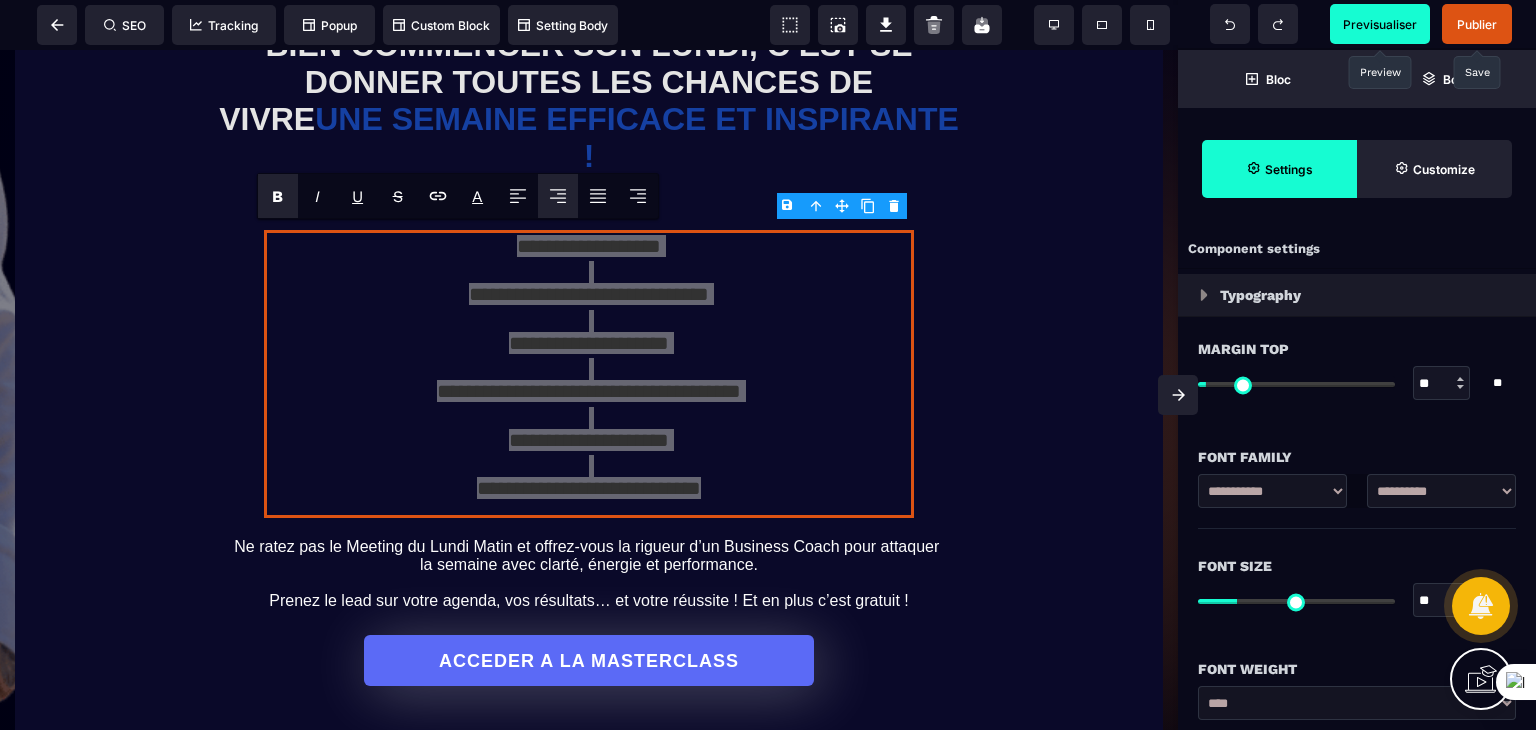 click on "B" at bounding box center [278, 196] 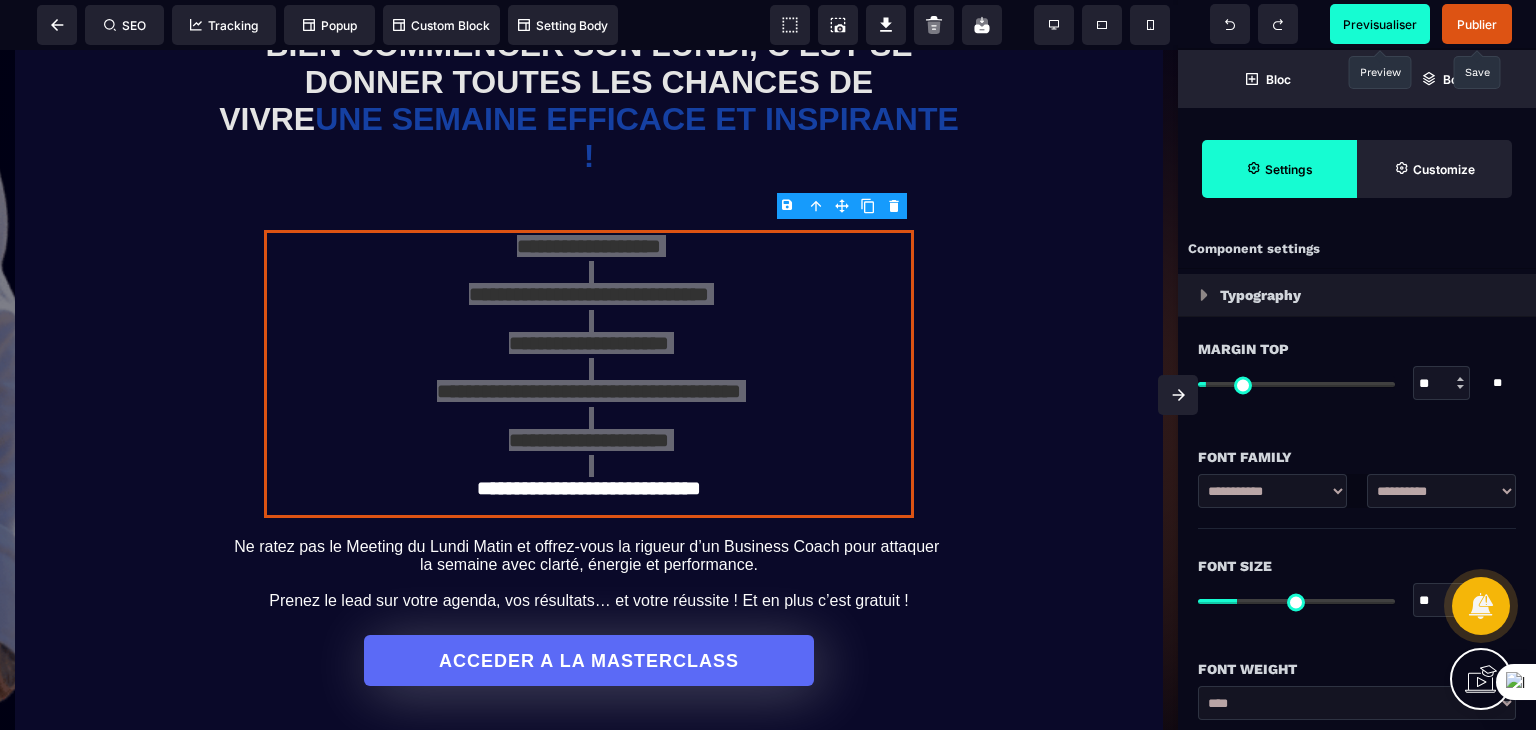 click on "Publier" at bounding box center [1477, 24] 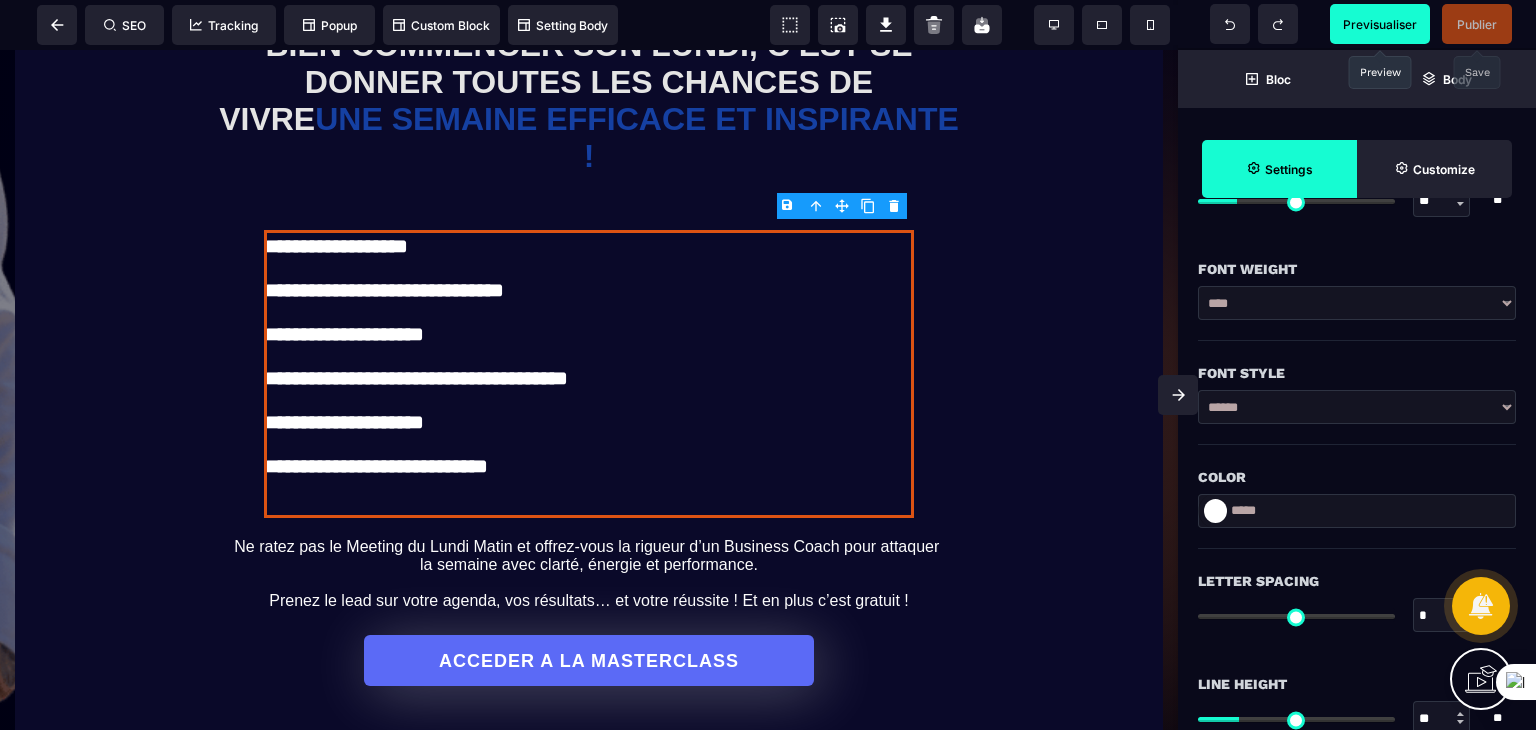 scroll, scrollTop: 800, scrollLeft: 0, axis: vertical 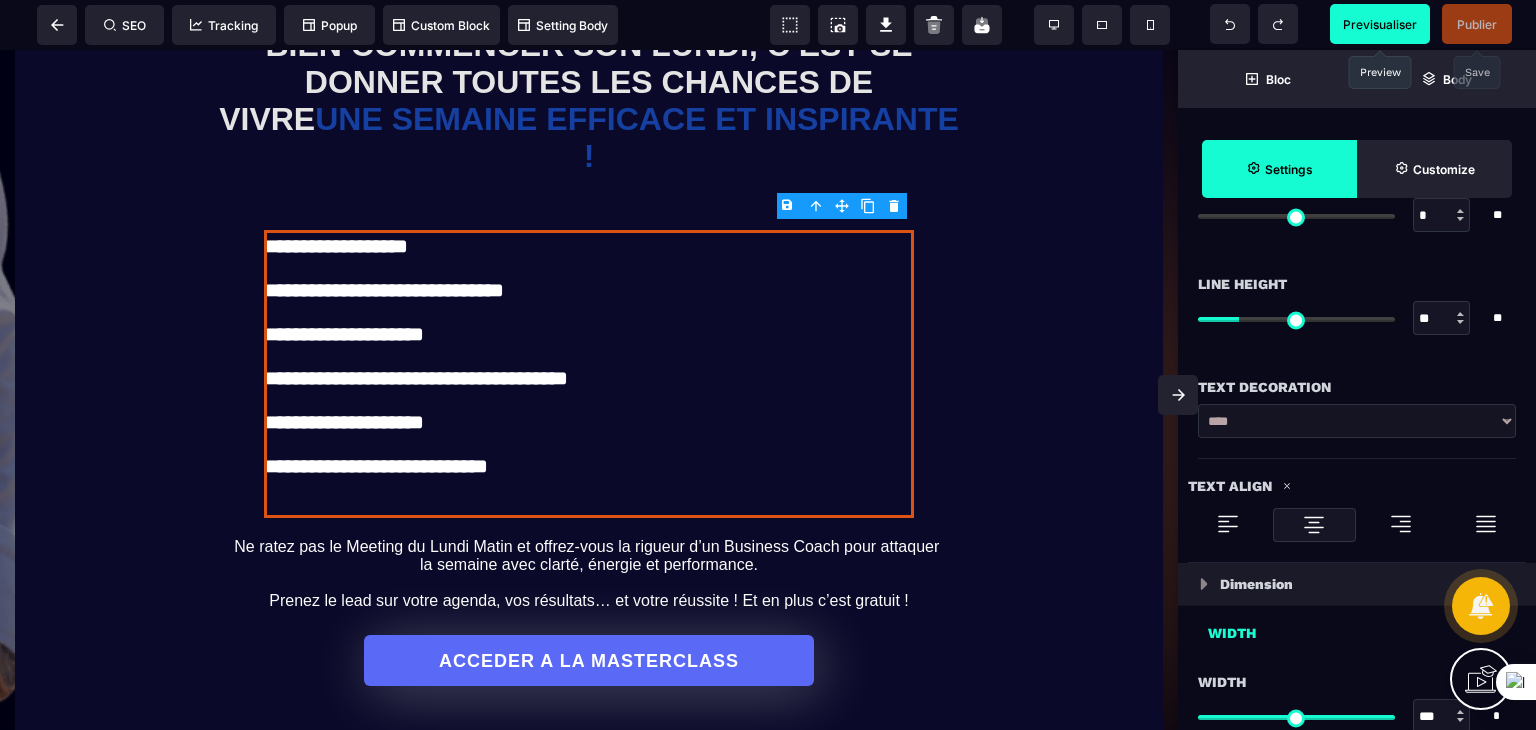 click at bounding box center (1314, 525) 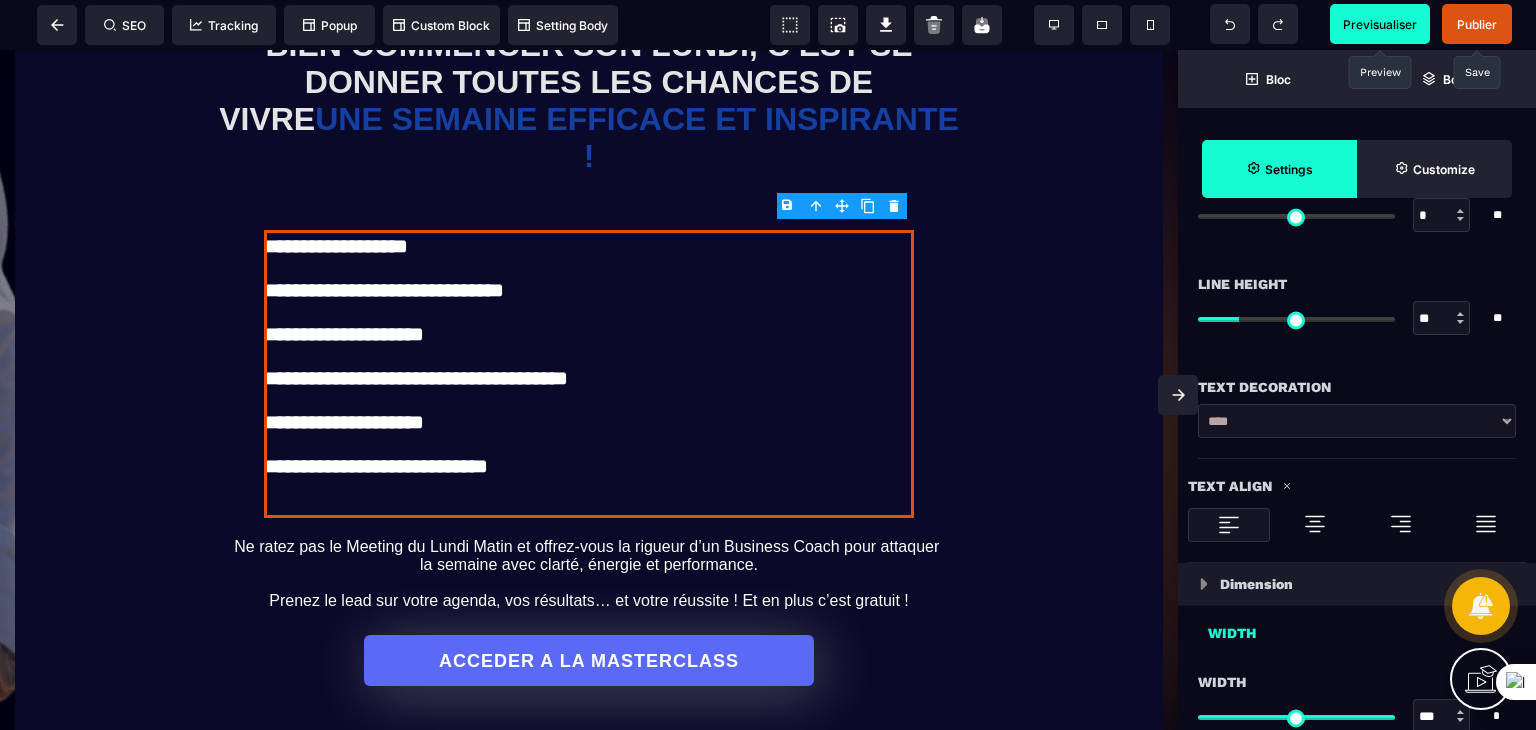 click at bounding box center (1315, 524) 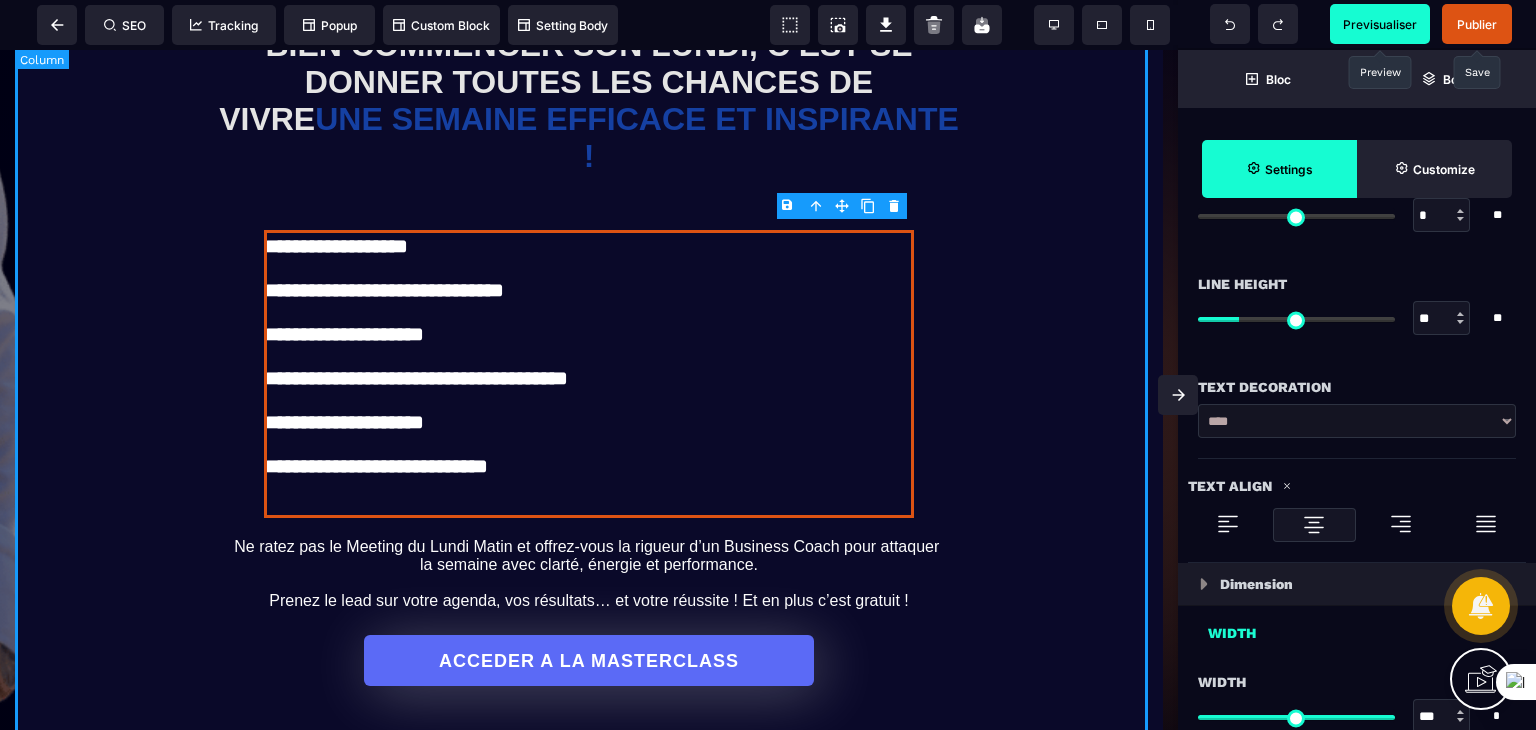 click on "**********" at bounding box center (589, -47) 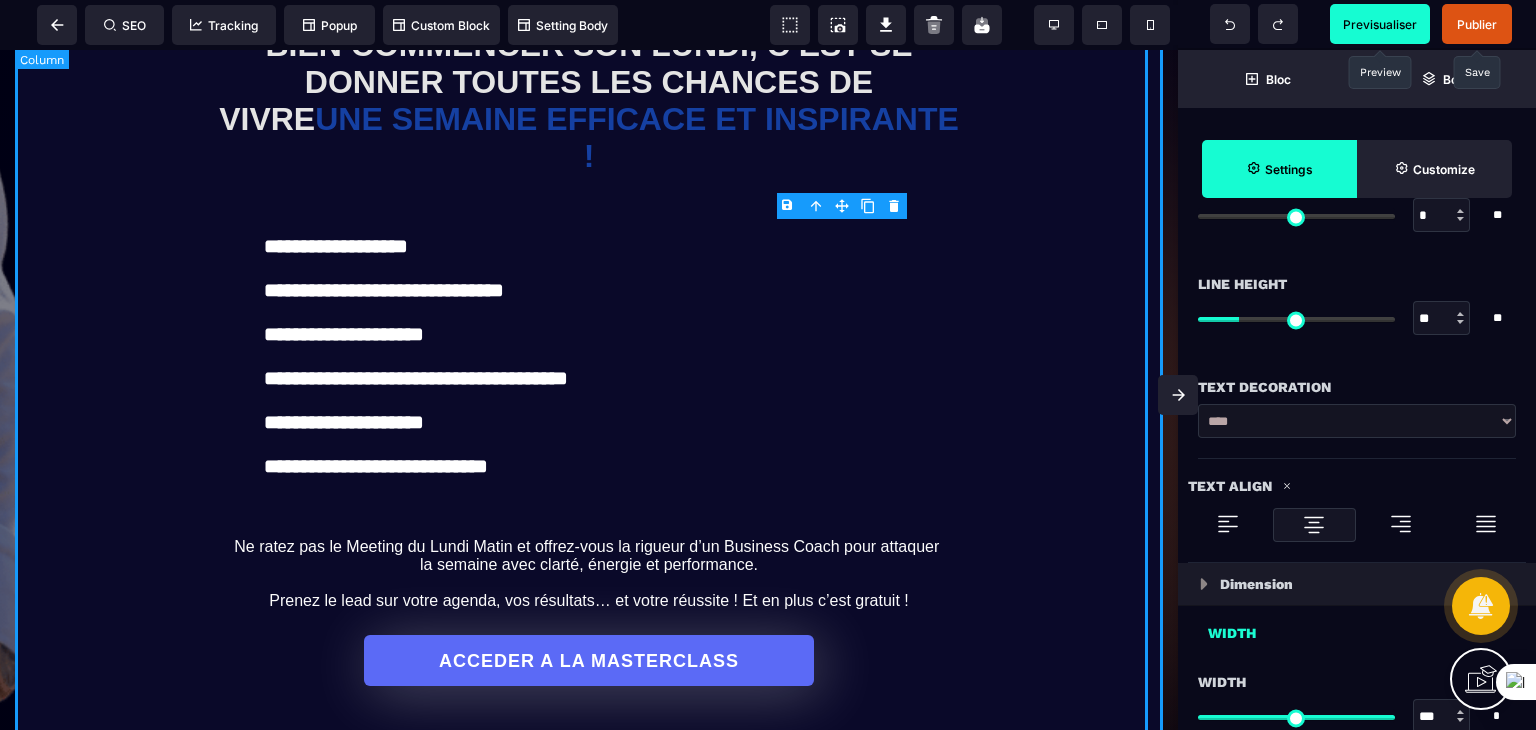 scroll, scrollTop: 0, scrollLeft: 0, axis: both 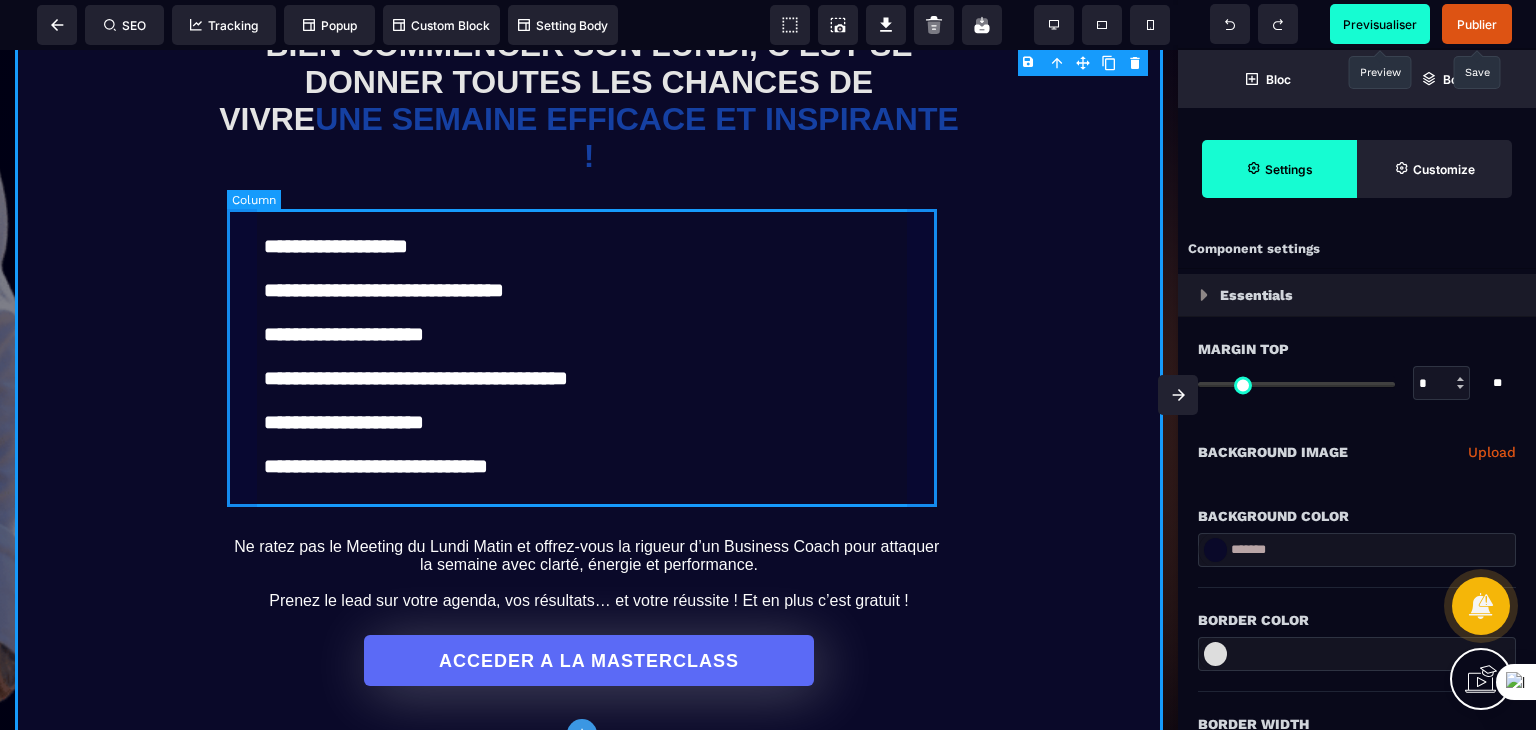click on "**********" at bounding box center (589, 369) 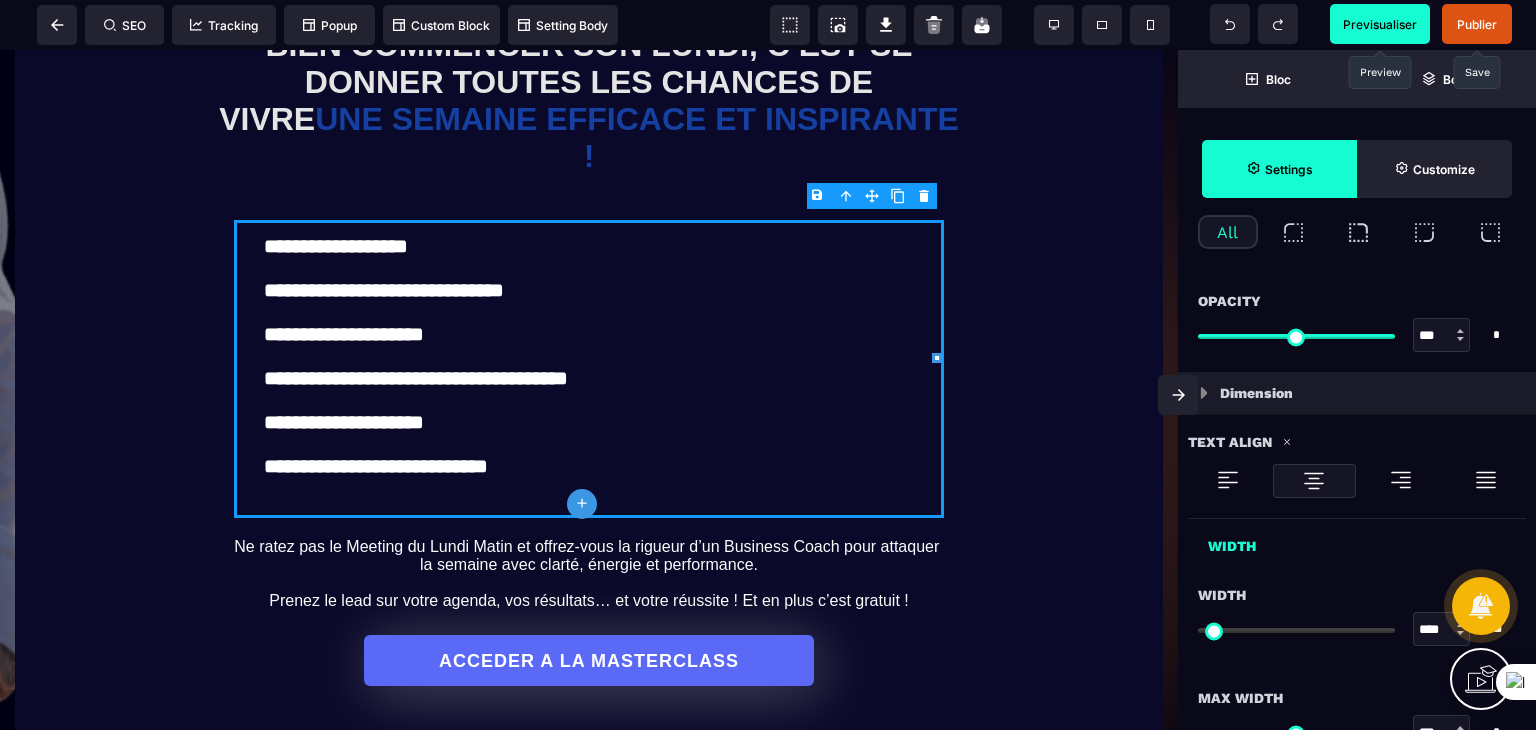 scroll, scrollTop: 800, scrollLeft: 0, axis: vertical 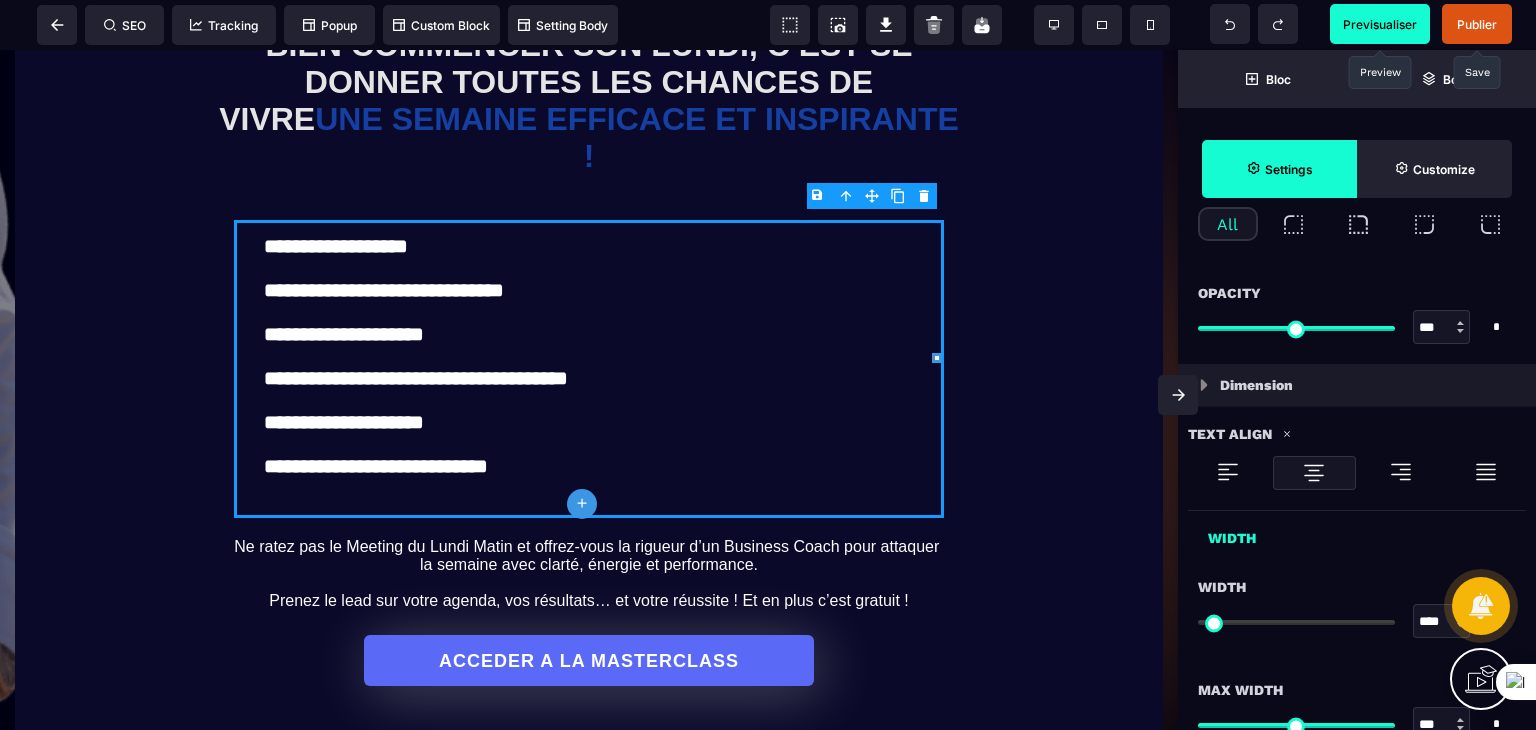 click at bounding box center (1314, 473) 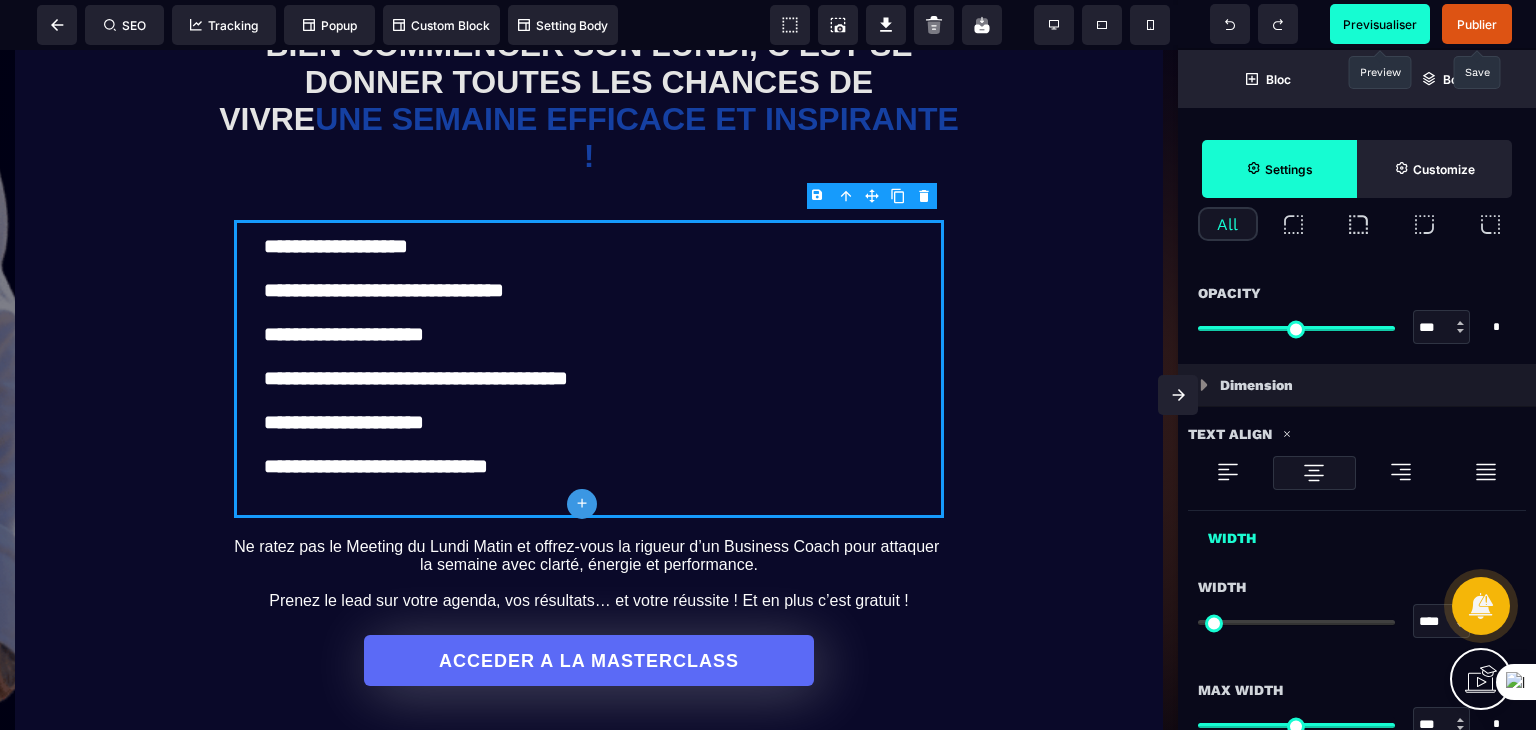click at bounding box center (1314, 473) 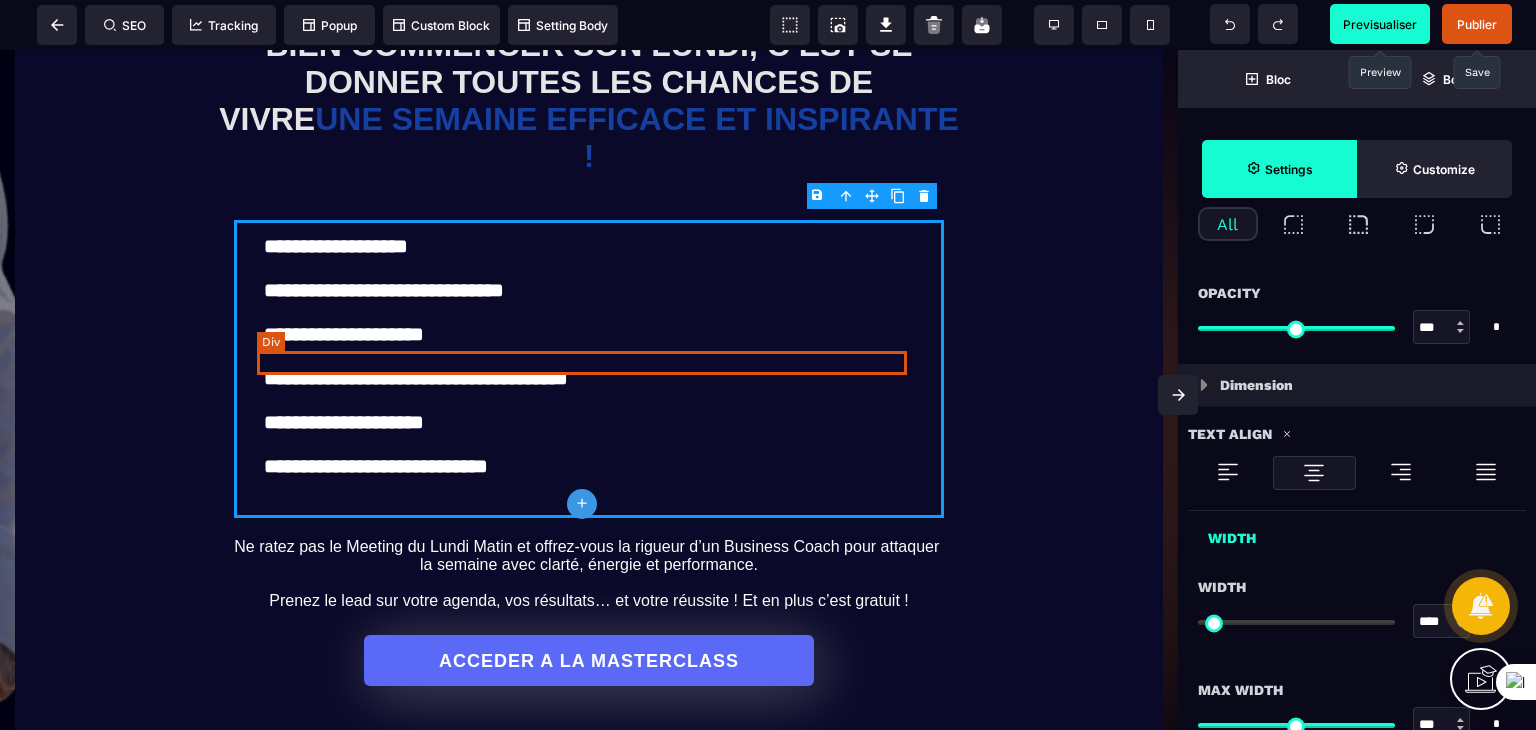 click at bounding box center [589, 356] 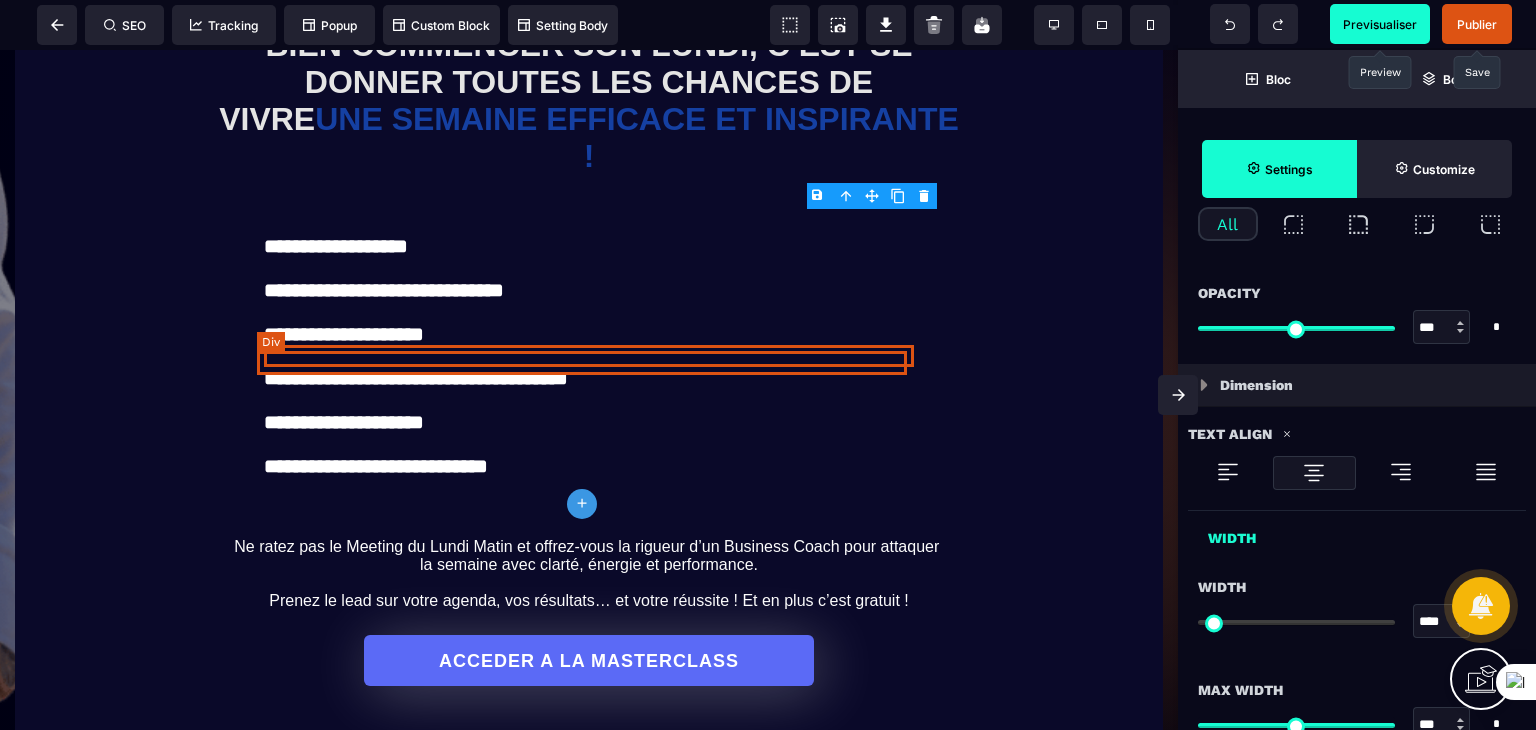 scroll, scrollTop: 0, scrollLeft: 0, axis: both 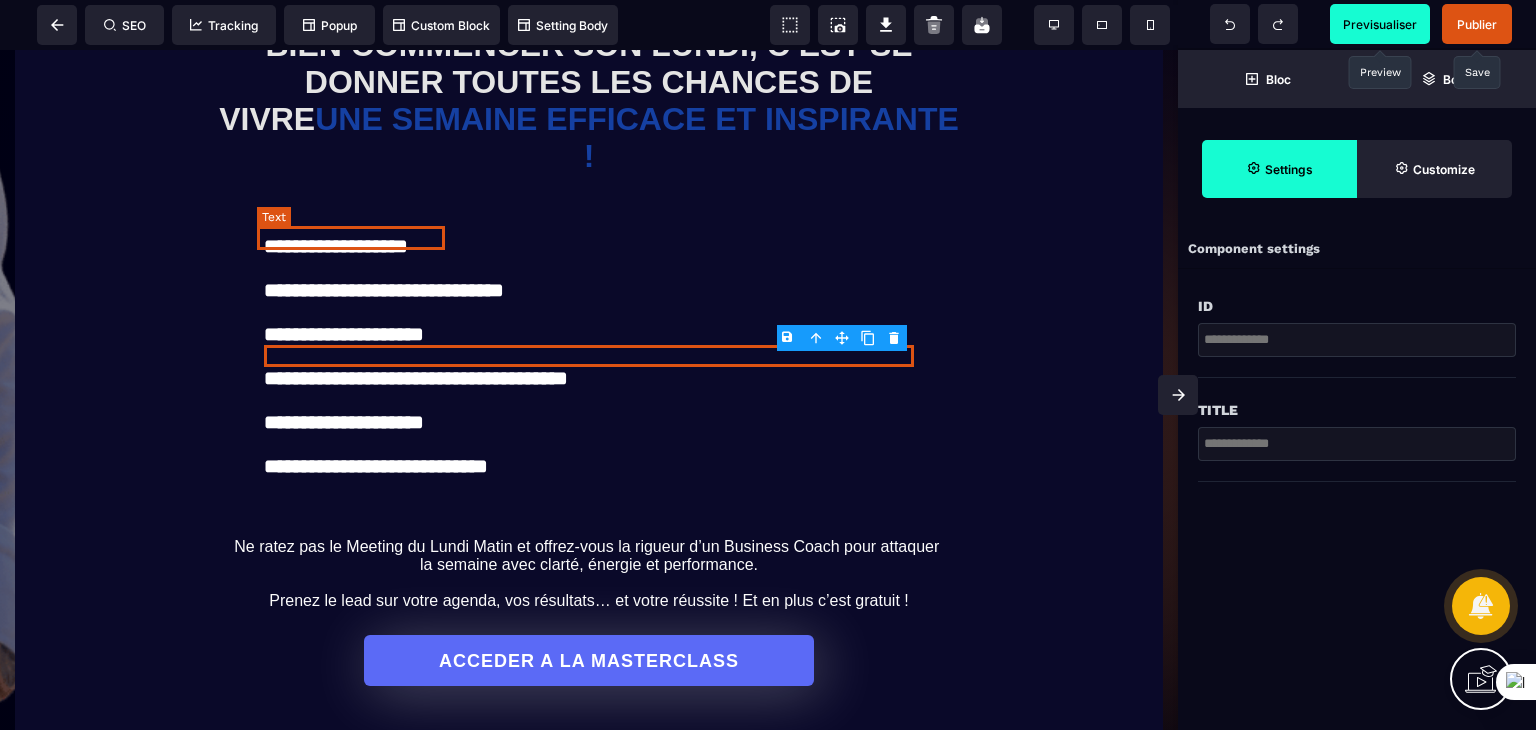 click on "**********" at bounding box center [336, 246] 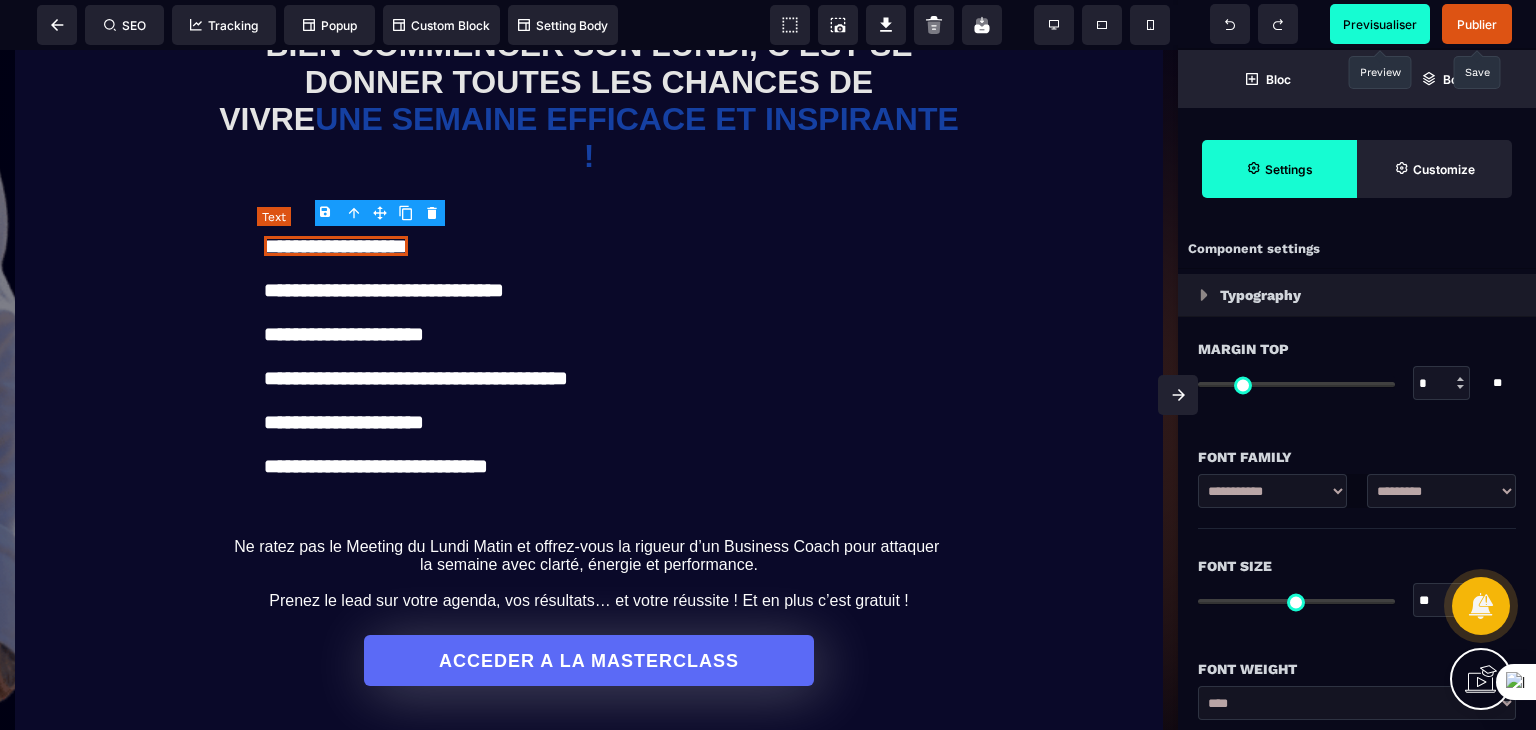 click on "**********" at bounding box center [336, 246] 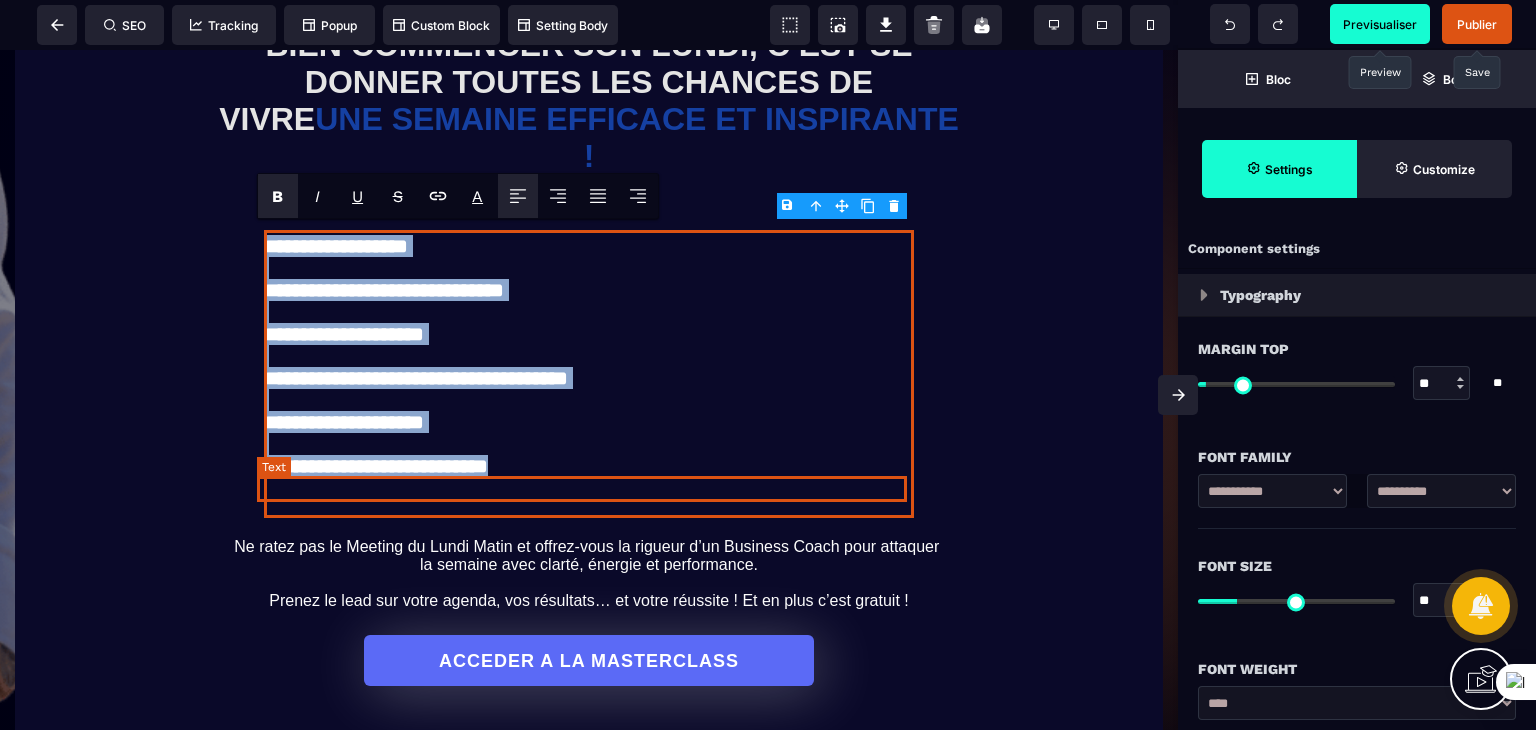 drag, startPoint x: 265, startPoint y: 237, endPoint x: 671, endPoint y: 499, distance: 483.1977 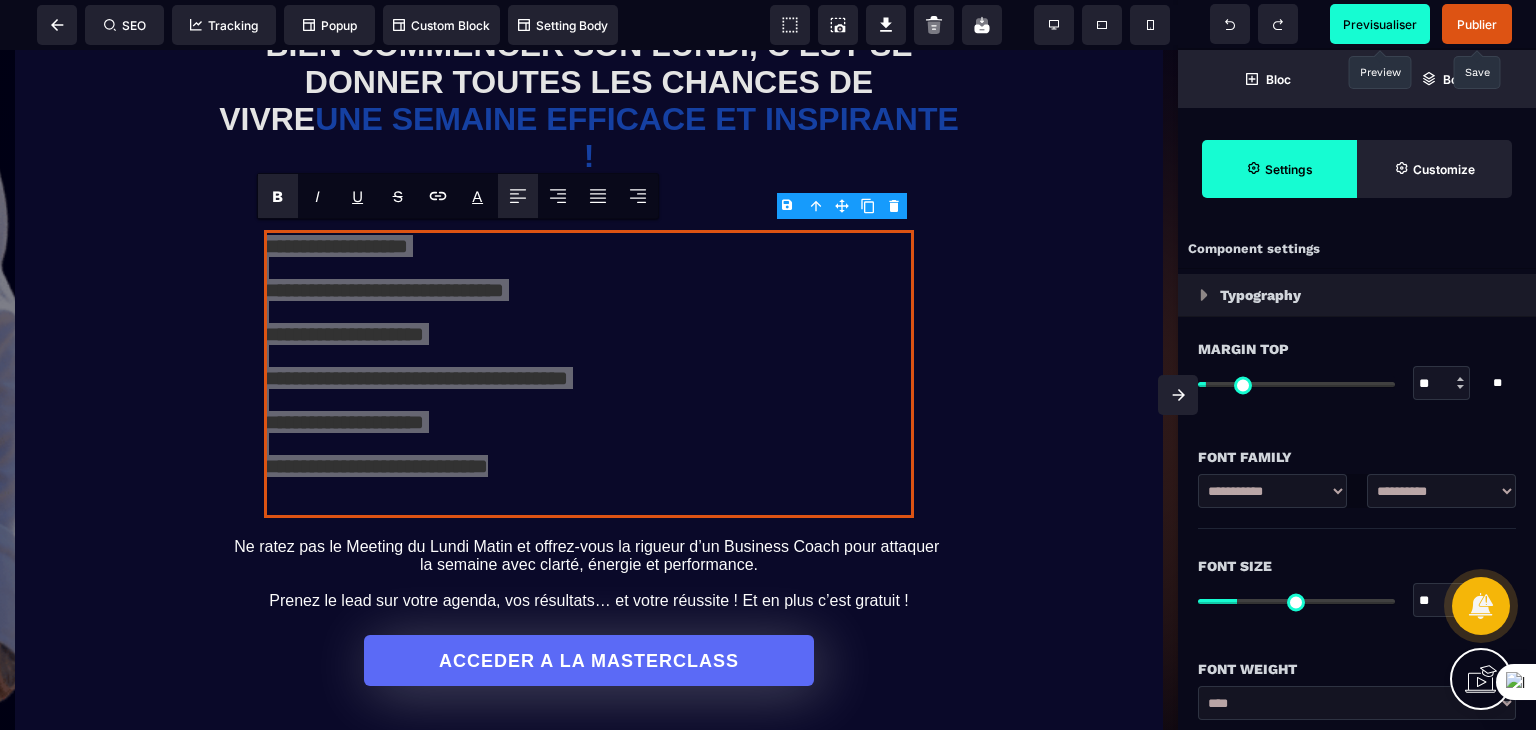 click on "B" at bounding box center [277, 196] 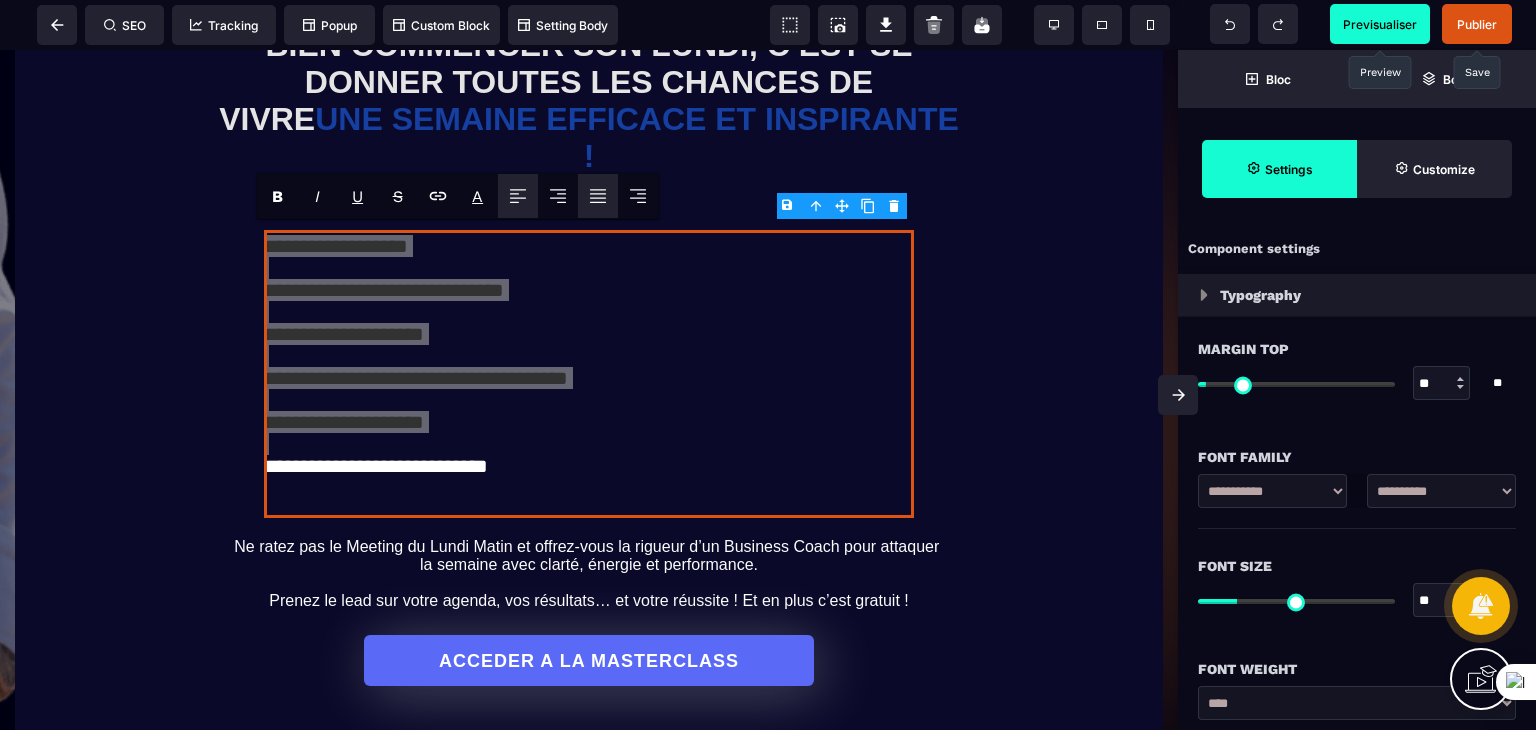 click at bounding box center (598, 196) 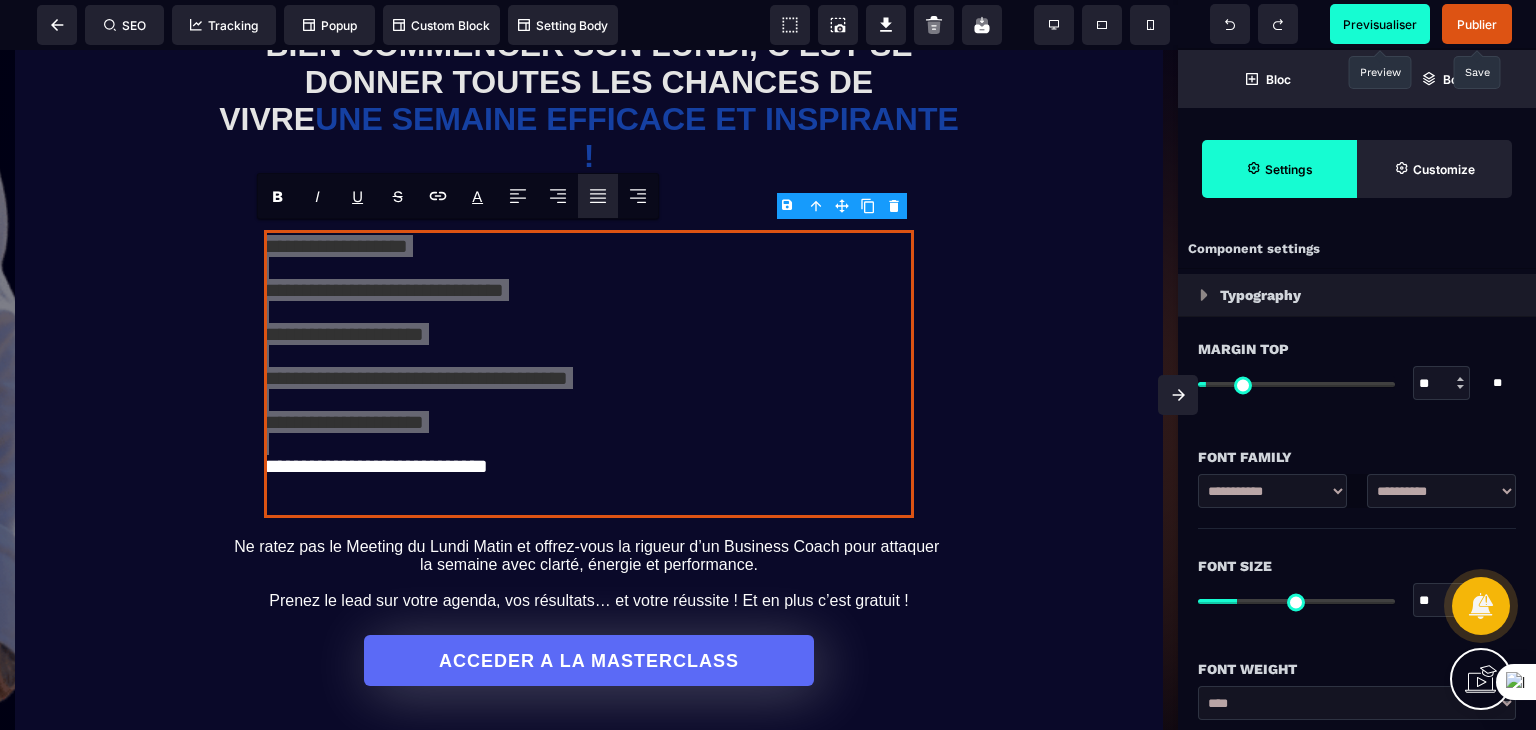 click 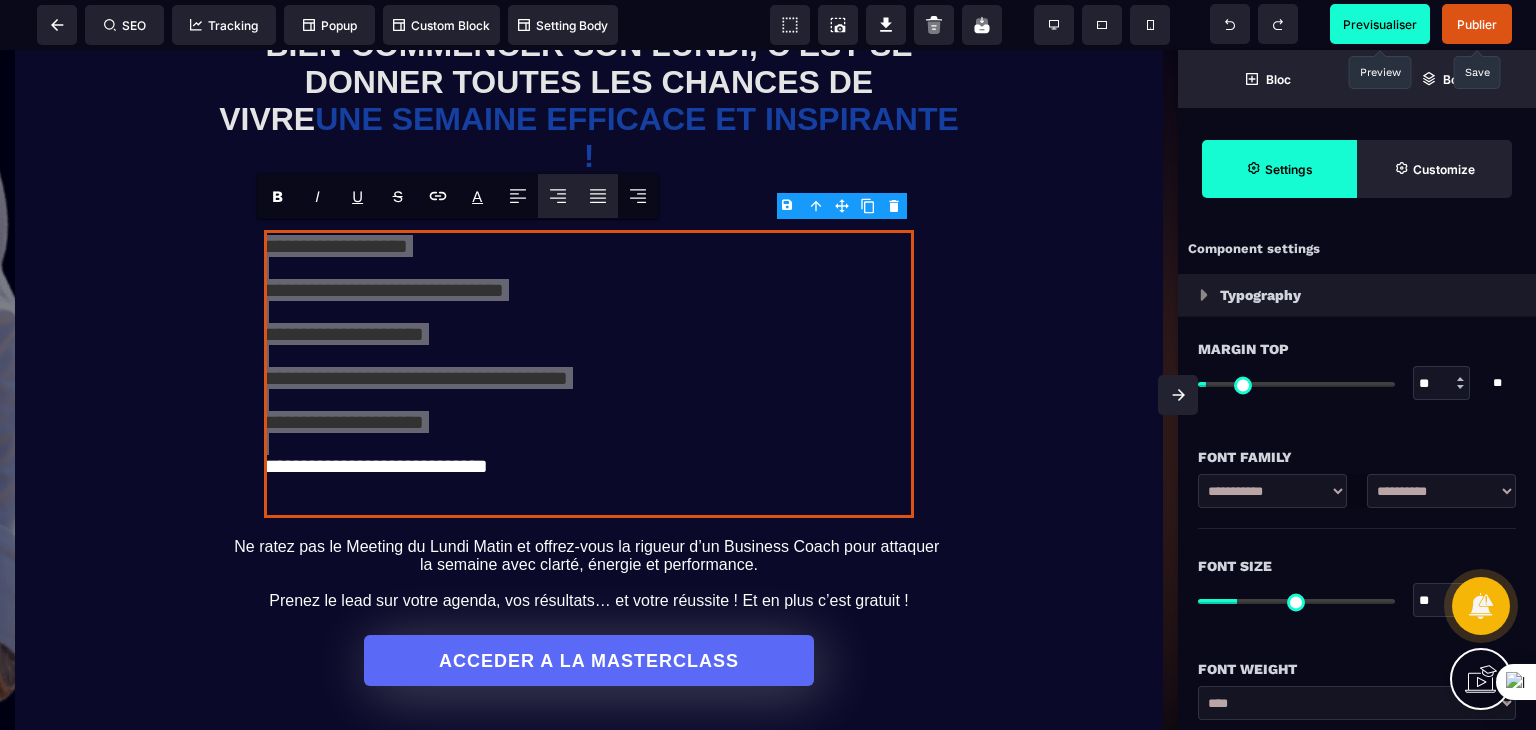 click 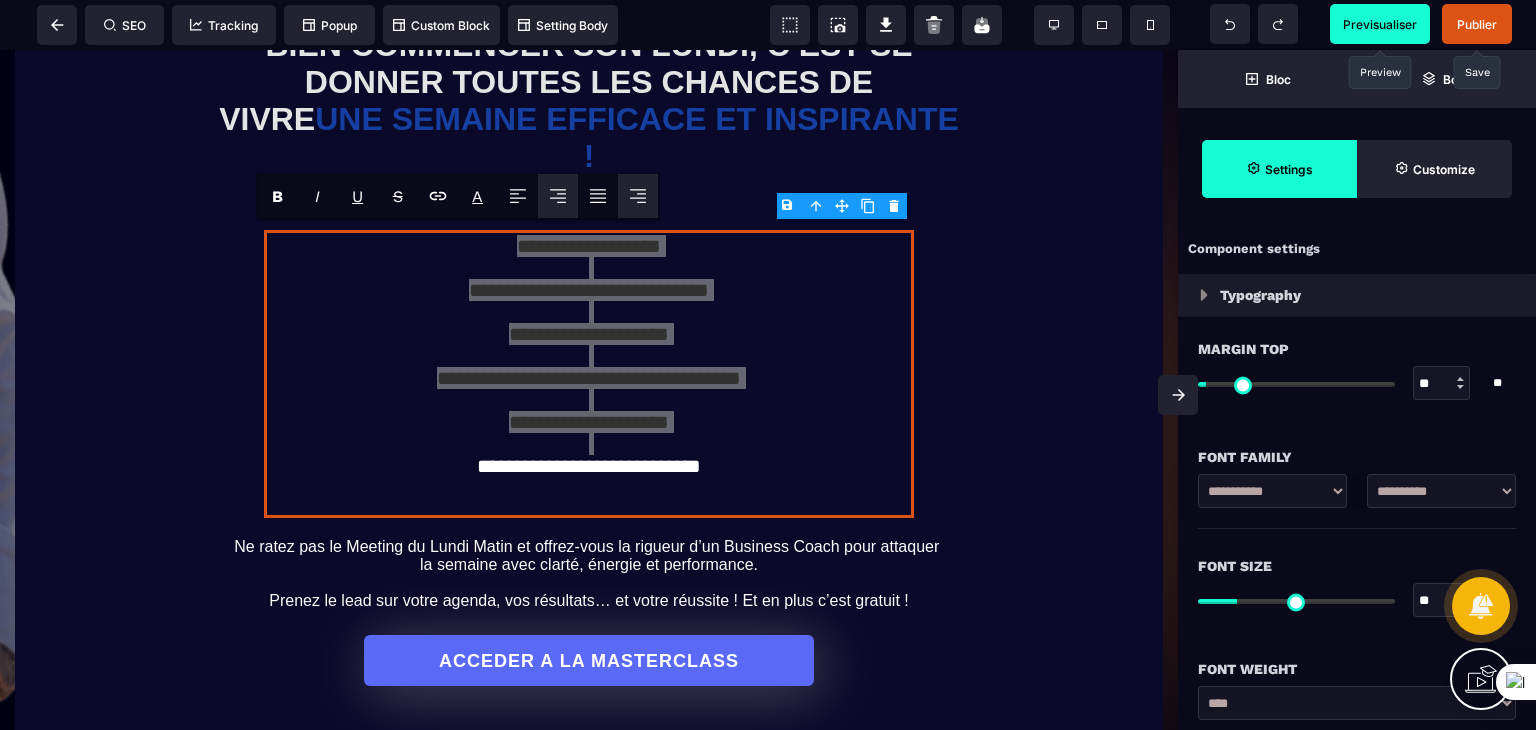click 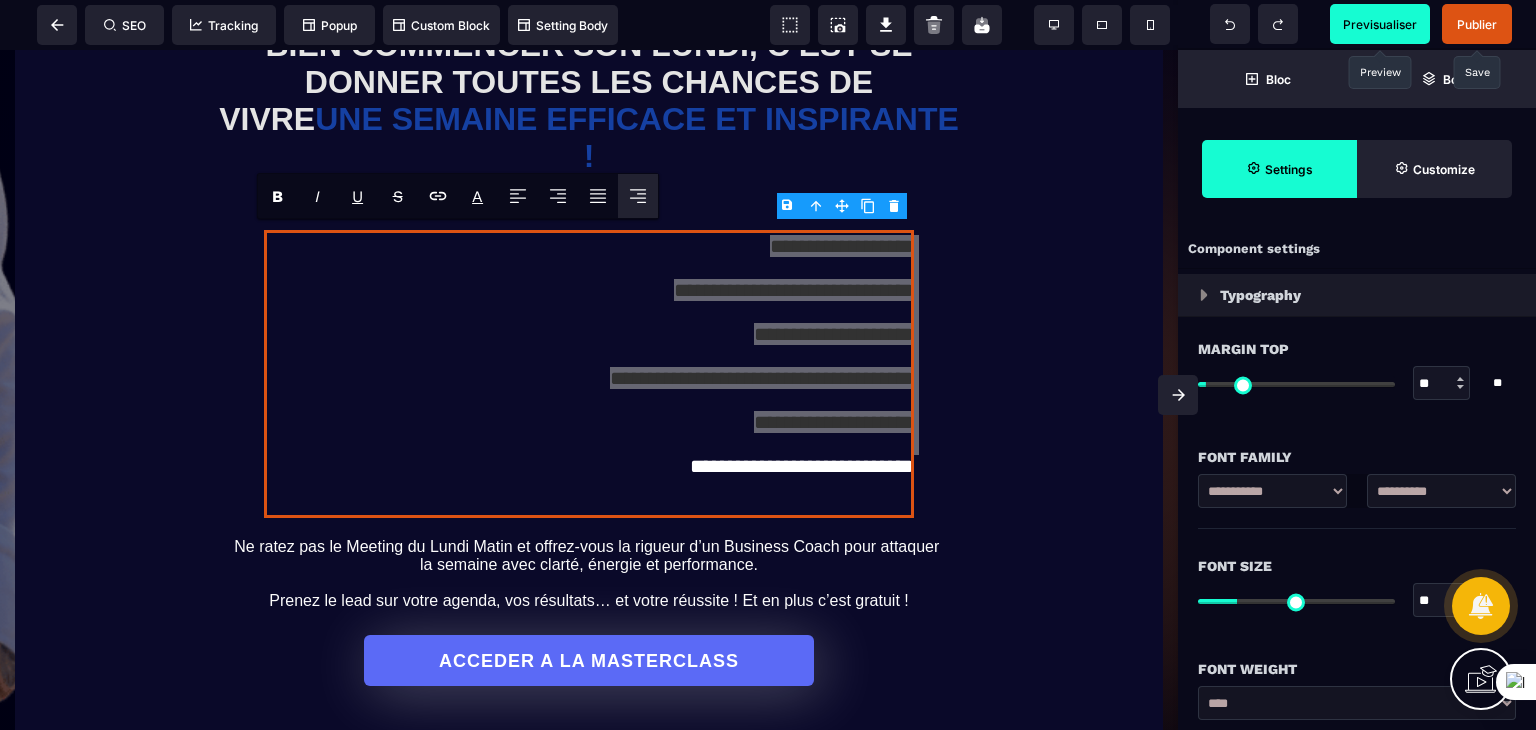 click 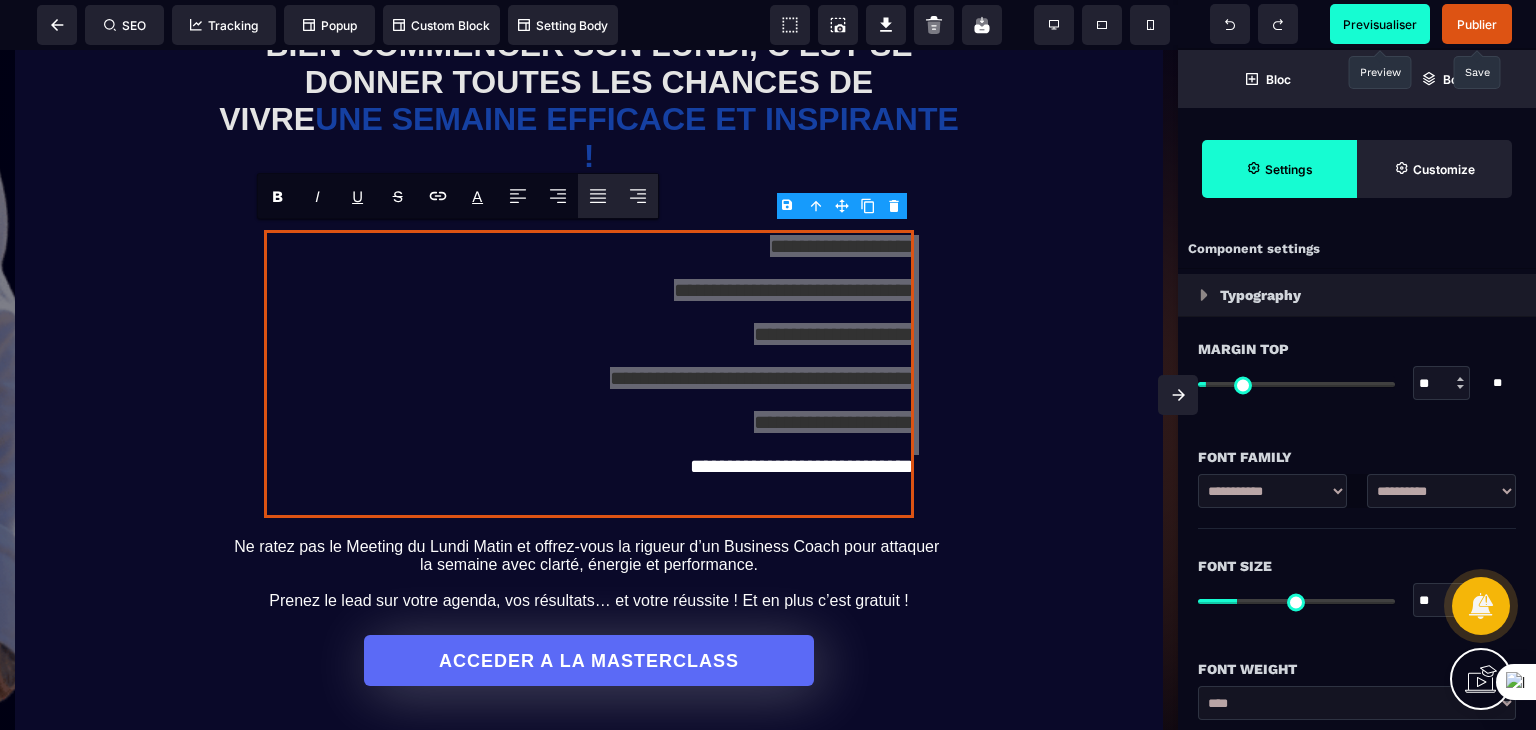 click 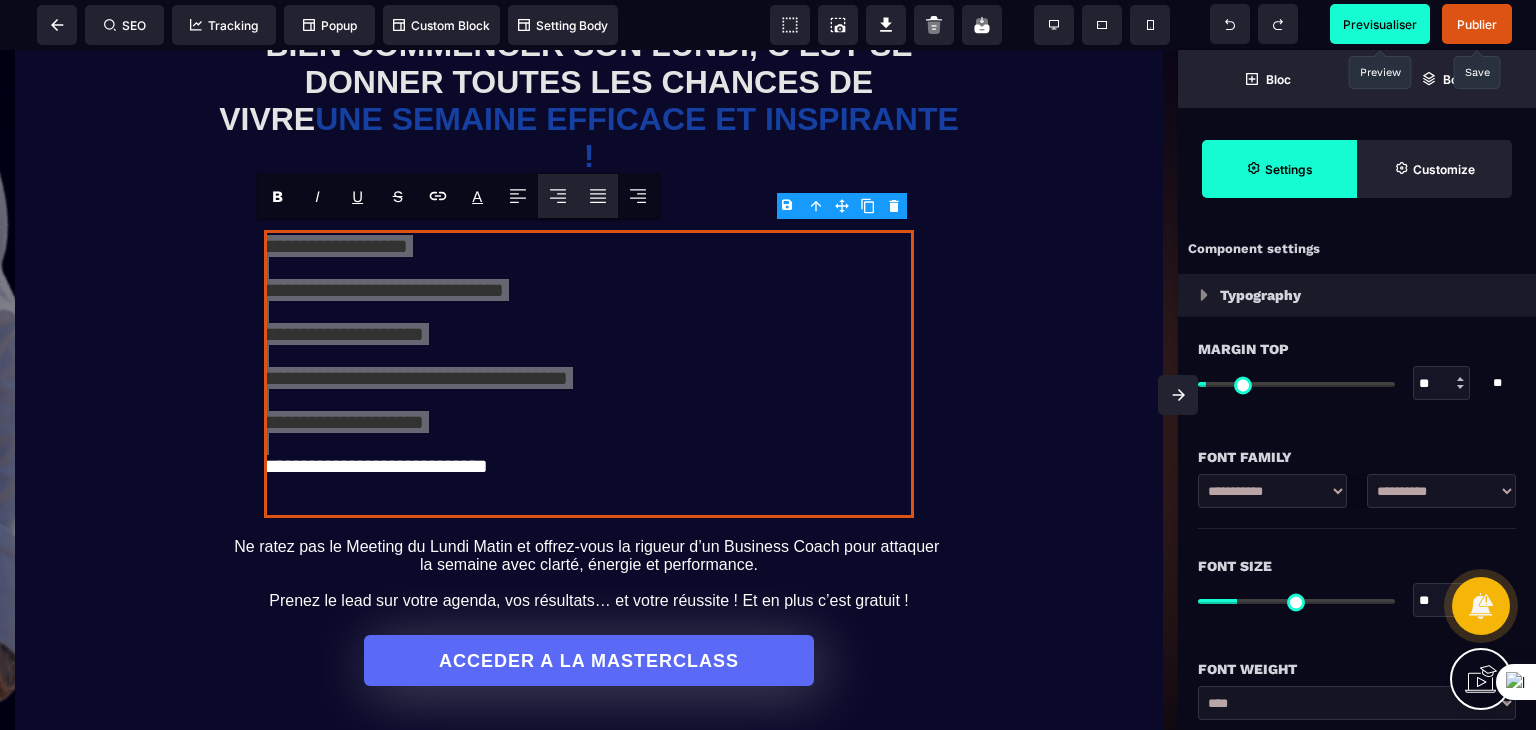 click 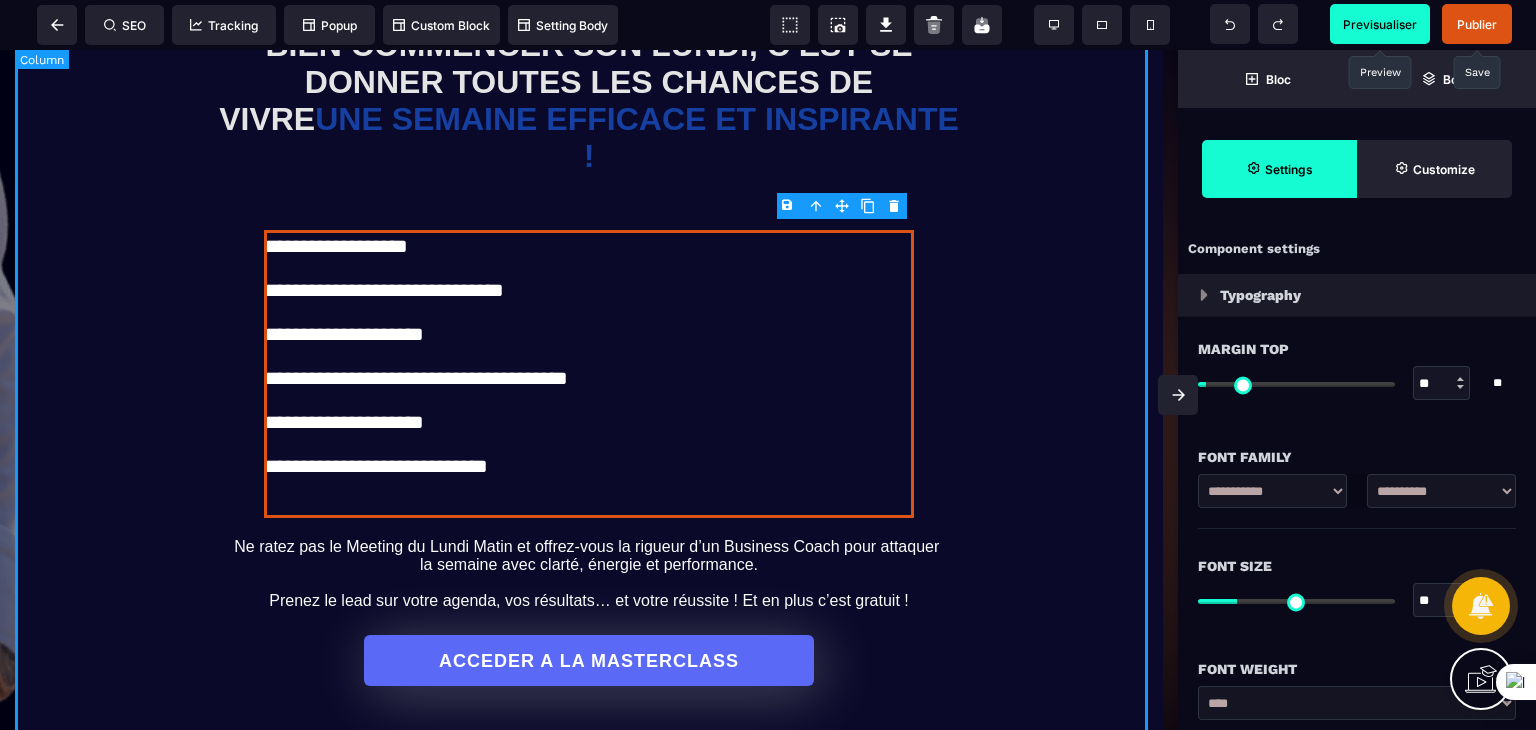click on "**********" at bounding box center (589, -47) 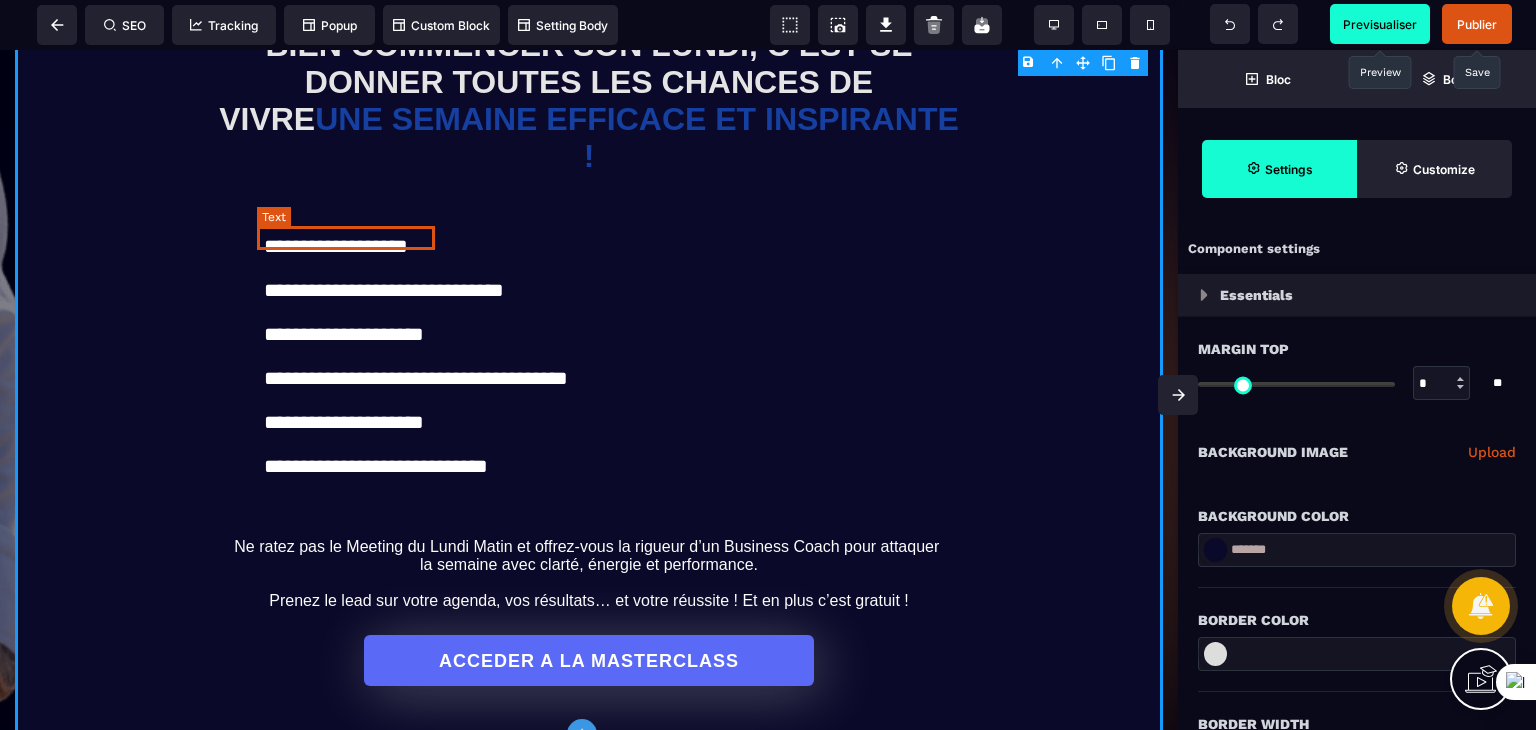 click on "**********" at bounding box center (336, 246) 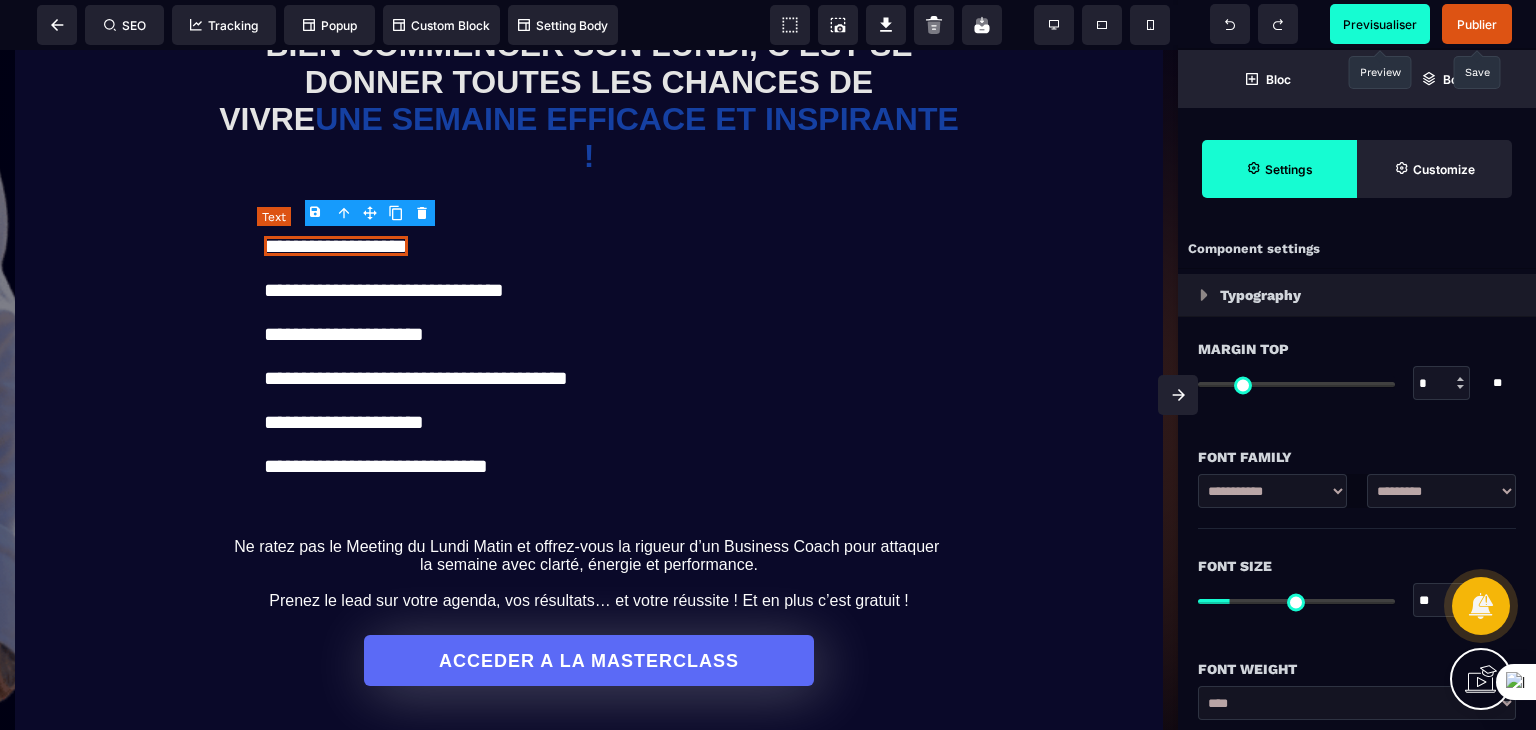 click on "**********" at bounding box center (336, 246) 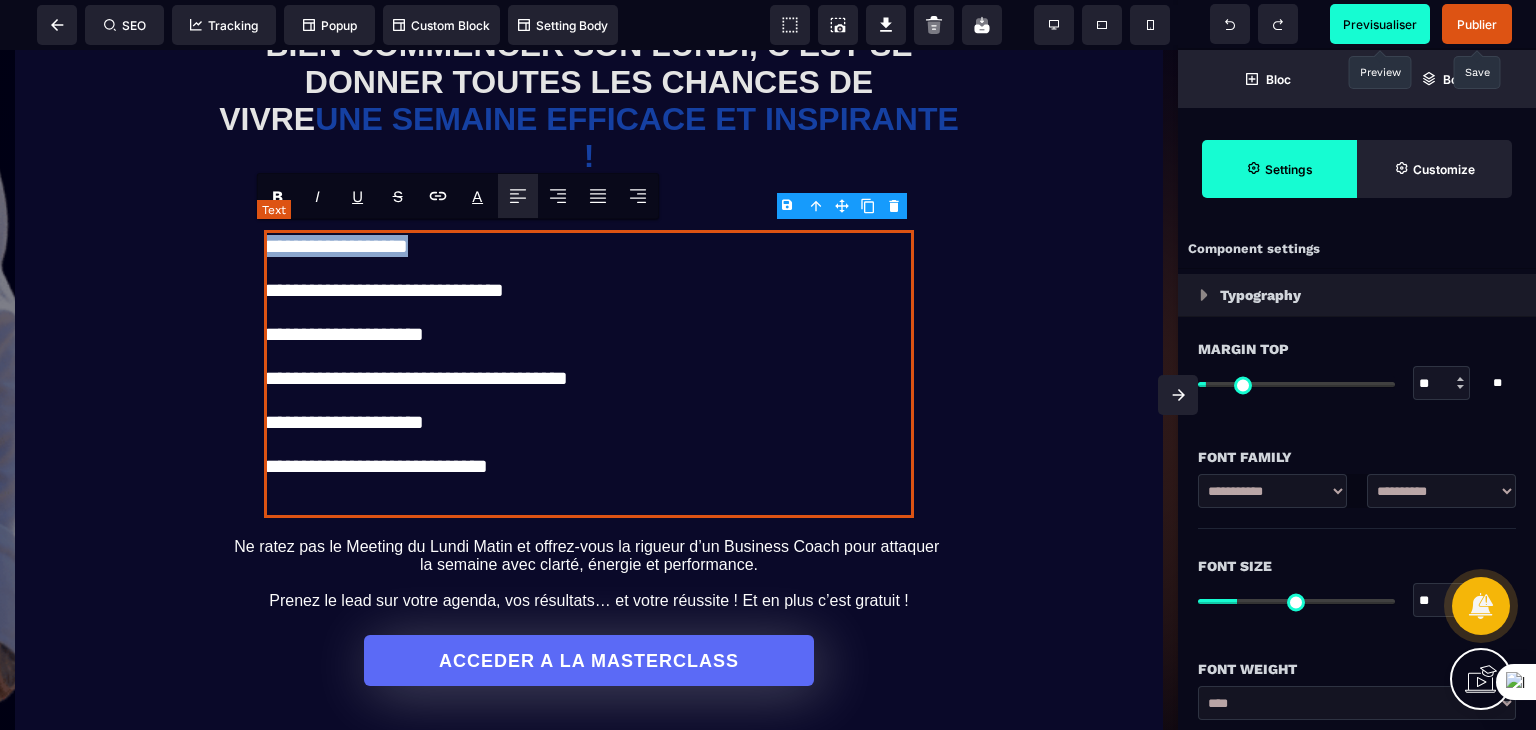 click on "**********" at bounding box center [336, 246] 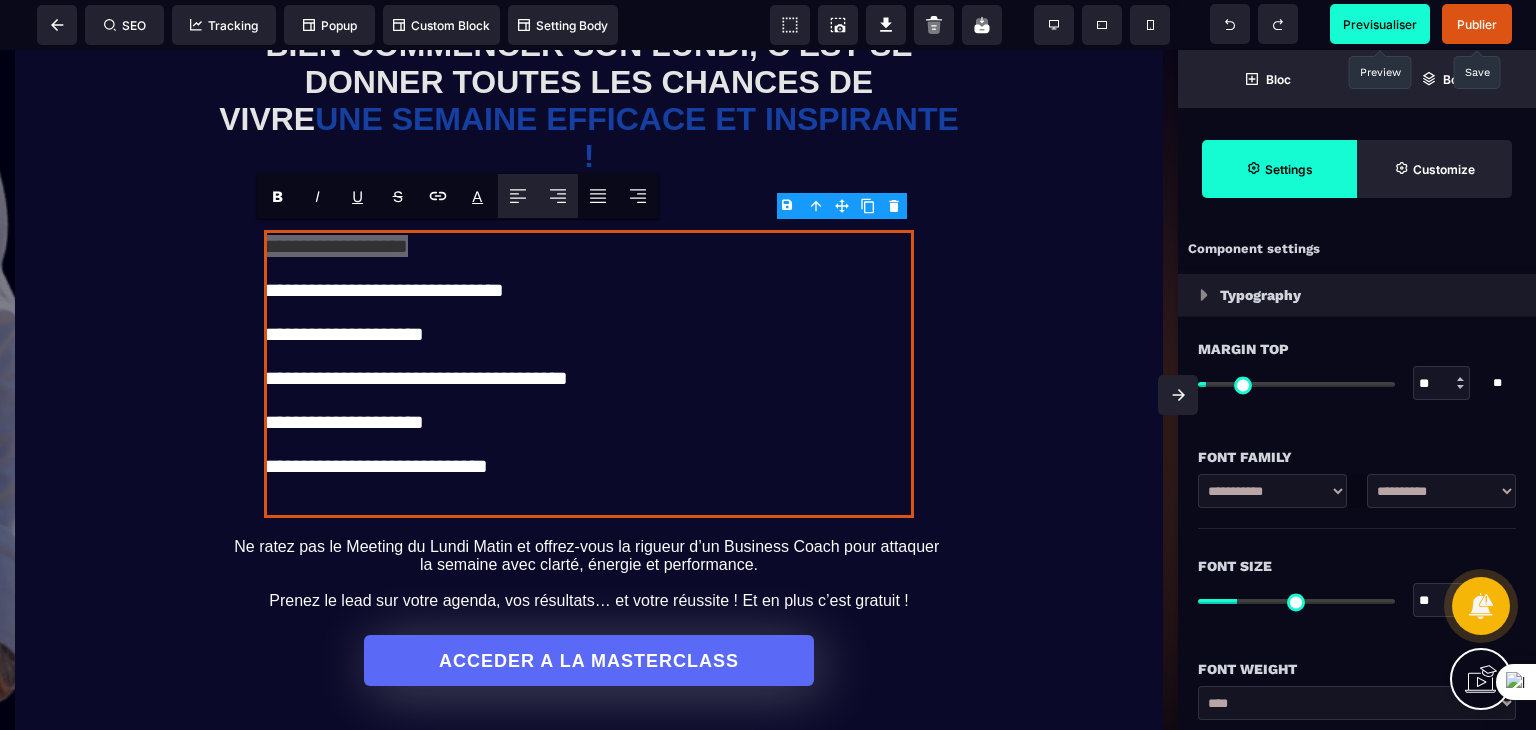 click 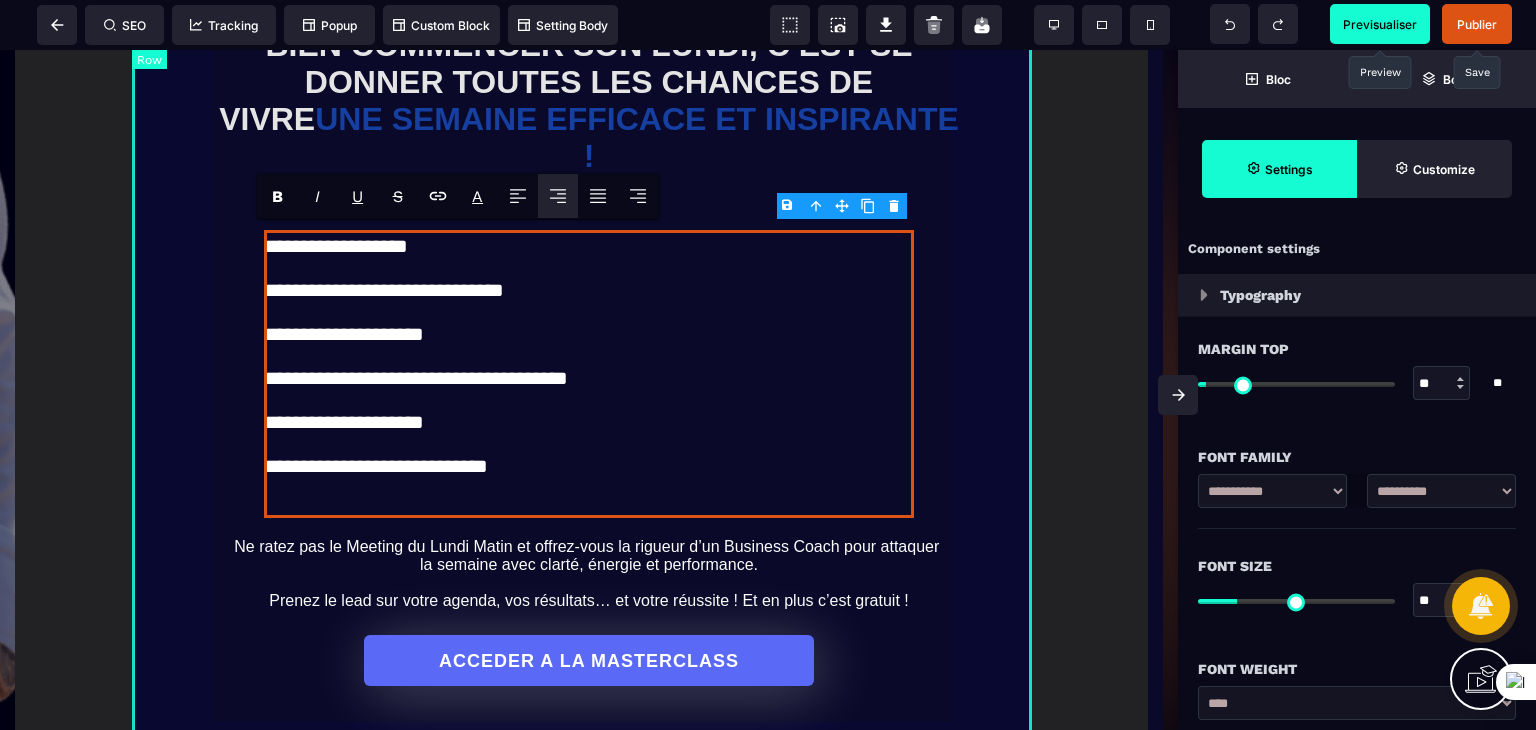 click on "**********" at bounding box center (589, 351) 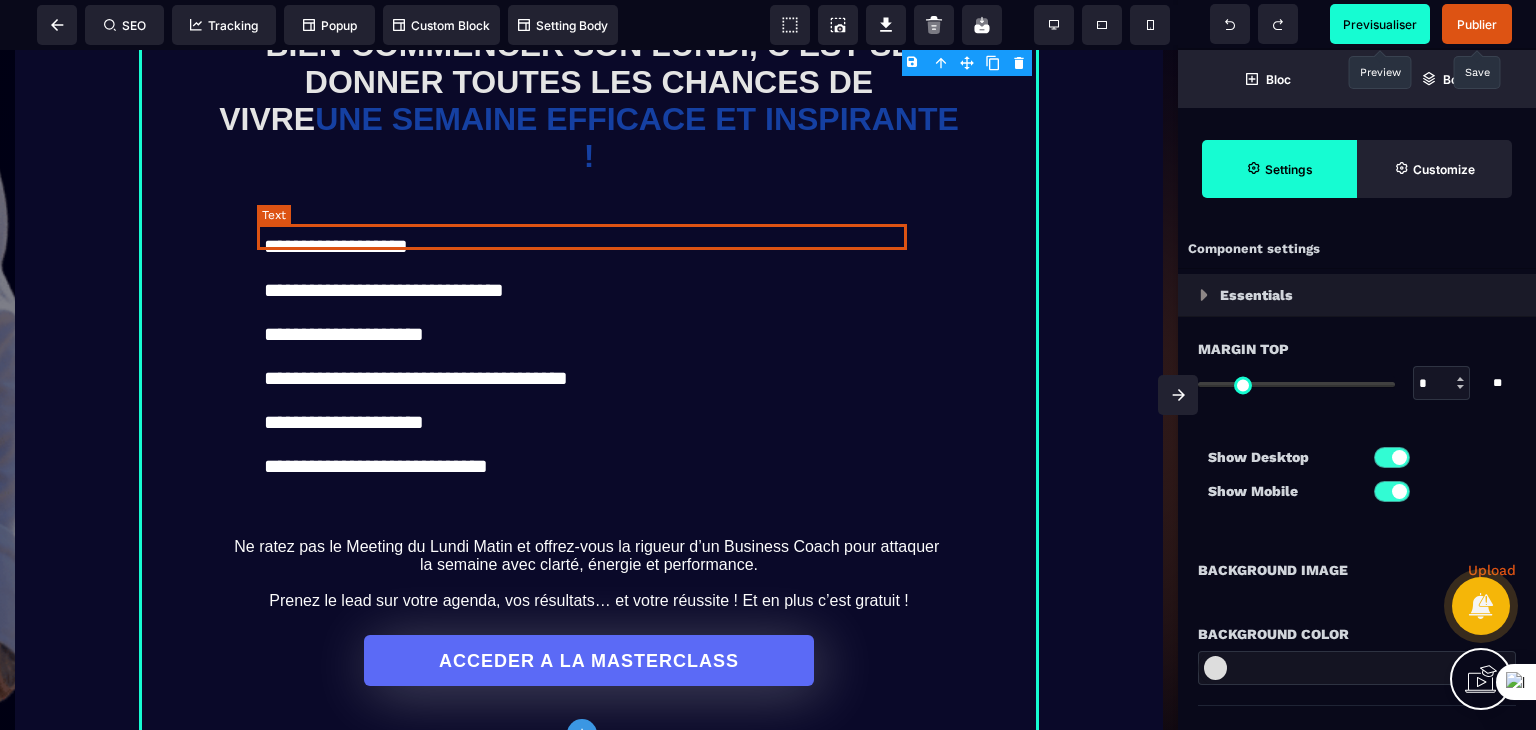 click on "**********" at bounding box center (589, 246) 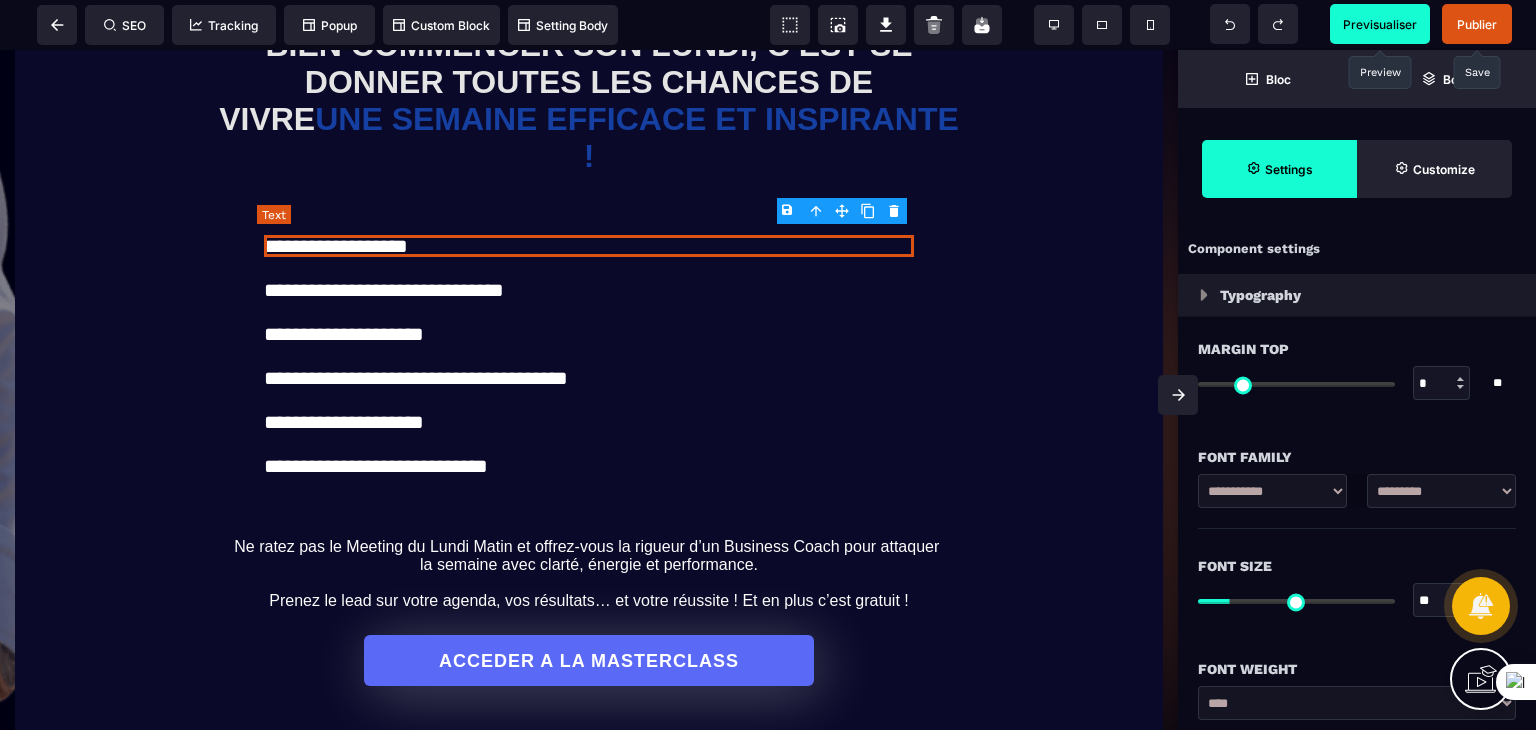 click on "**********" at bounding box center [589, 246] 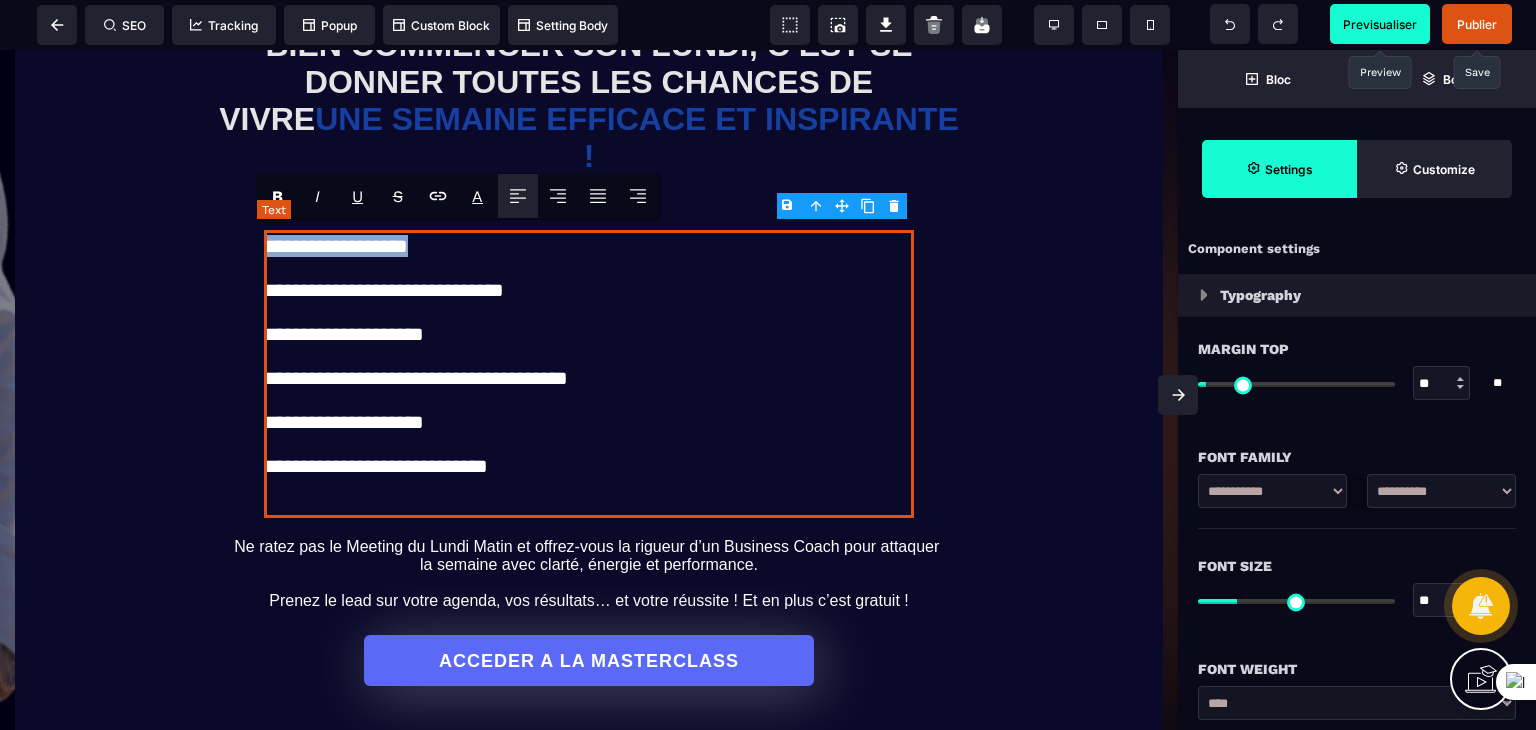 click on "**********" at bounding box center [589, 246] 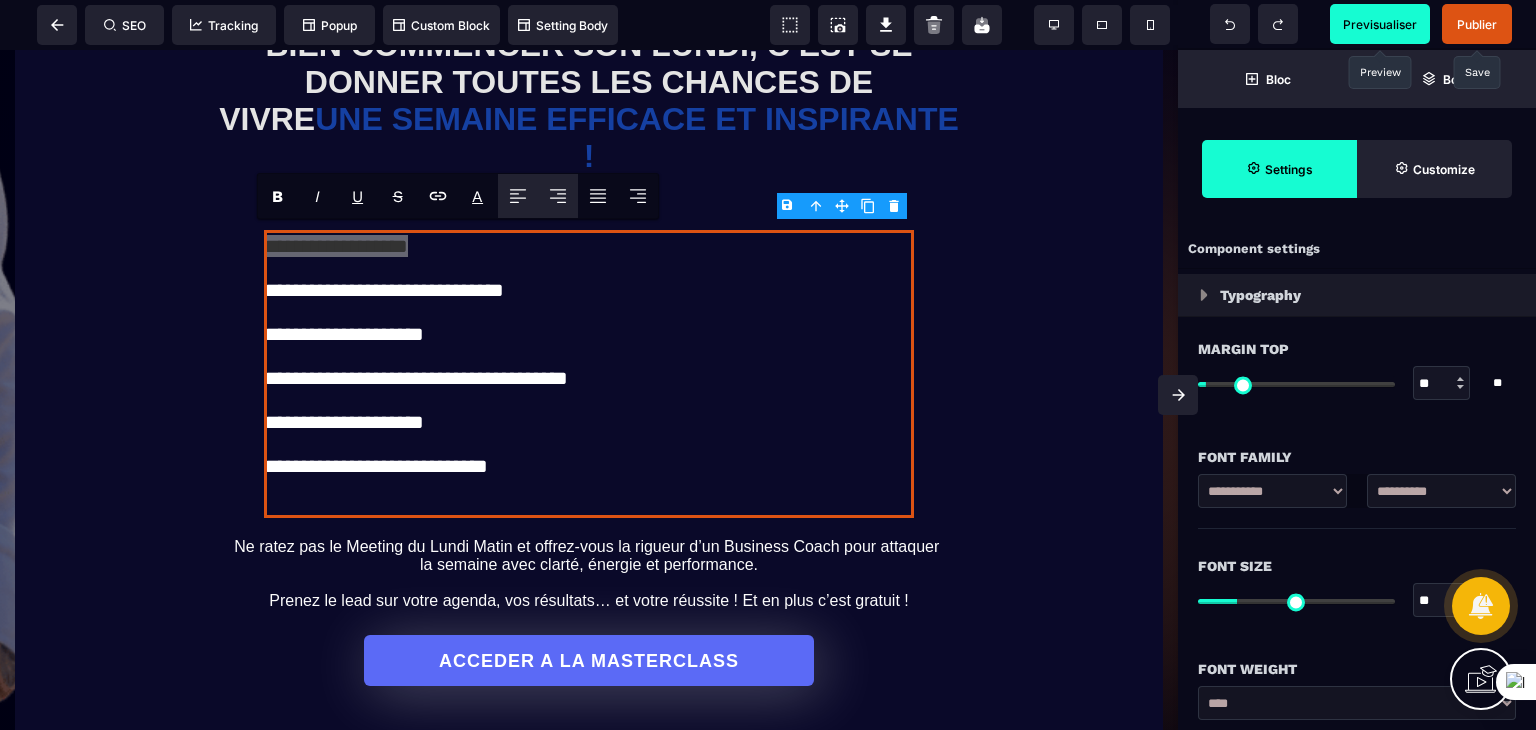 click 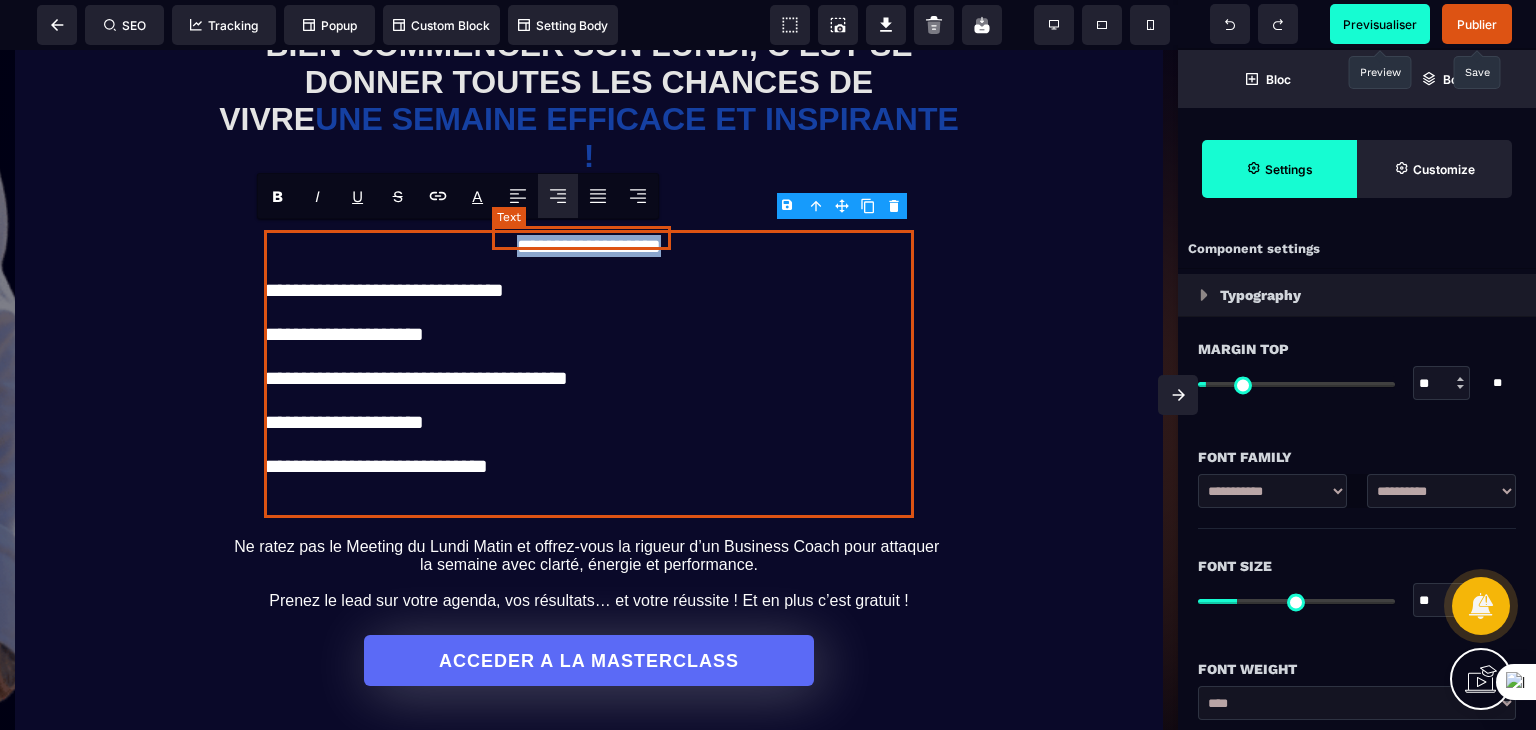 click on "**********" at bounding box center (589, 246) 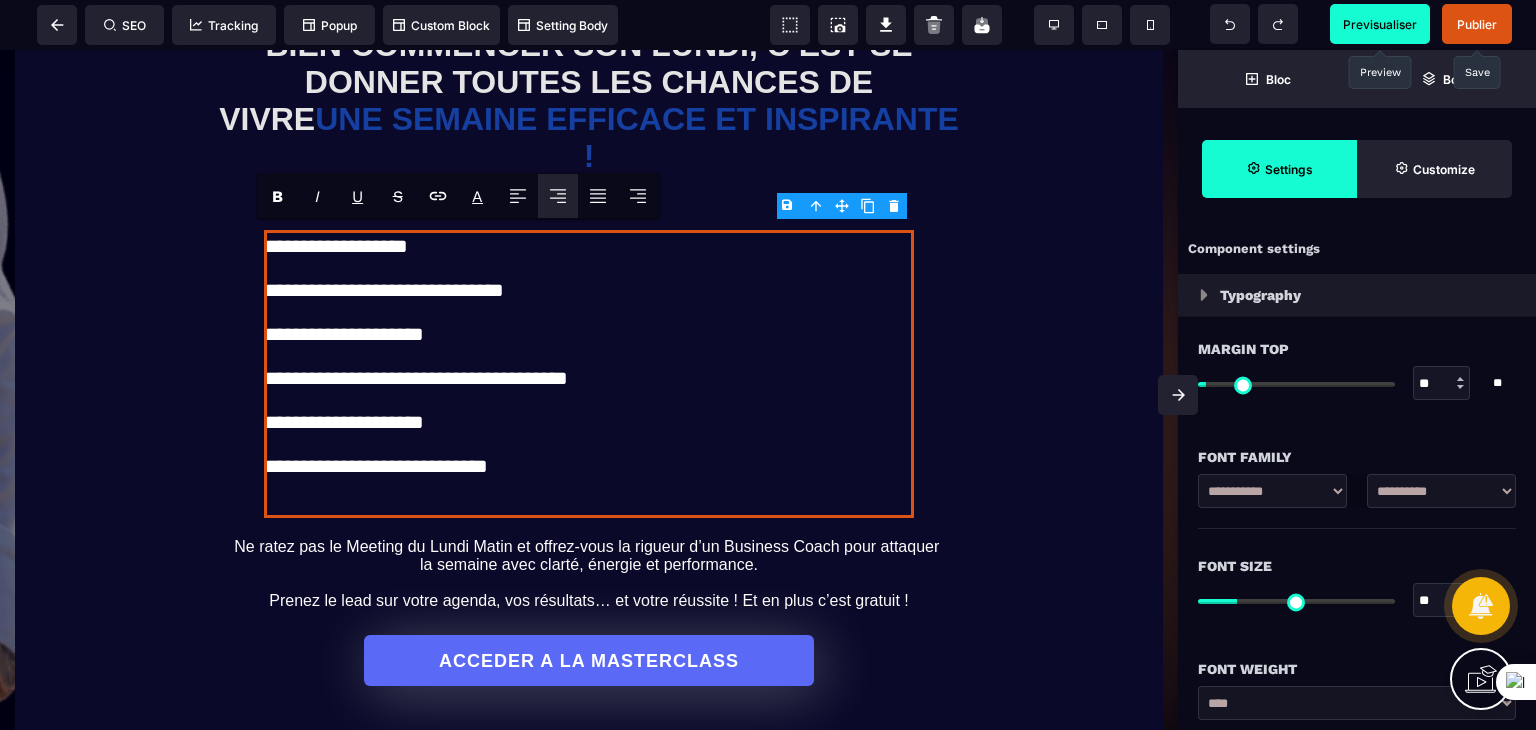 click on "Publier" at bounding box center [1477, 24] 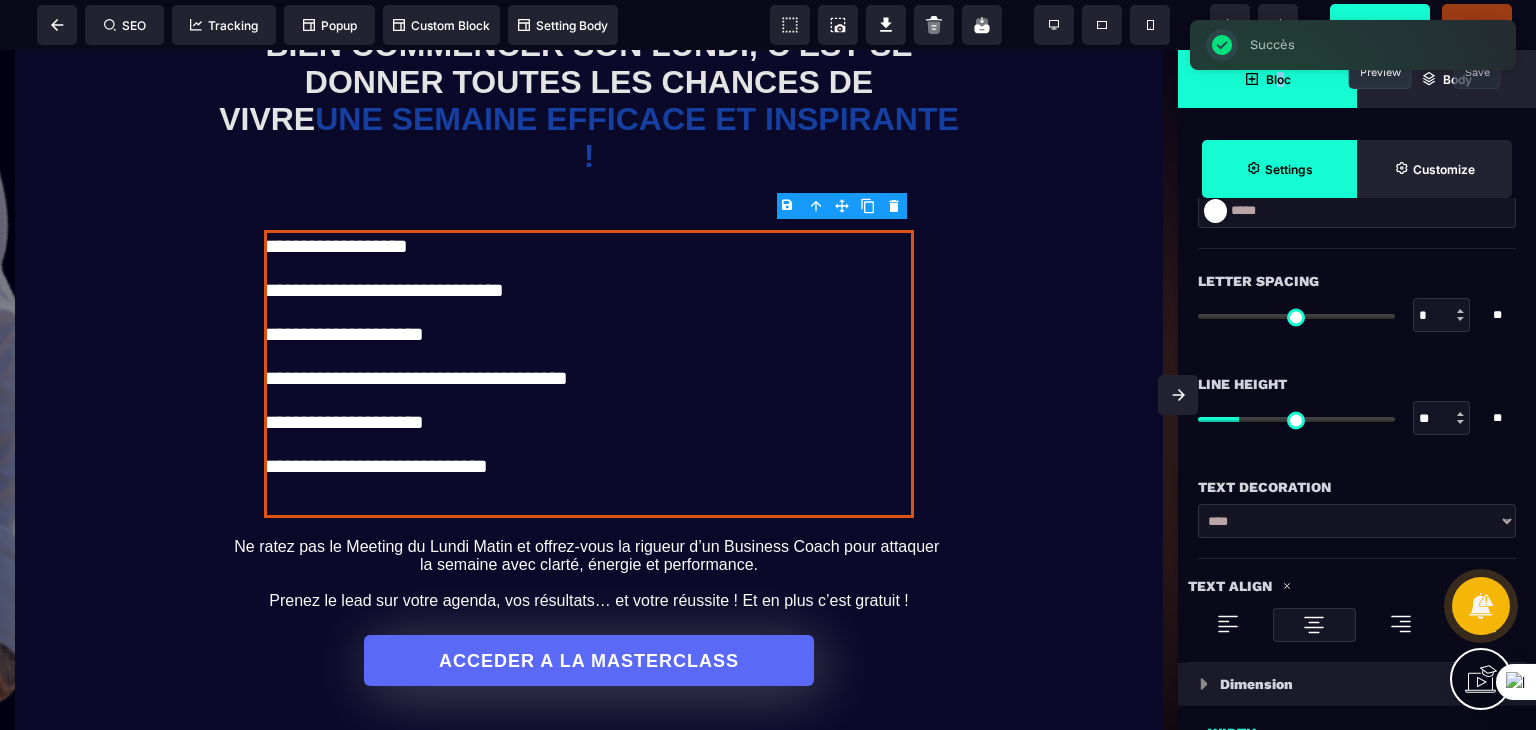 click on "Bloc" at bounding box center (1278, 79) 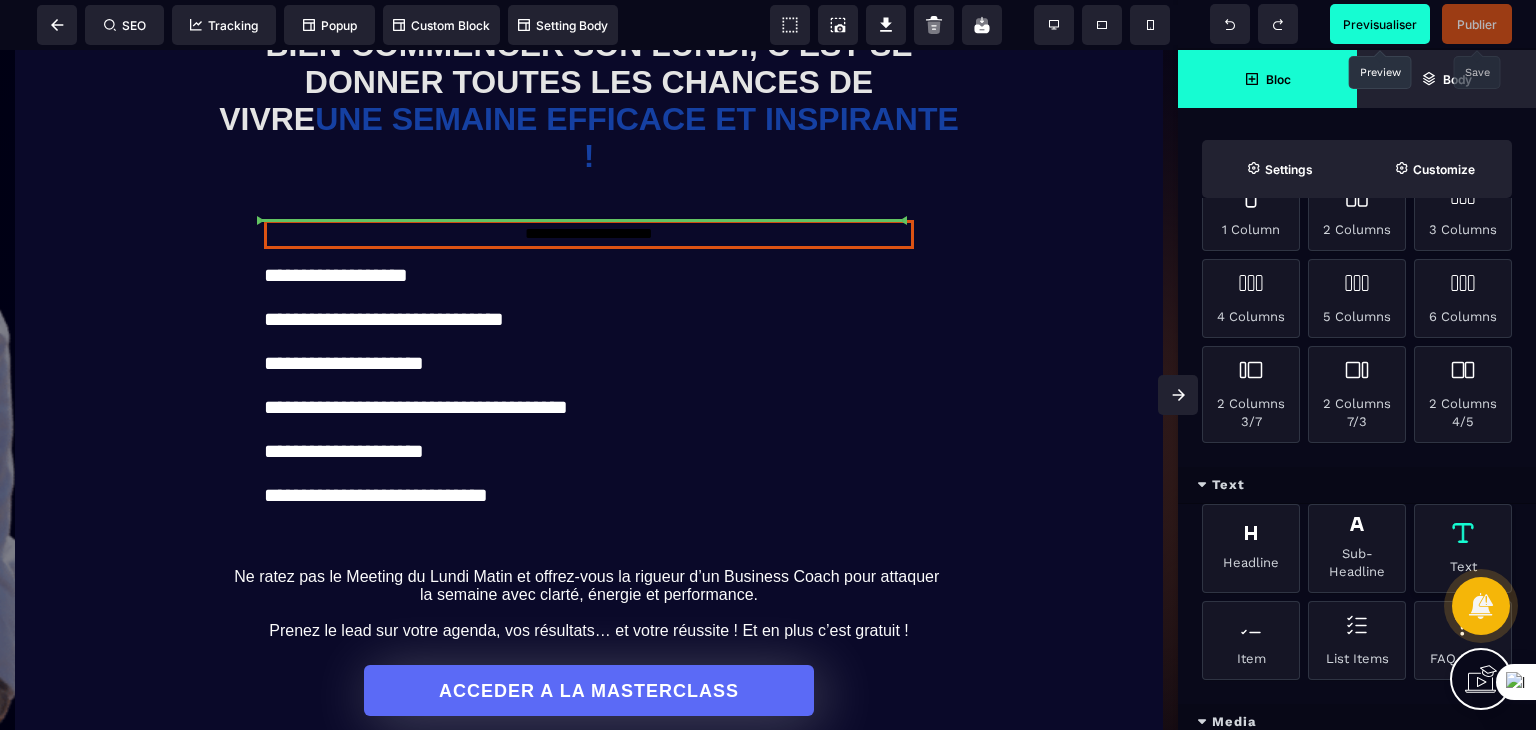 scroll, scrollTop: 0, scrollLeft: 0, axis: both 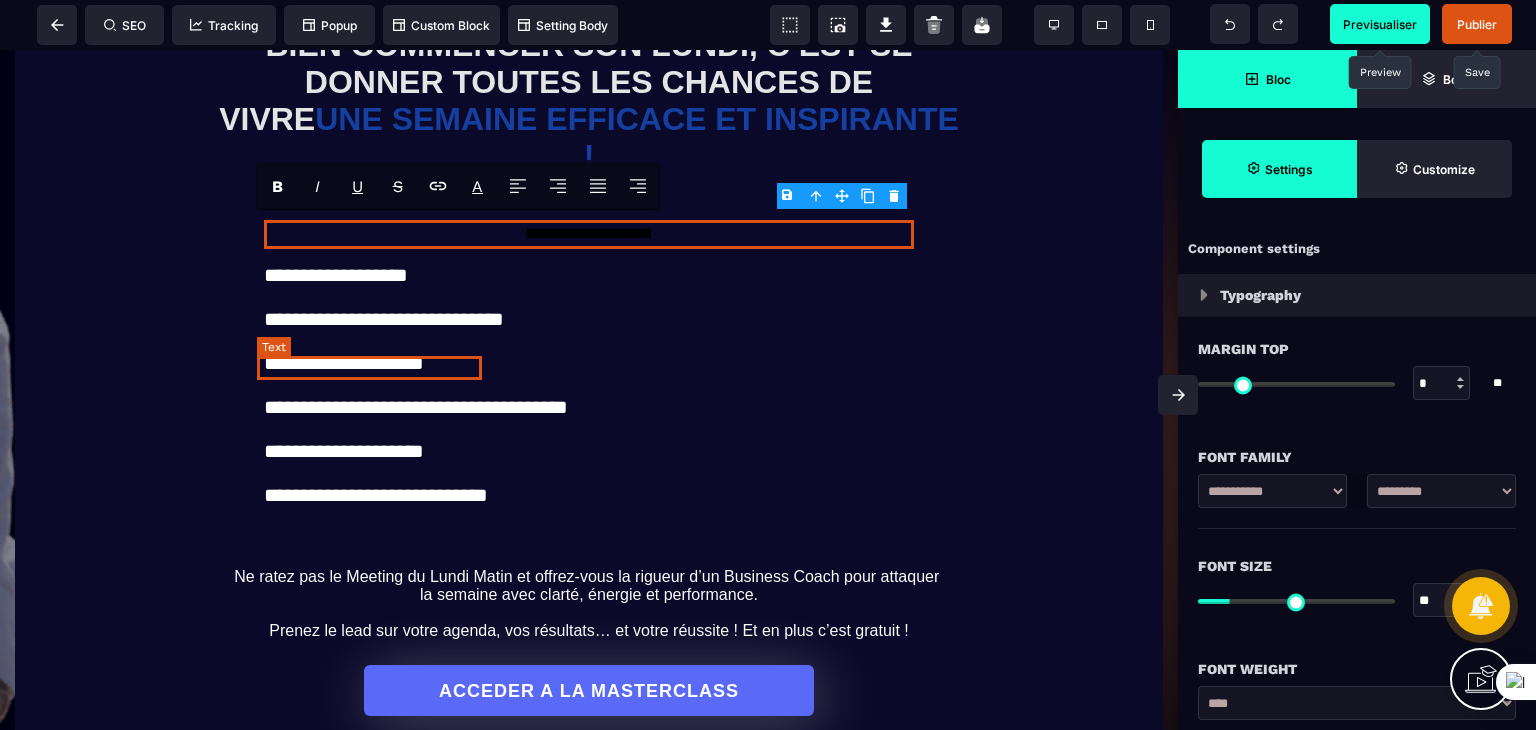 click on "**********" at bounding box center (344, 363) 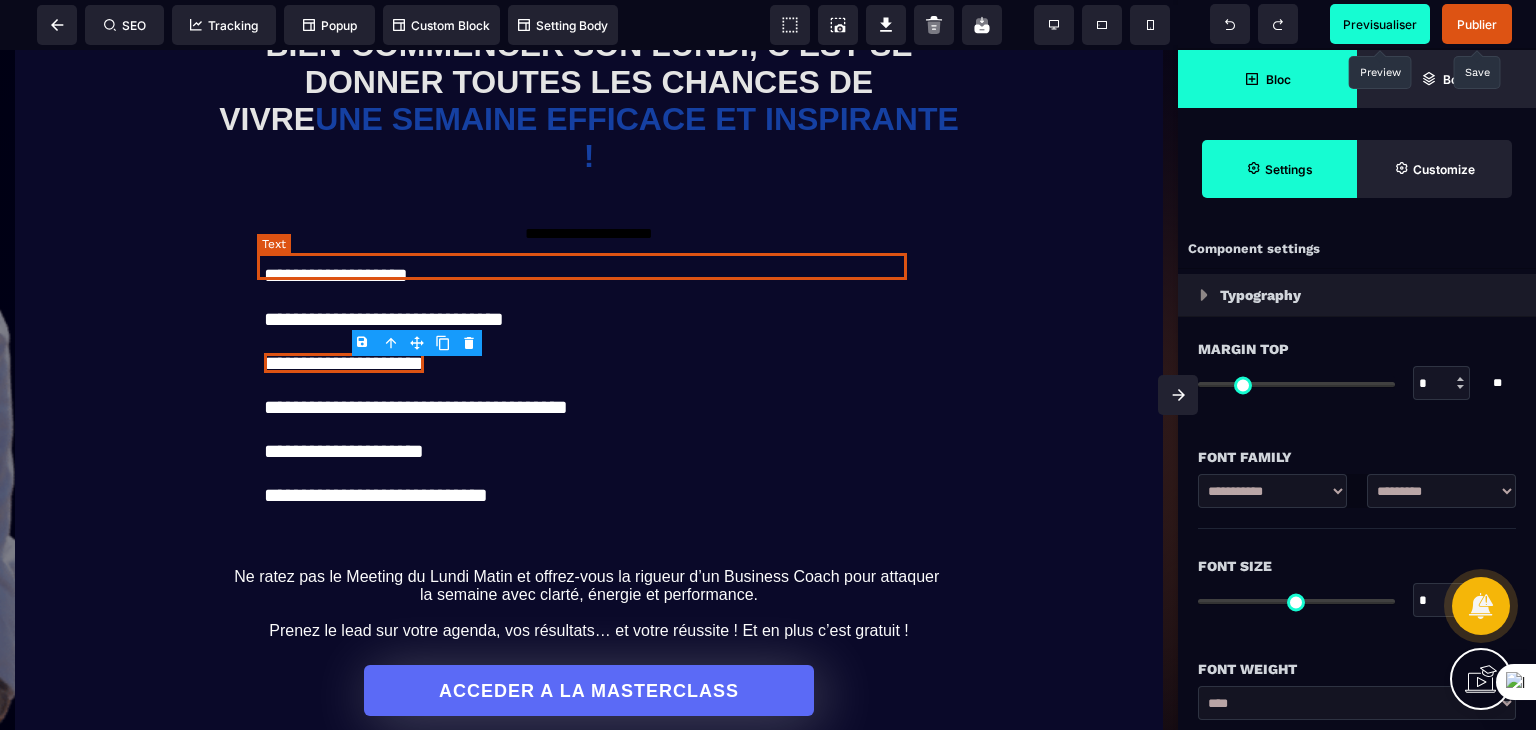 click on "**********" at bounding box center (589, 275) 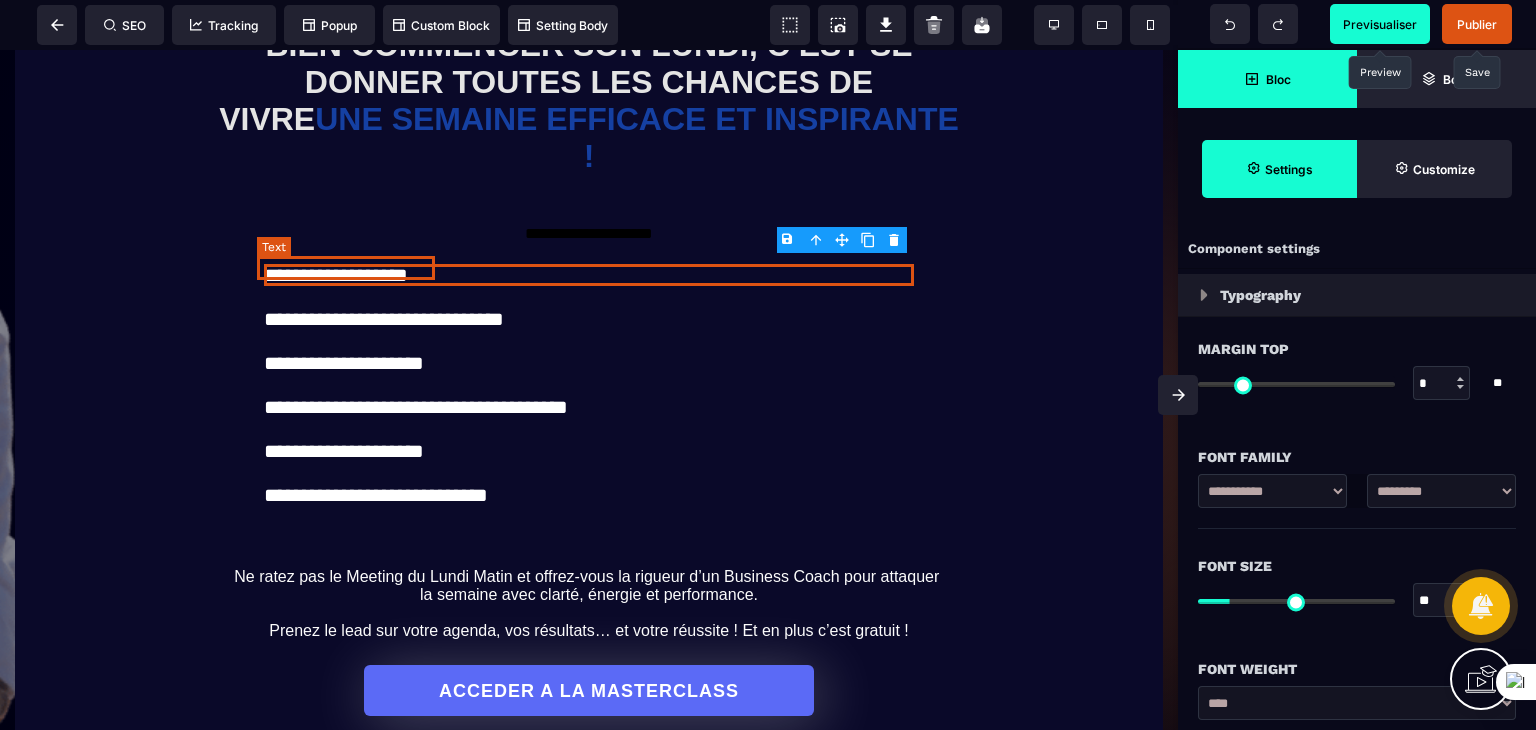 click on "**********" at bounding box center [336, 275] 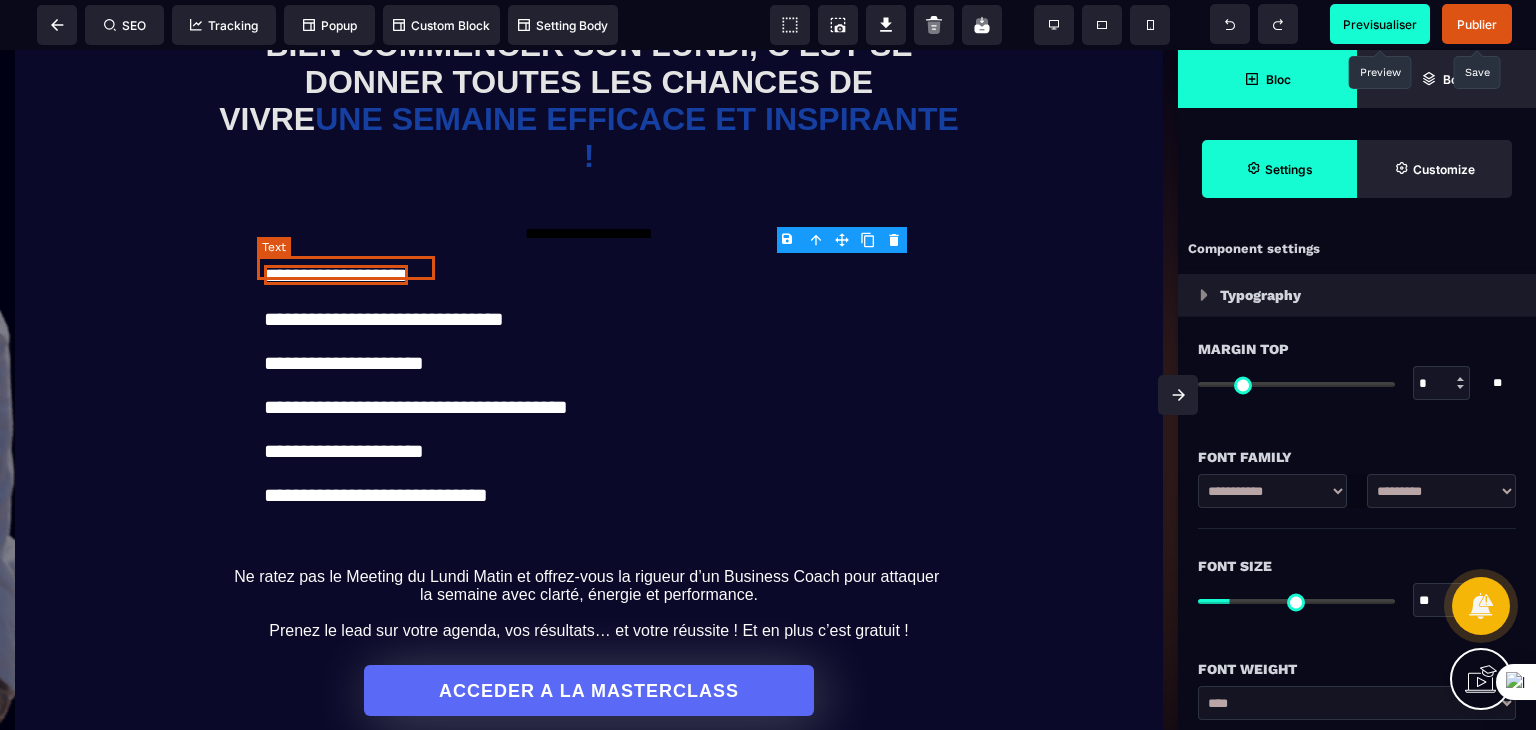 click on "**********" at bounding box center [336, 275] 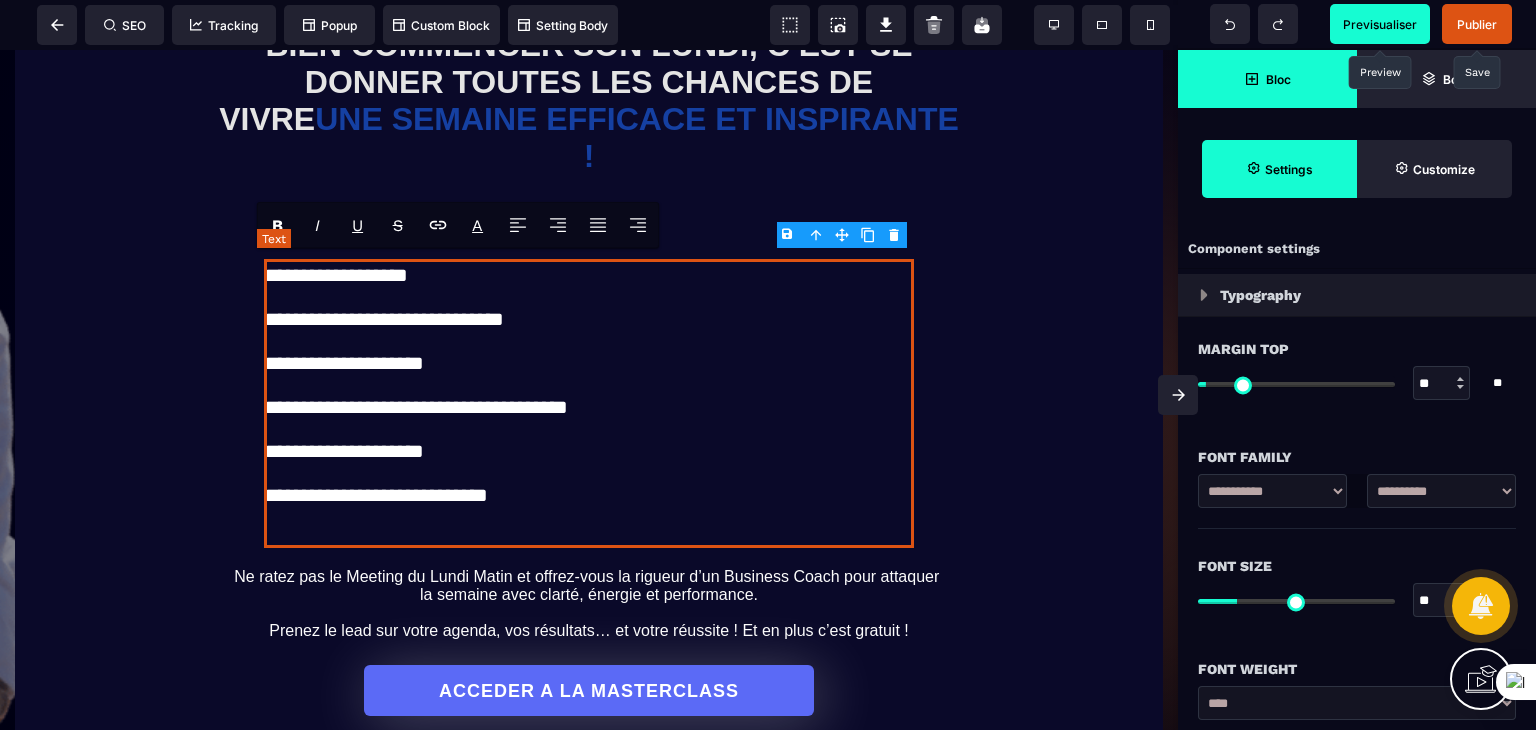click on "**********" at bounding box center [336, 275] 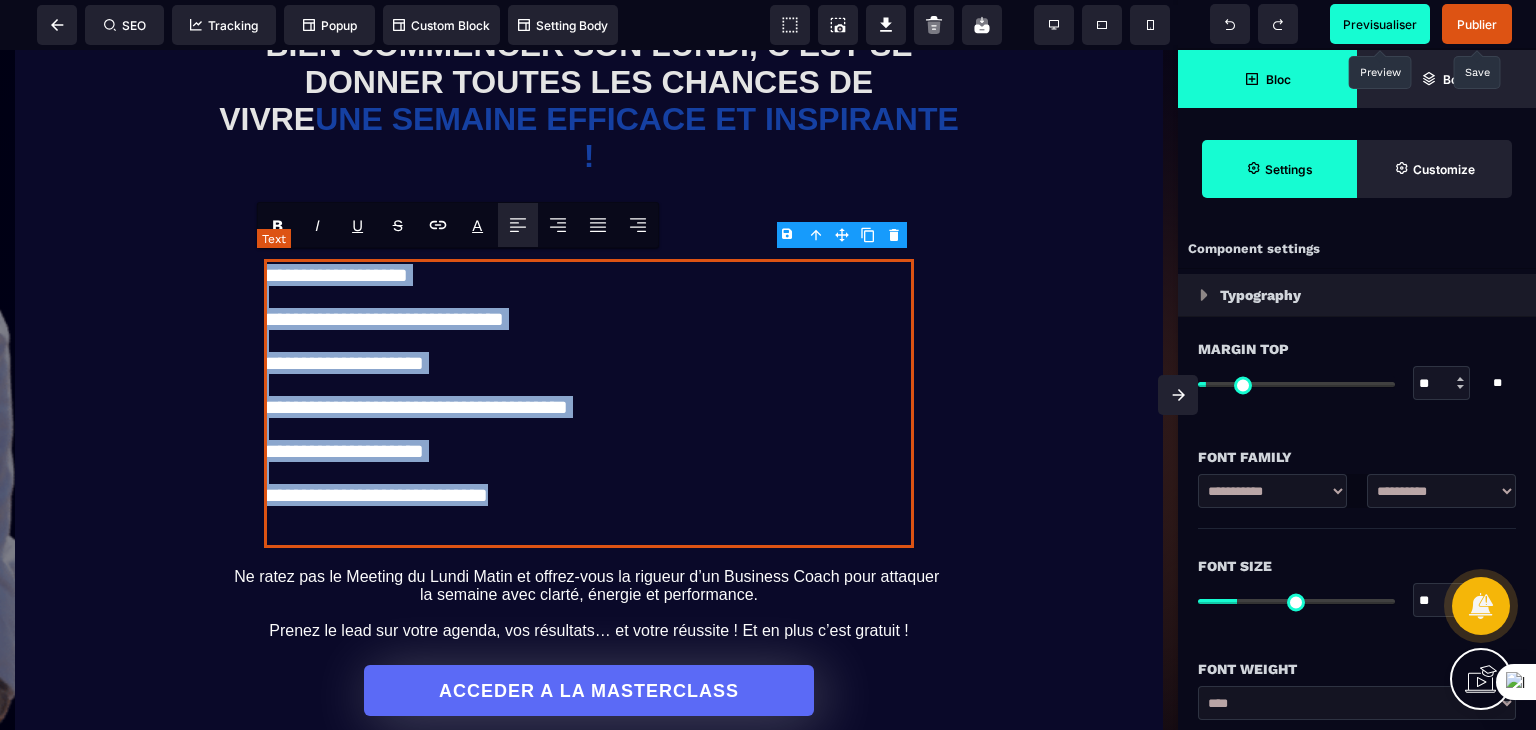 copy on "**********" 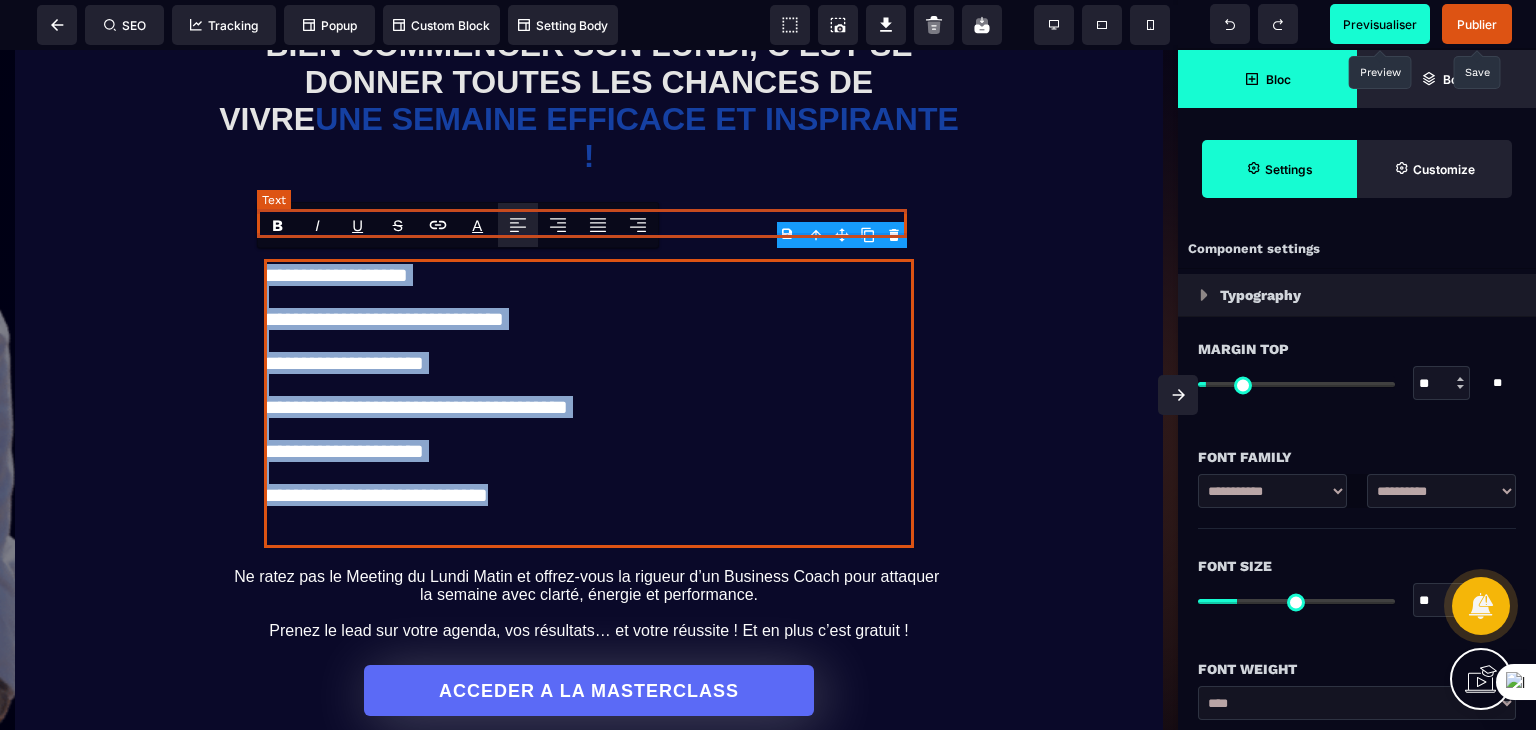 click on "**********" at bounding box center [589, 234] 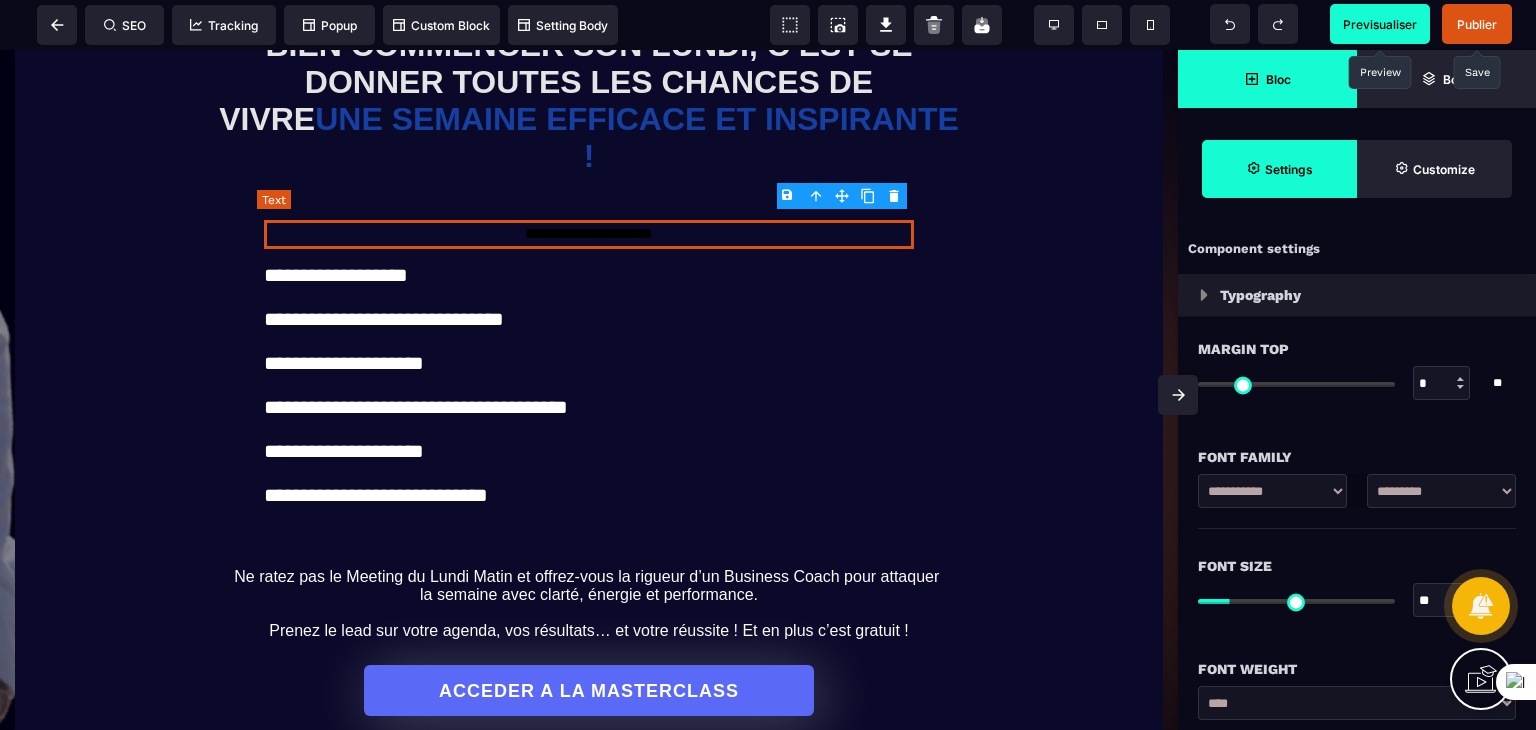 click on "**********" at bounding box center (589, 234) 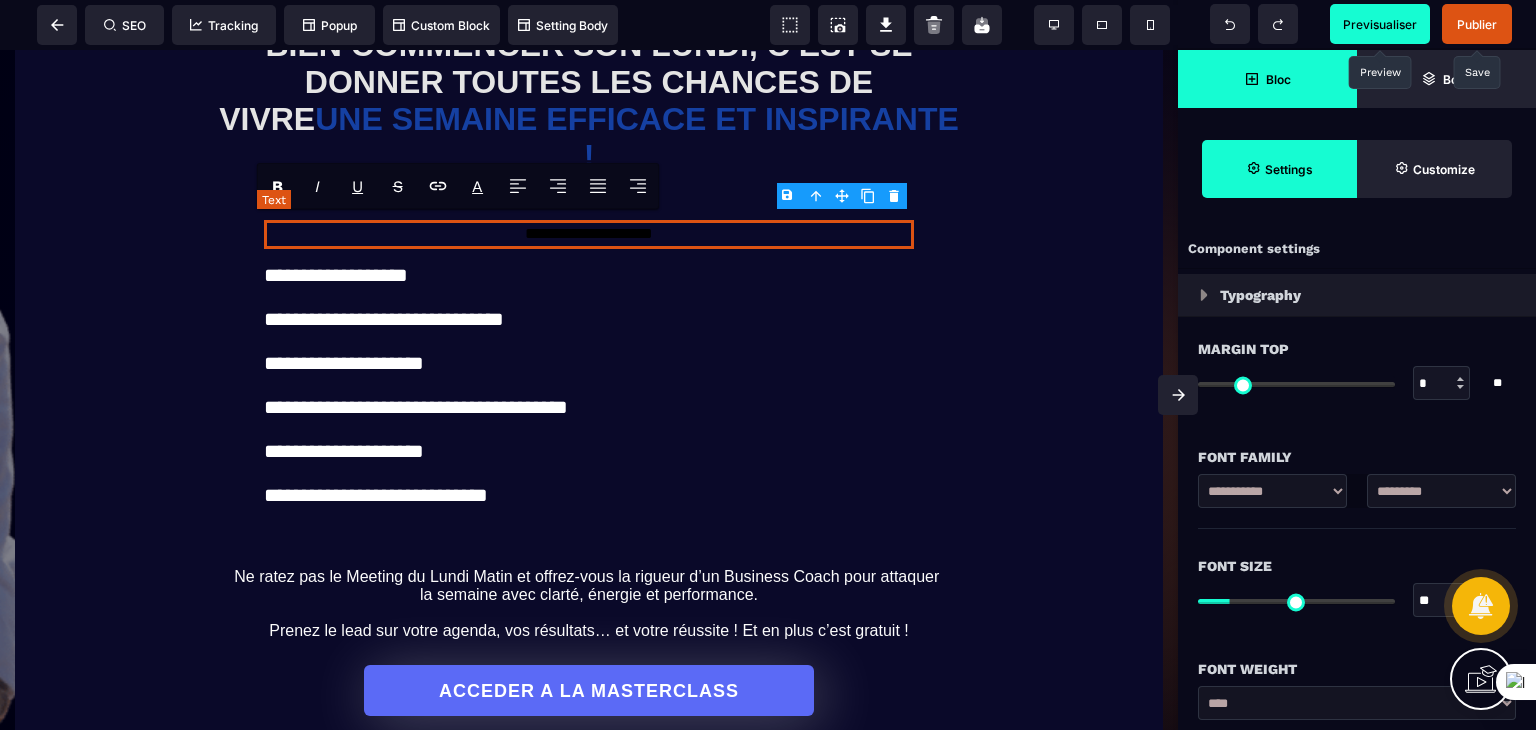 click on "**********" at bounding box center [589, 234] 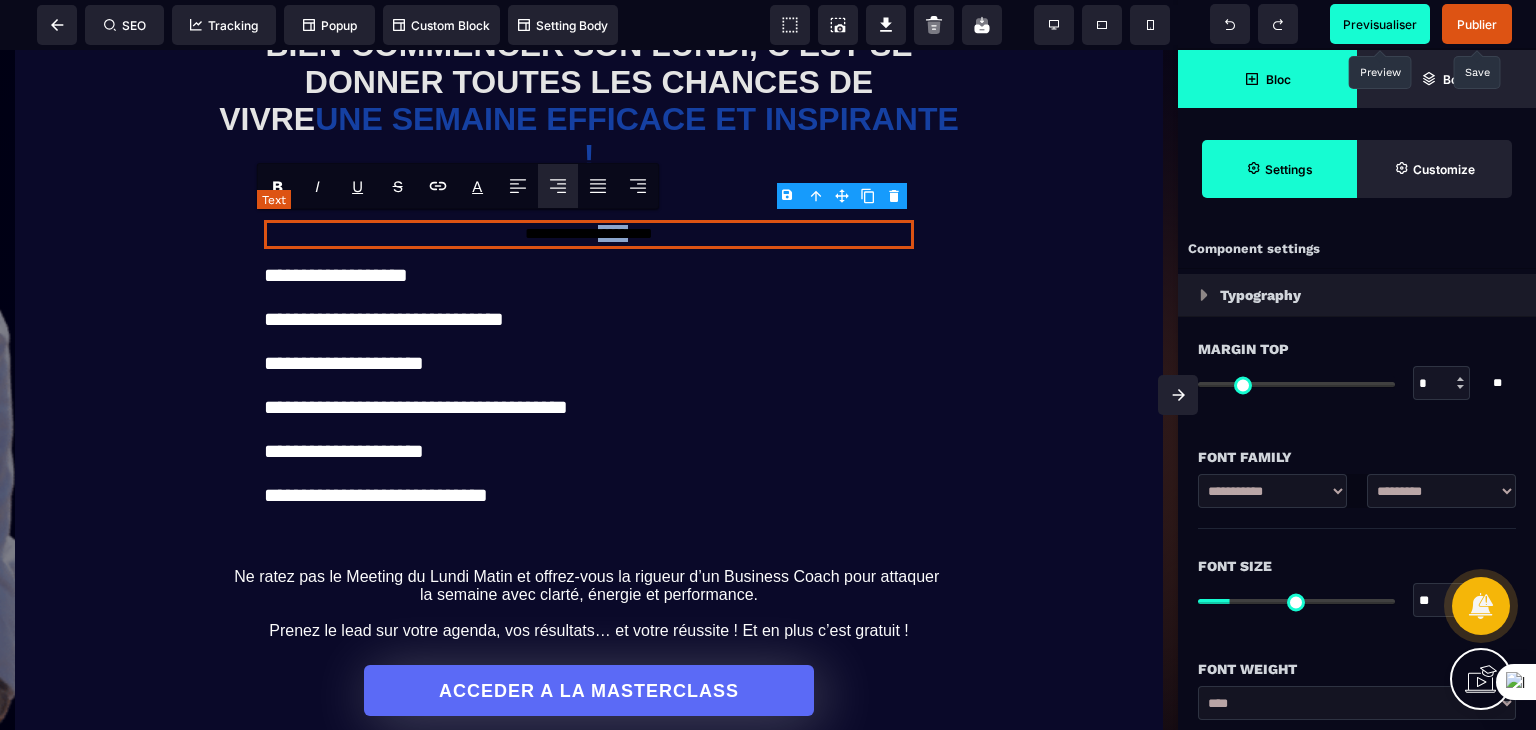 click on "**********" at bounding box center (589, 234) 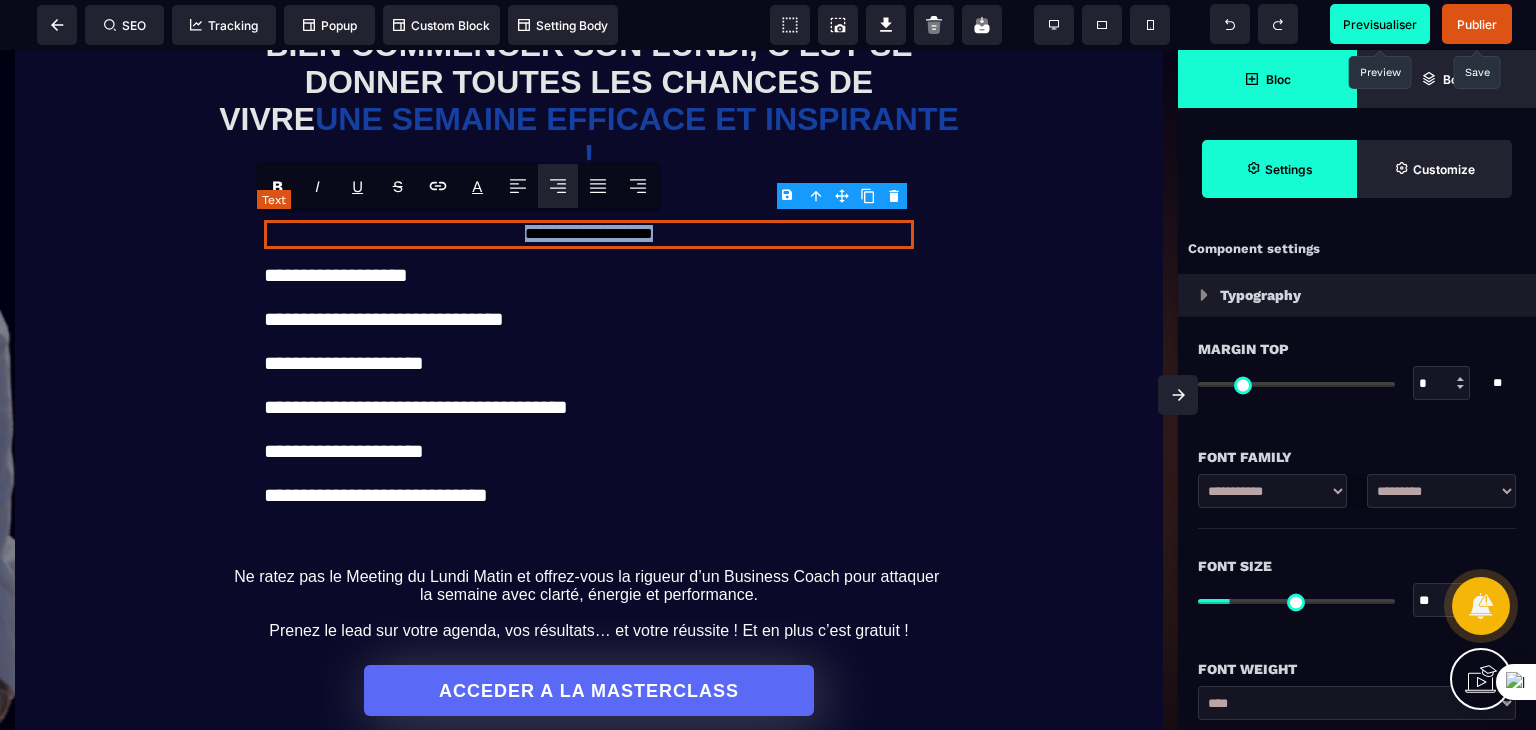 click on "**********" at bounding box center [589, 234] 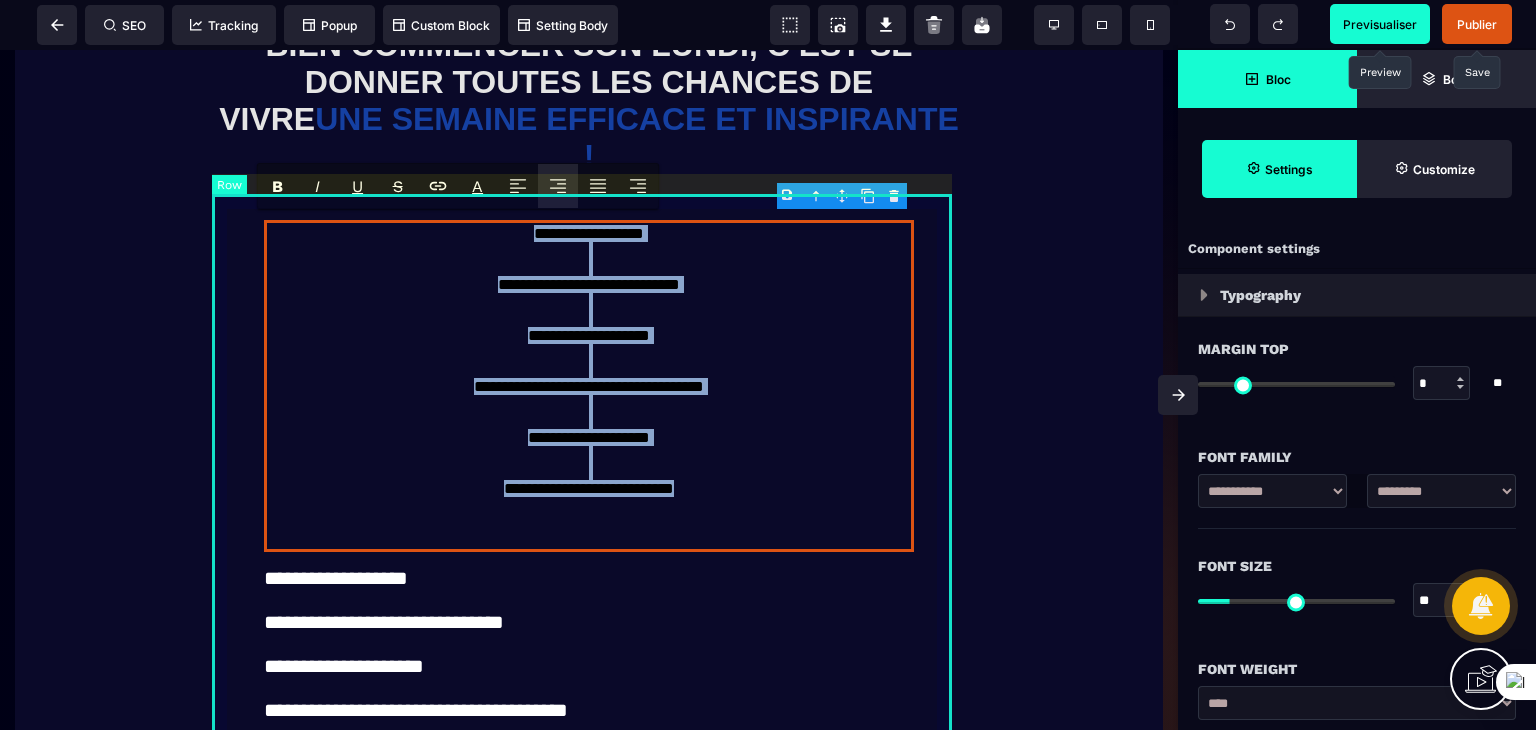 drag, startPoint x: 714, startPoint y: 524, endPoint x: 500, endPoint y: 208, distance: 381.6438 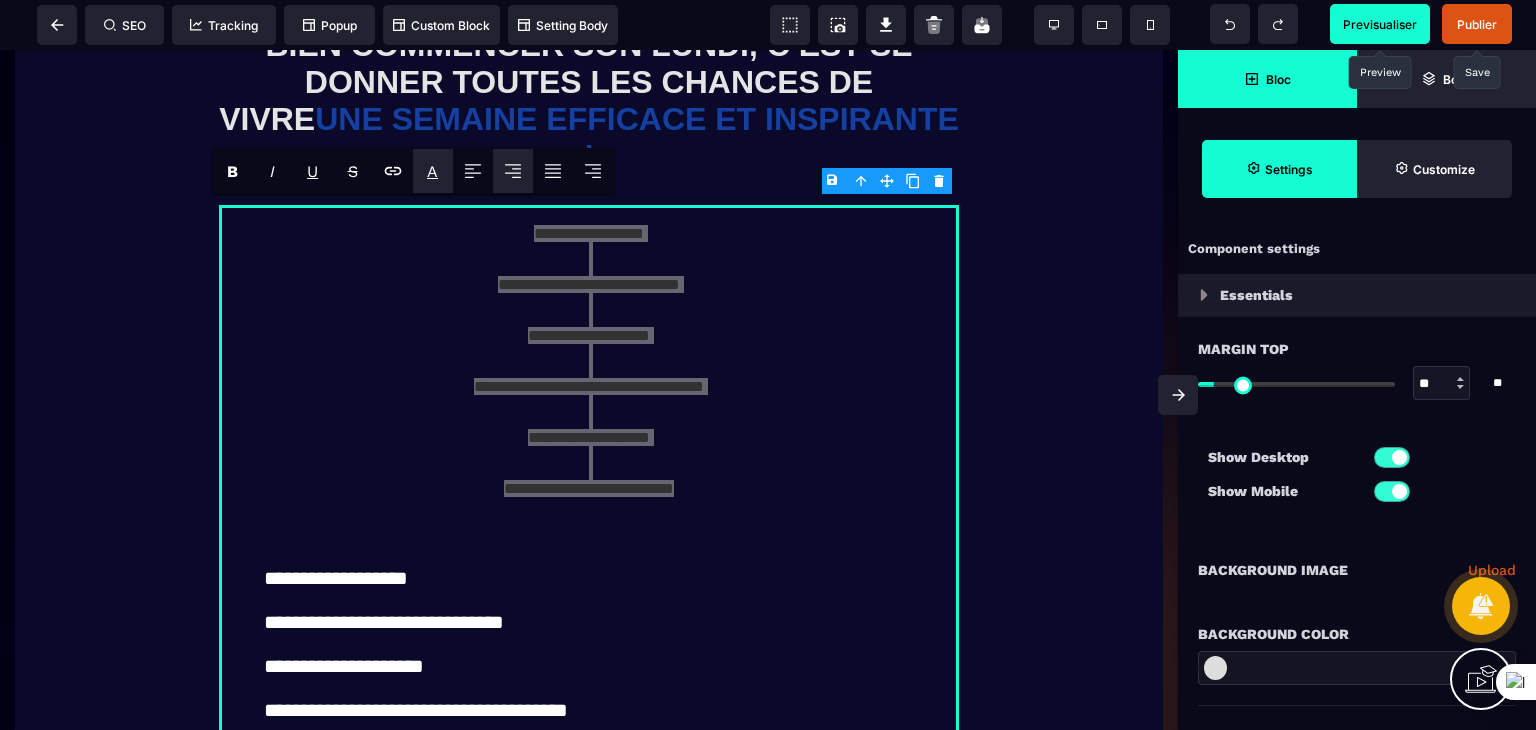 click on "A" at bounding box center (432, 171) 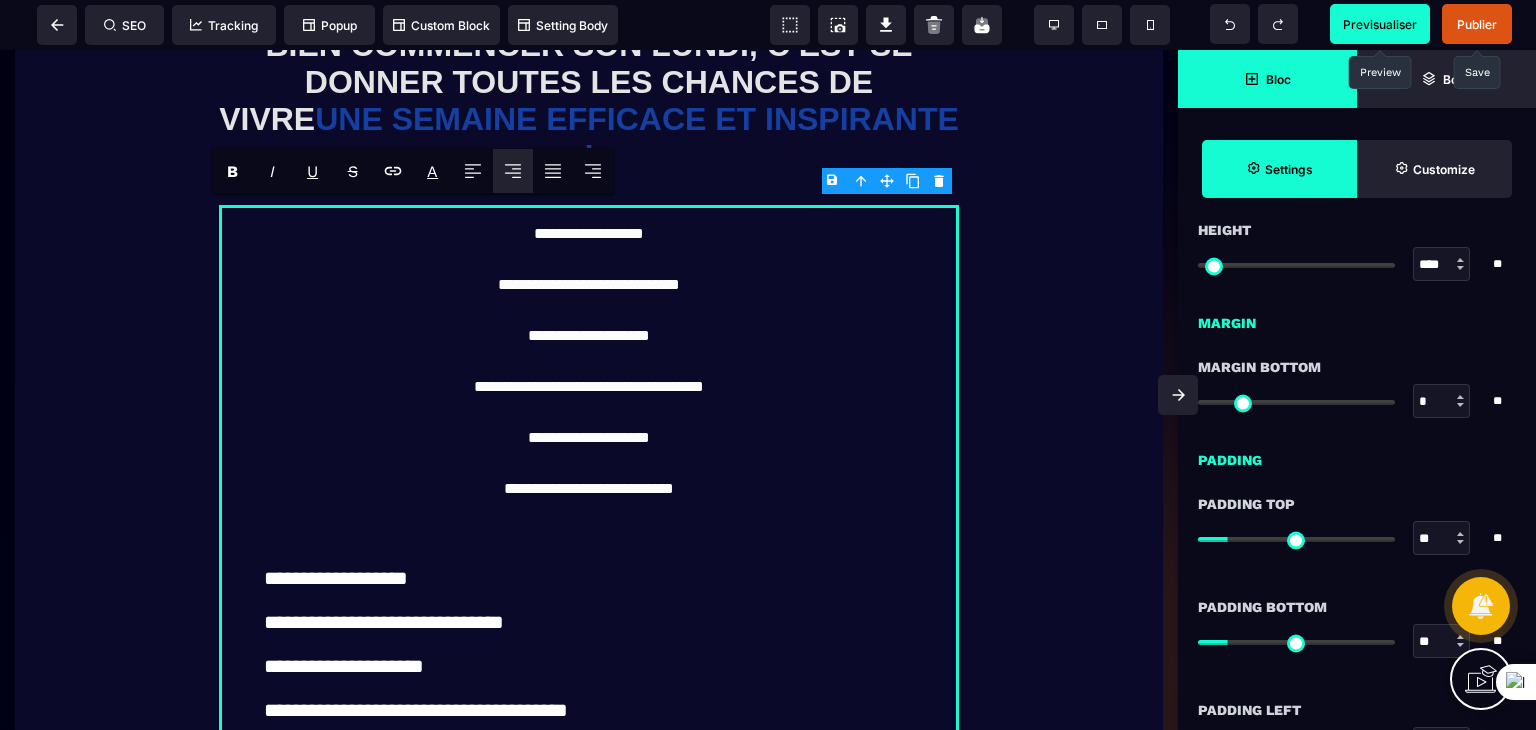 scroll, scrollTop: 1500, scrollLeft: 0, axis: vertical 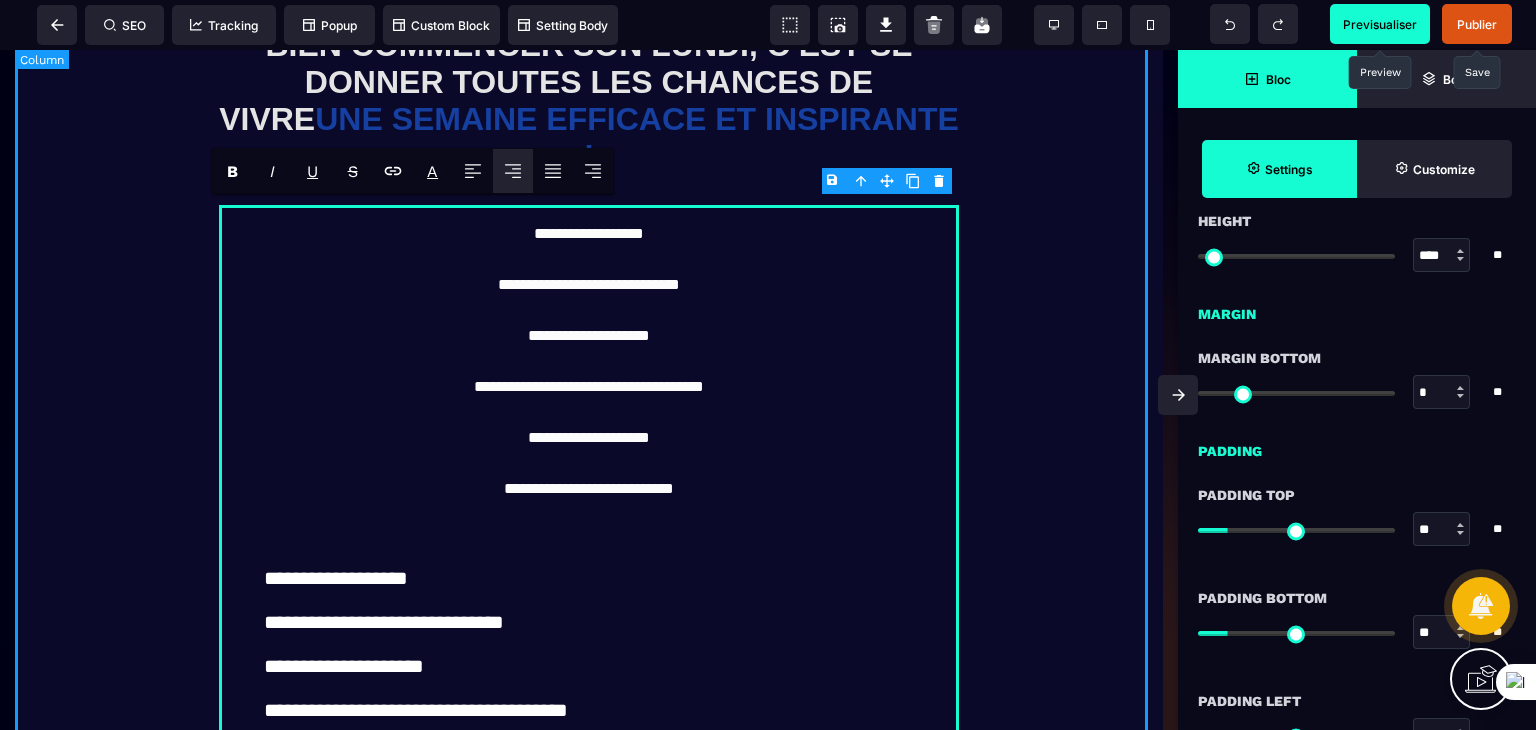 click on "**********" at bounding box center [589, 119] 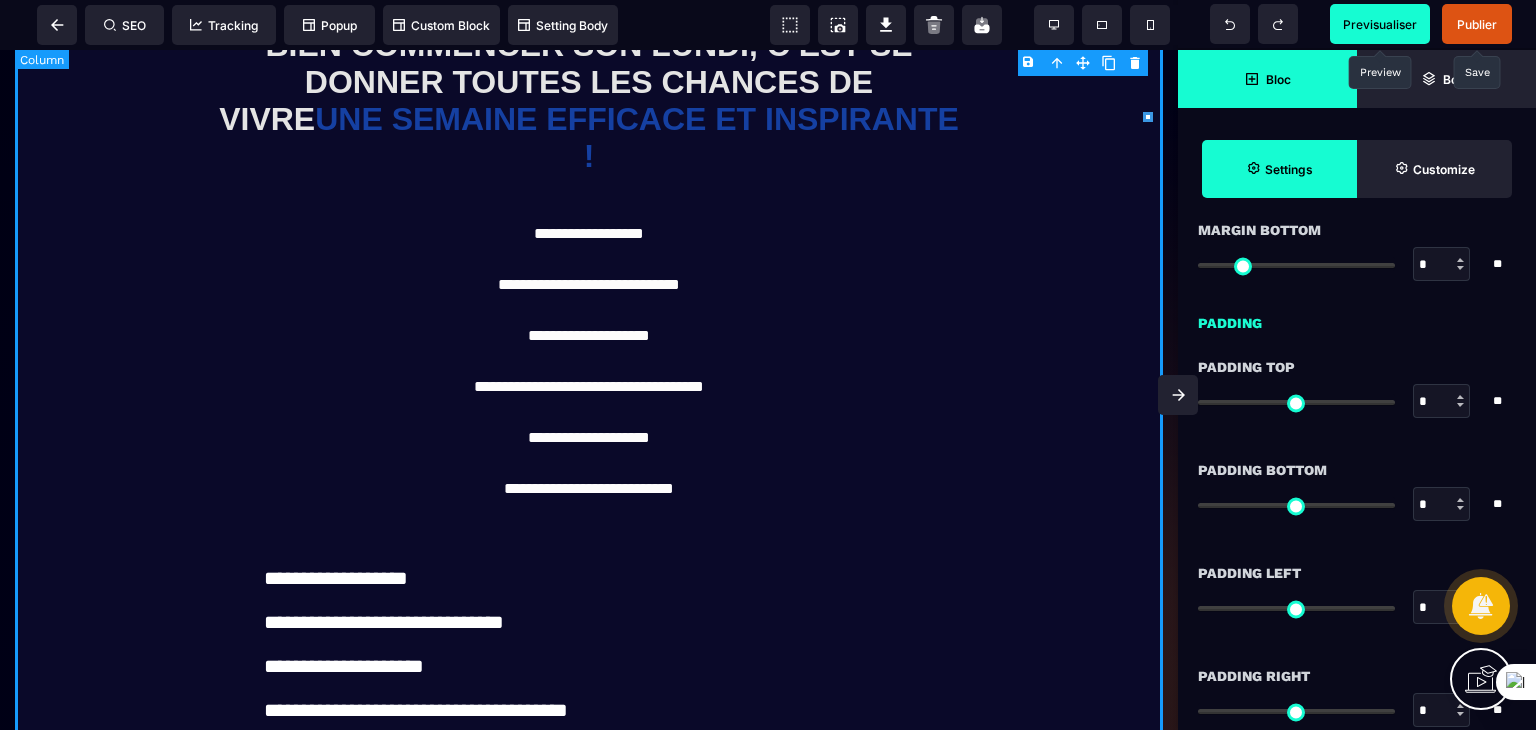 scroll, scrollTop: 0, scrollLeft: 0, axis: both 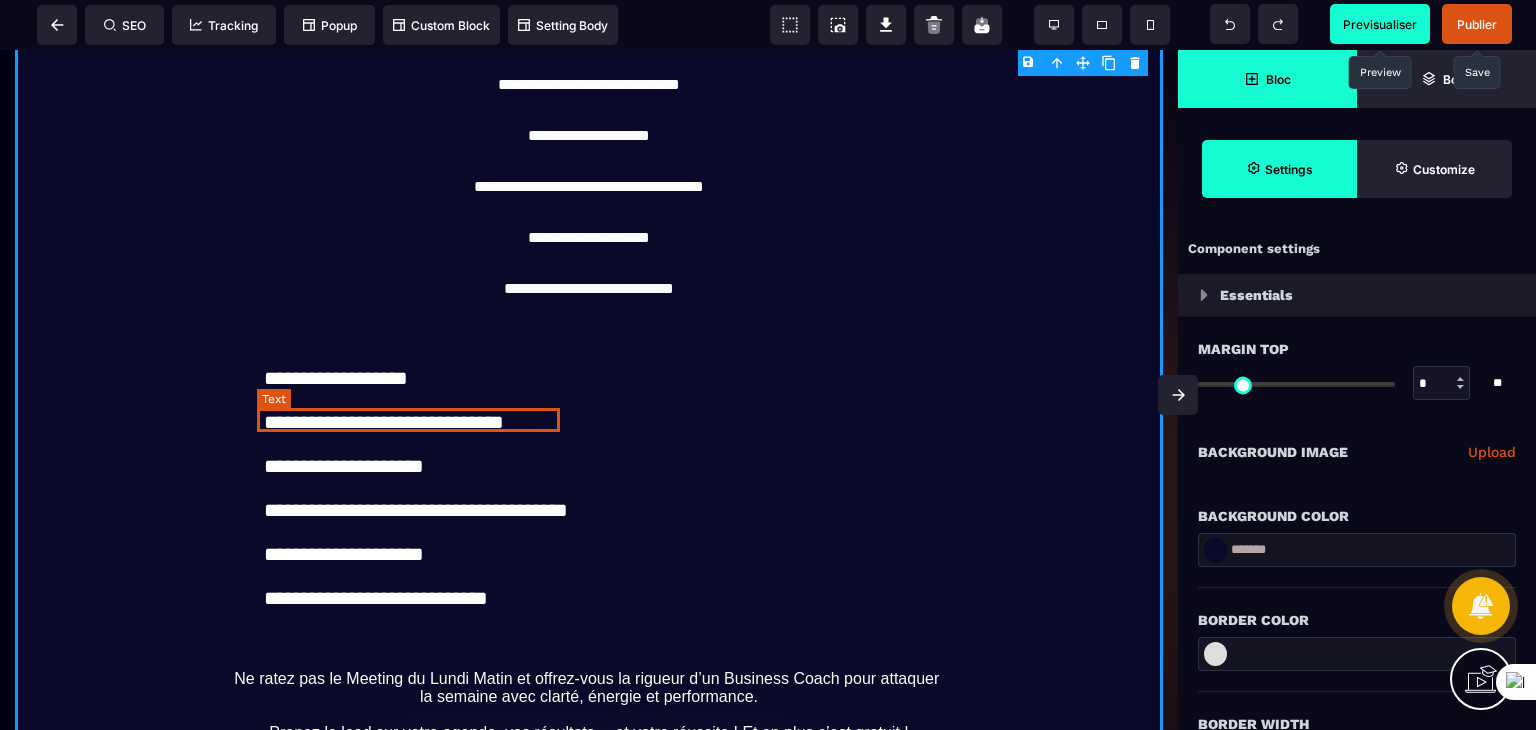 click on "**********" at bounding box center [384, 422] 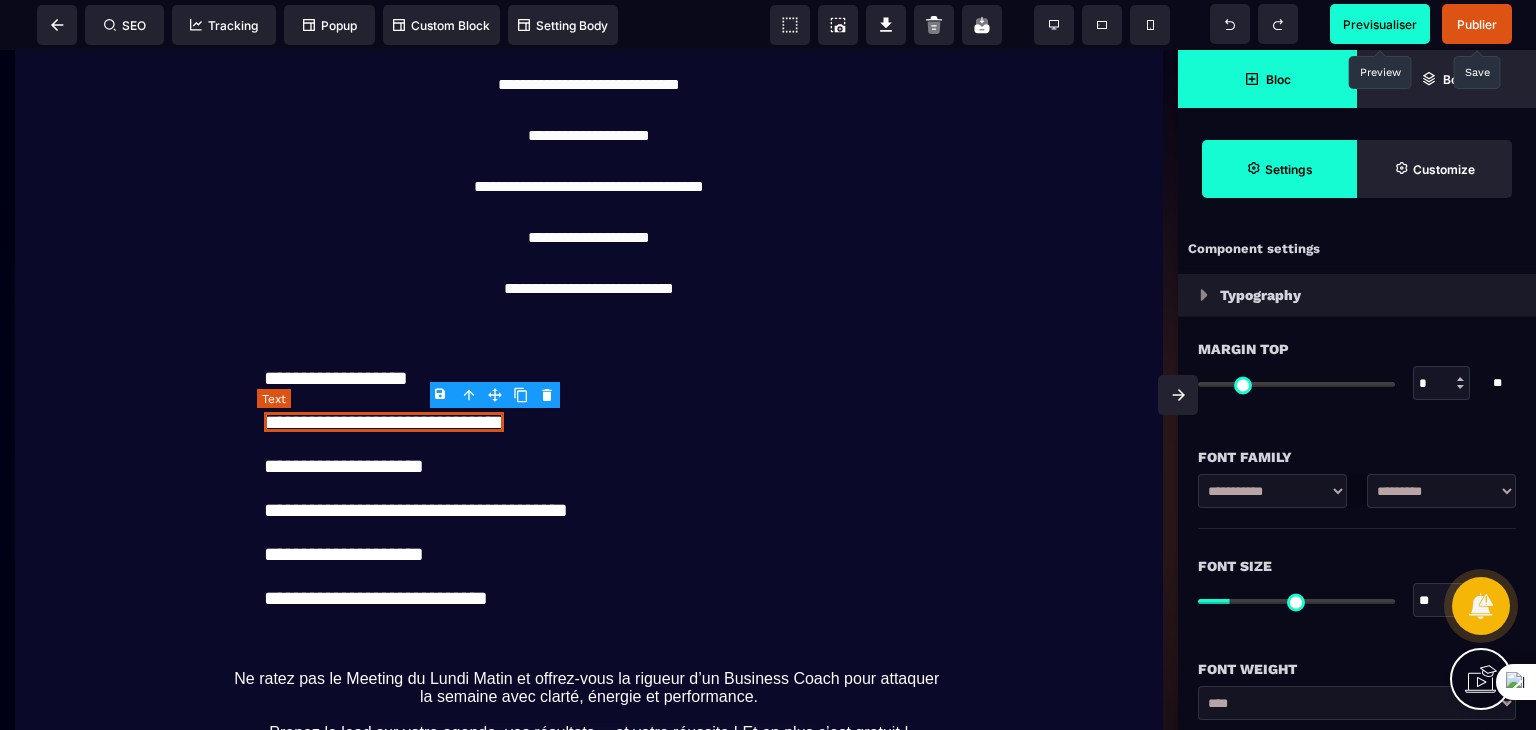 click on "**********" at bounding box center (384, 422) 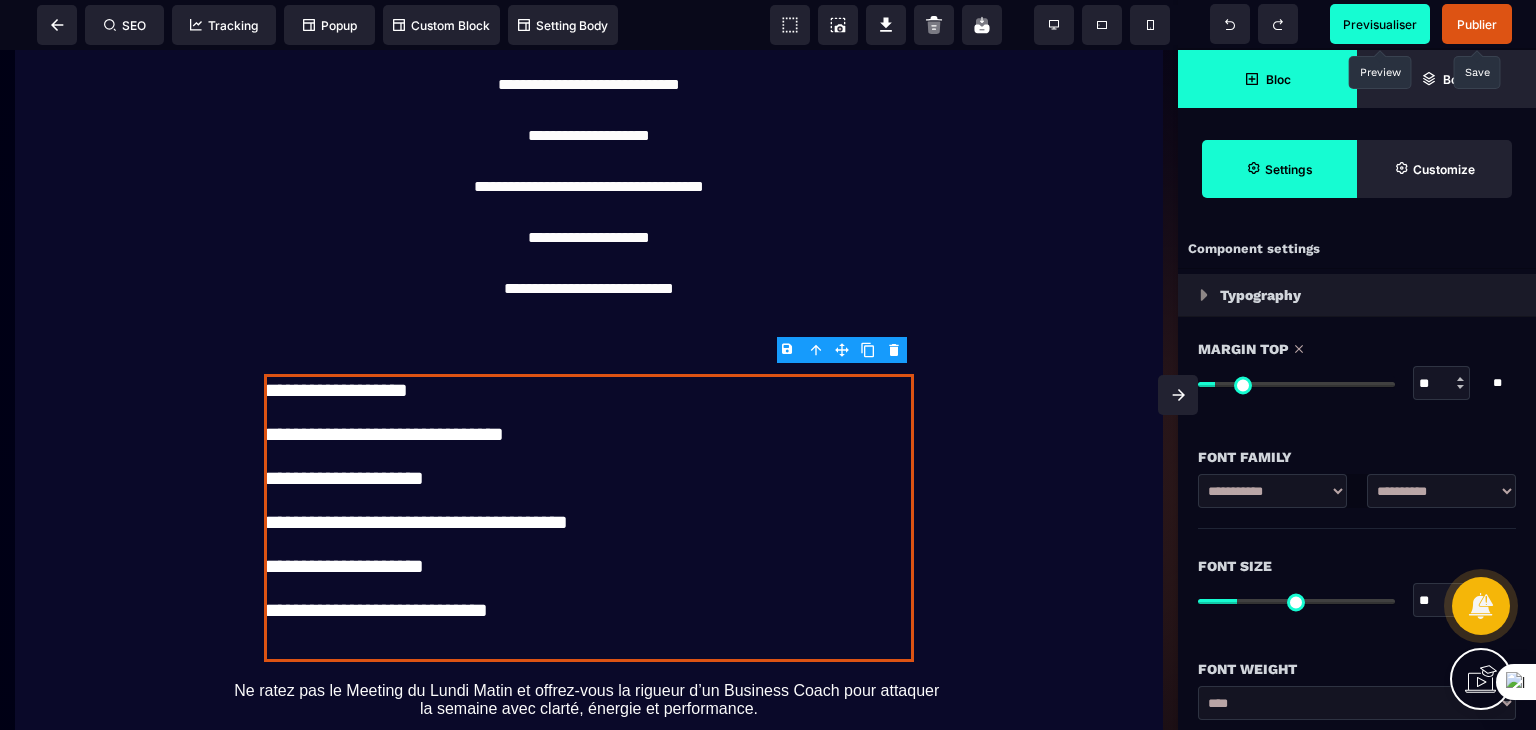 drag, startPoint x: 1221, startPoint y: 387, endPoint x: 1368, endPoint y: 418, distance: 150.23315 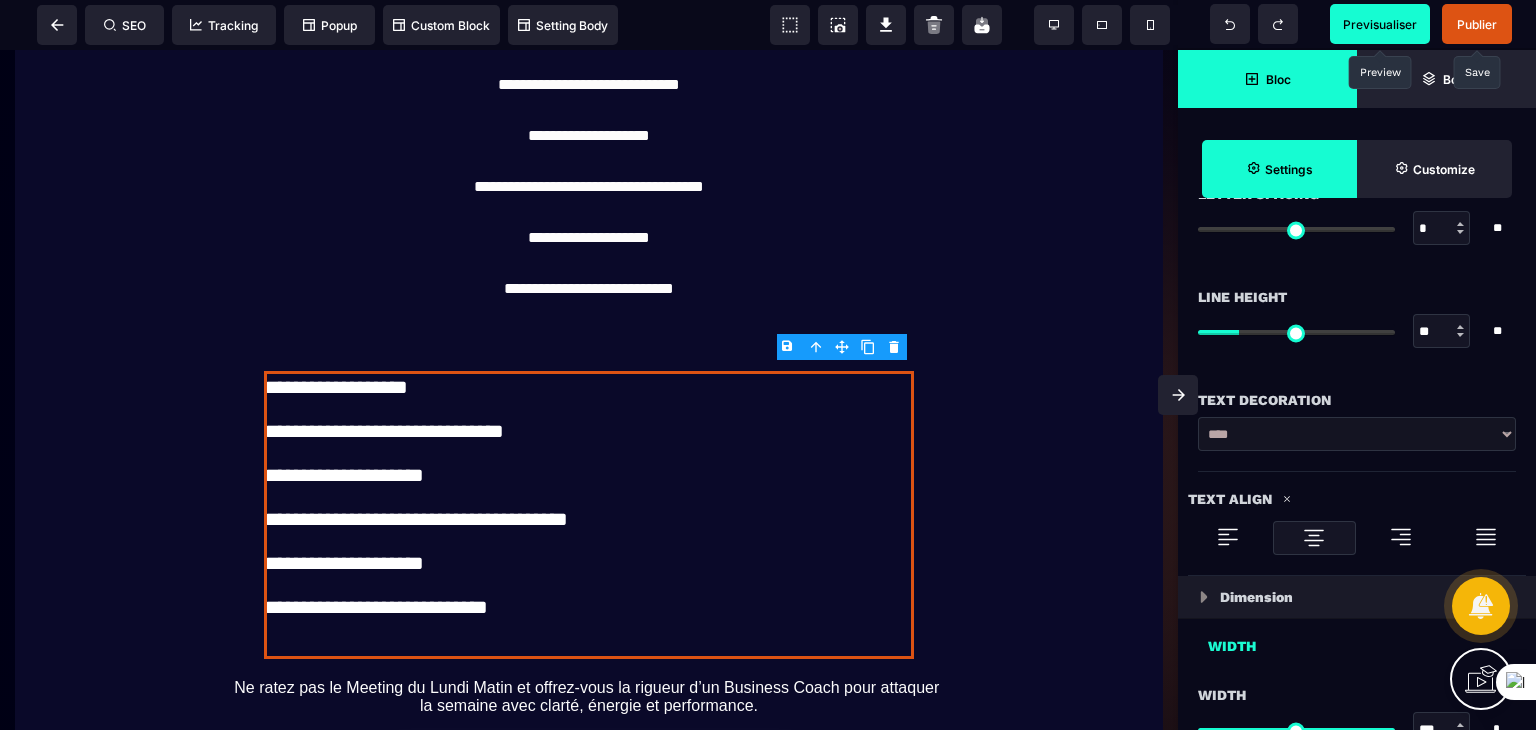 scroll, scrollTop: 800, scrollLeft: 0, axis: vertical 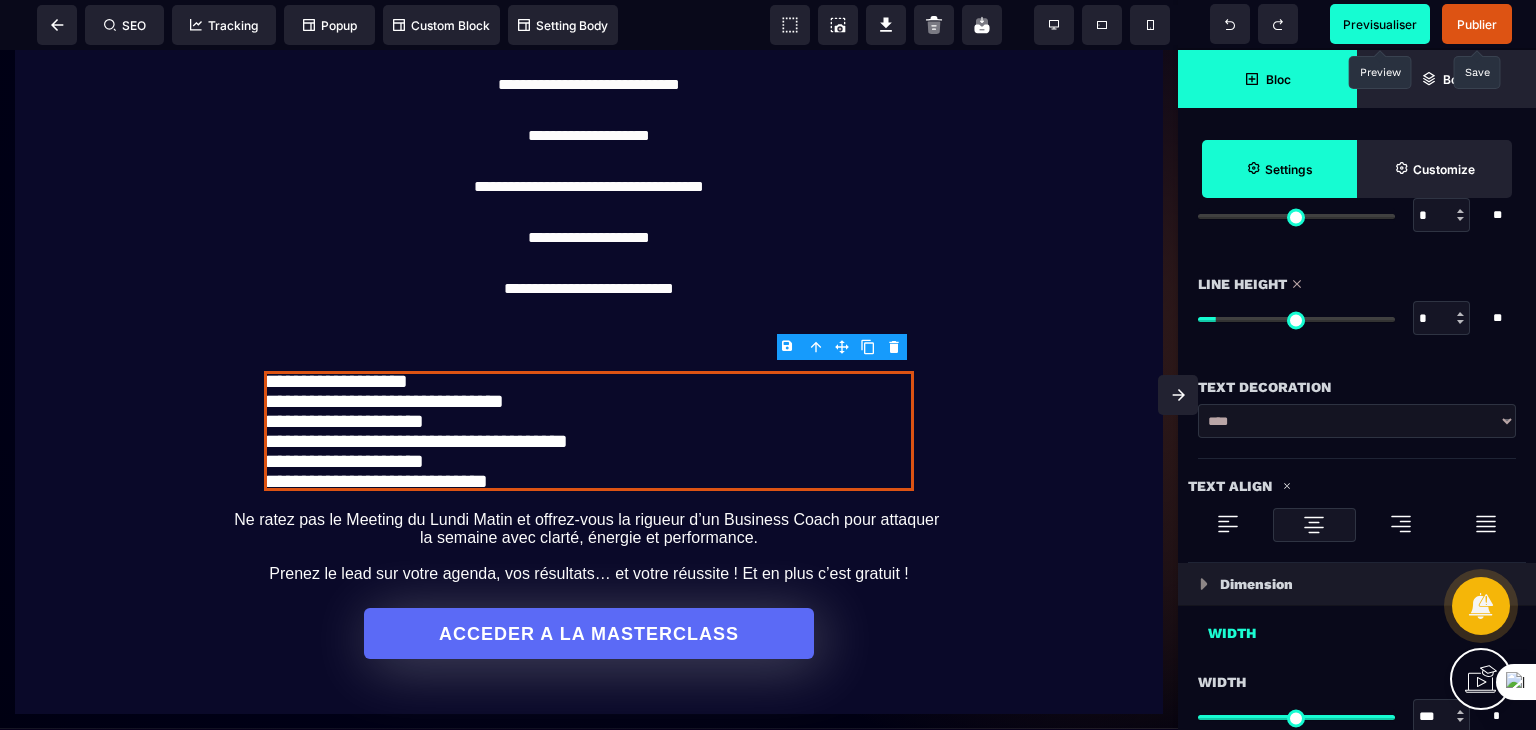 drag, startPoint x: 1243, startPoint y: 317, endPoint x: 1223, endPoint y: 319, distance: 20.09975 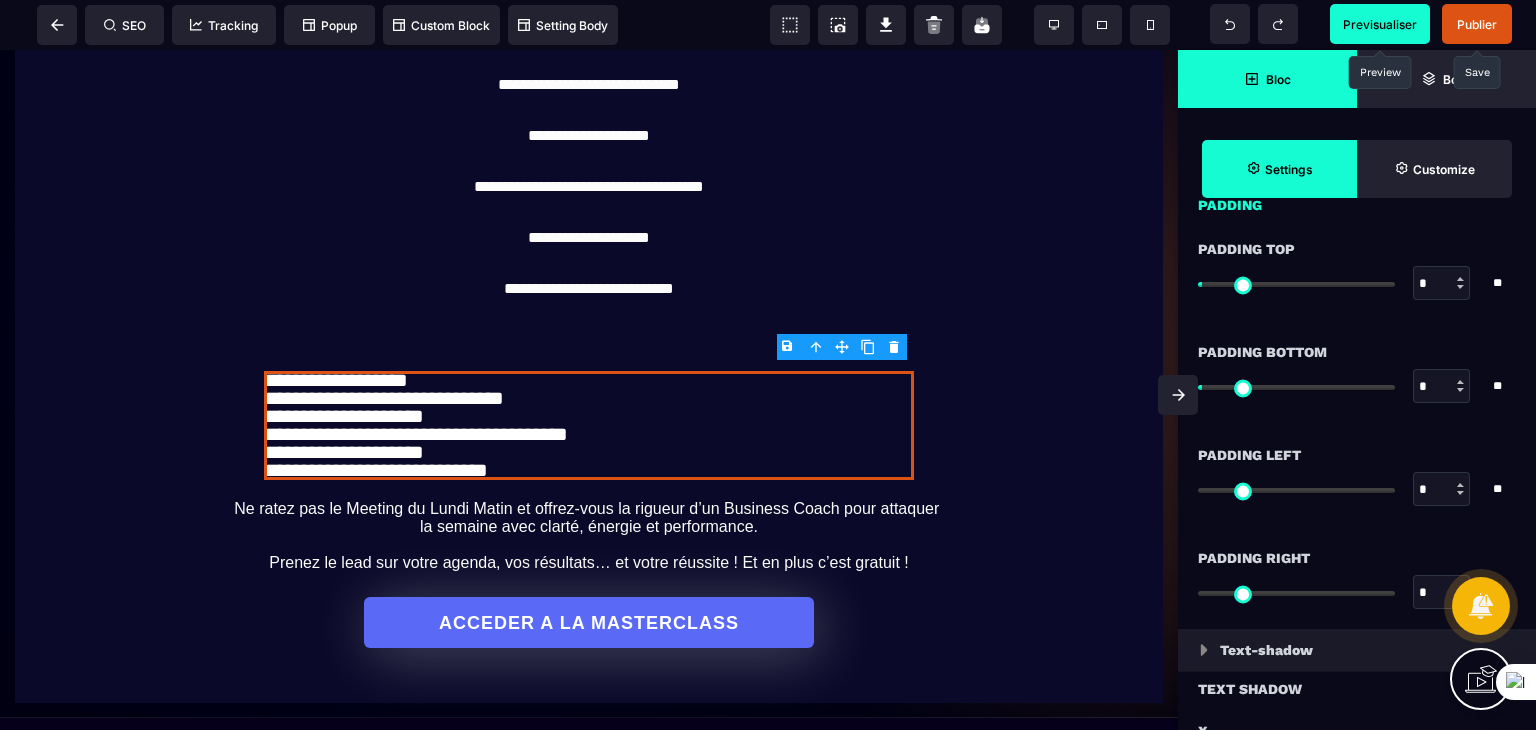 scroll, scrollTop: 1600, scrollLeft: 0, axis: vertical 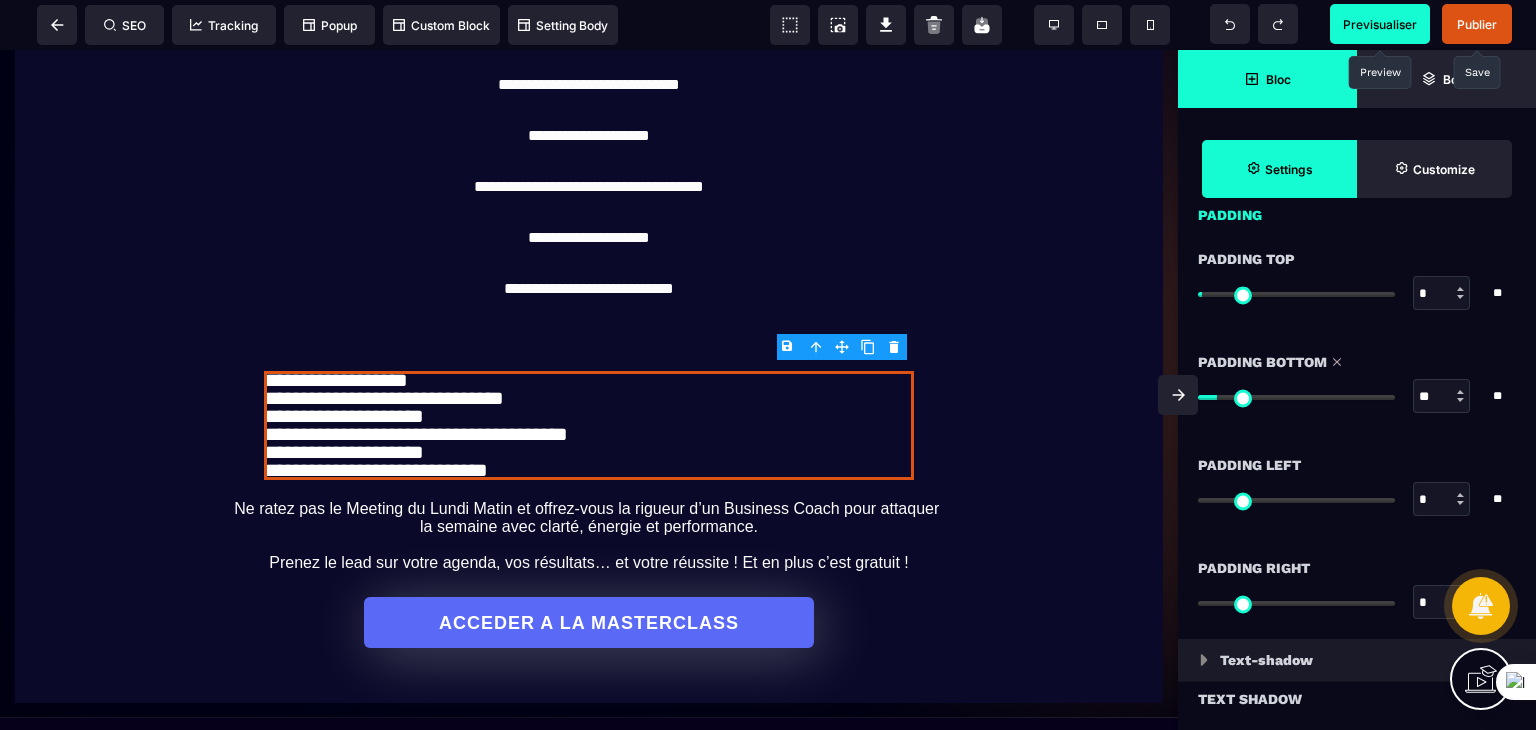 click at bounding box center [1296, 397] 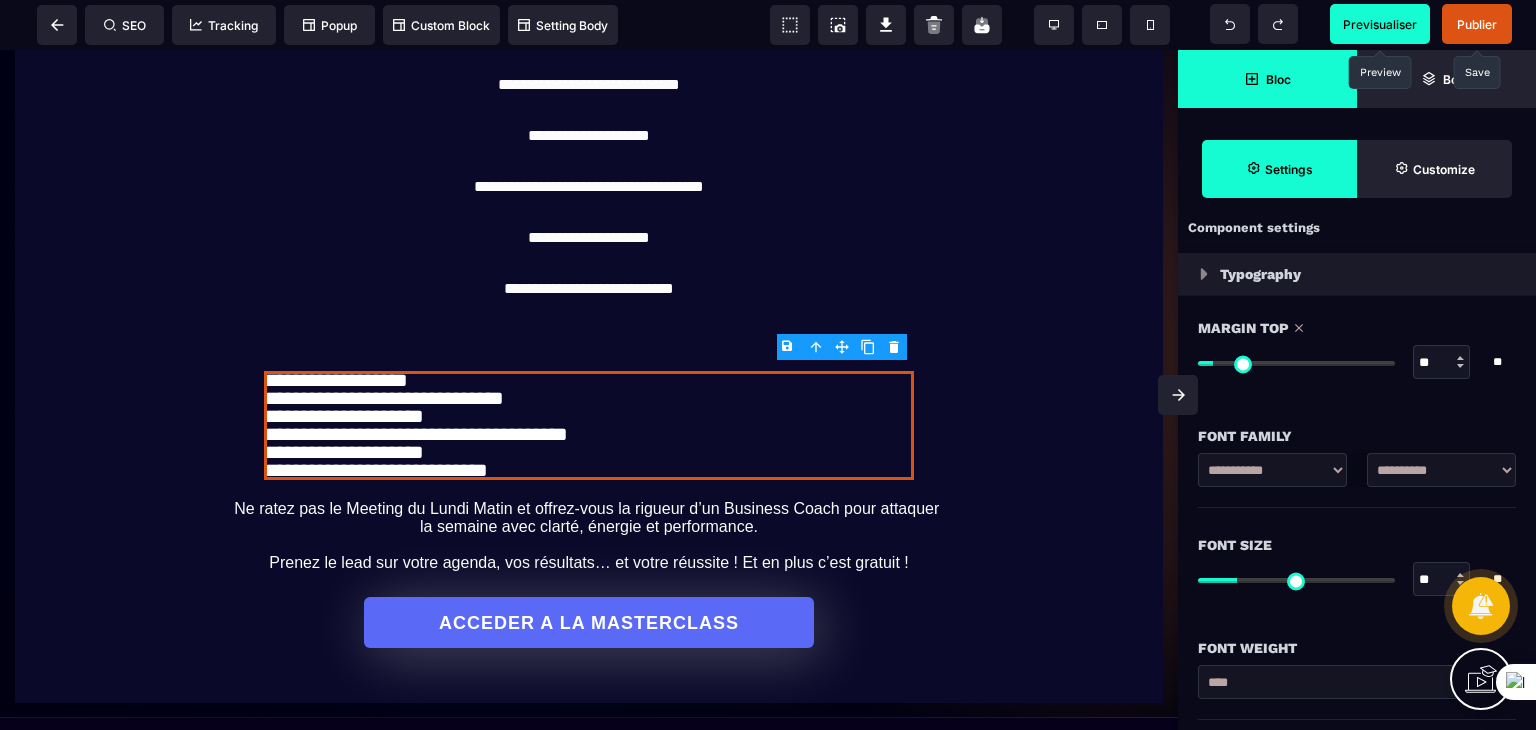 scroll, scrollTop: 0, scrollLeft: 0, axis: both 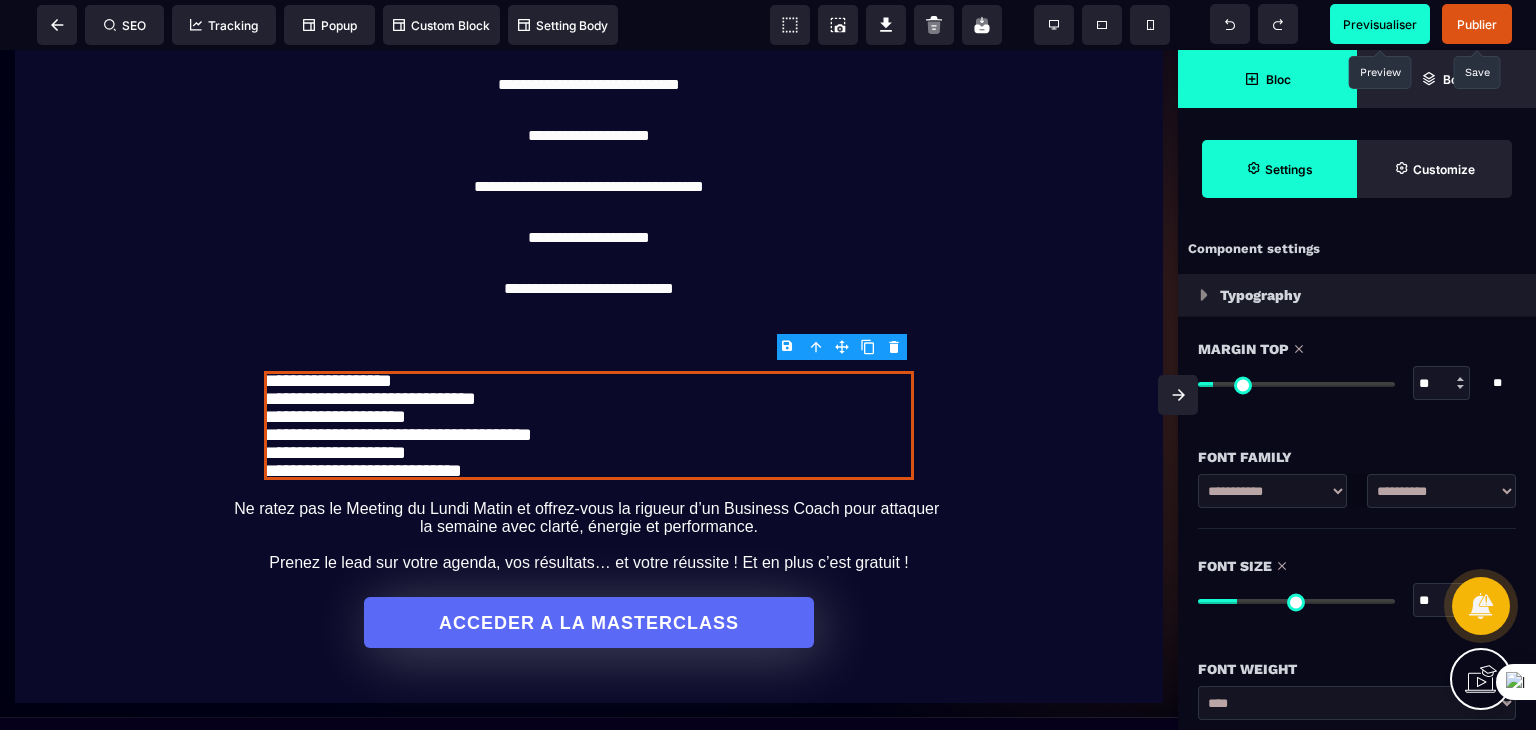 click at bounding box center [1296, 601] 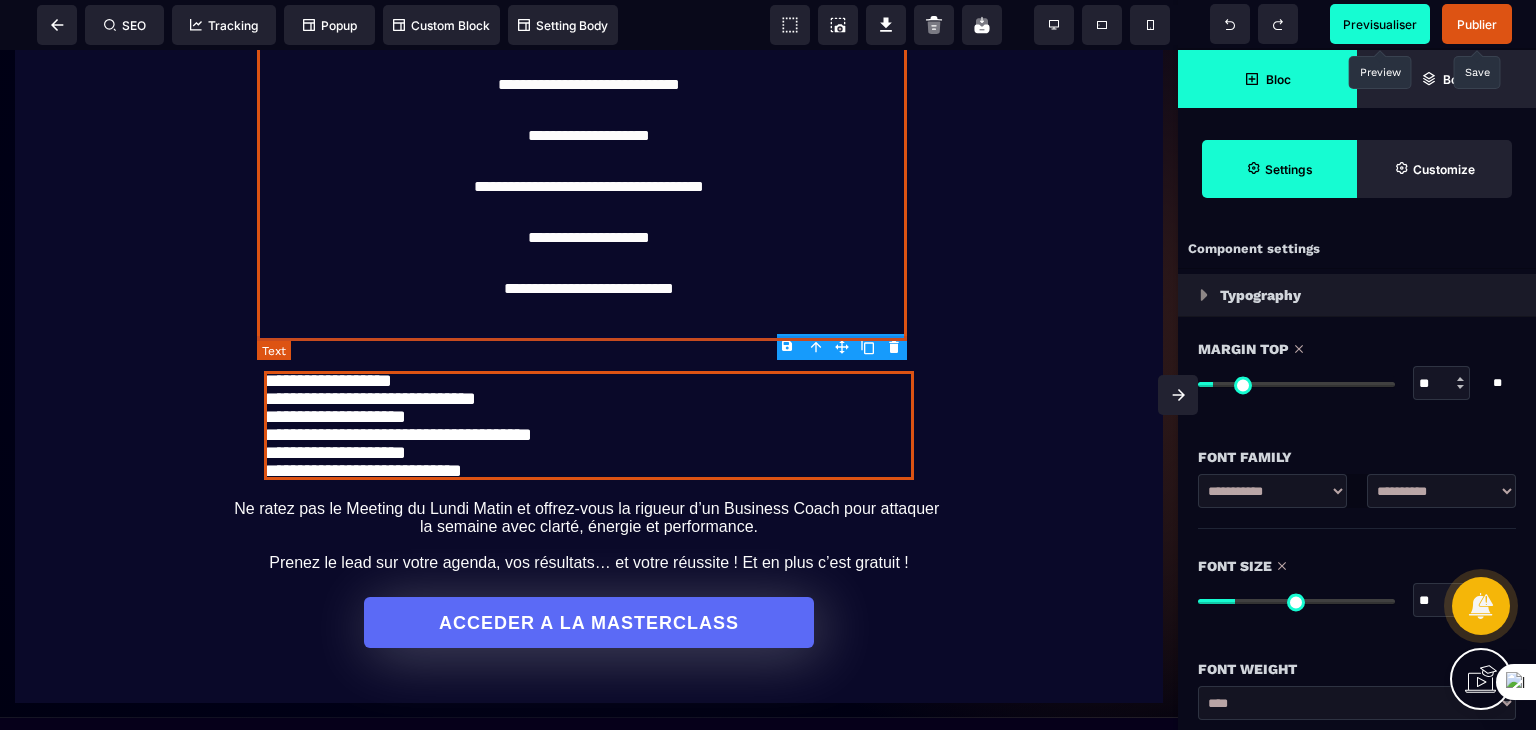 click on "**********" at bounding box center [589, 186] 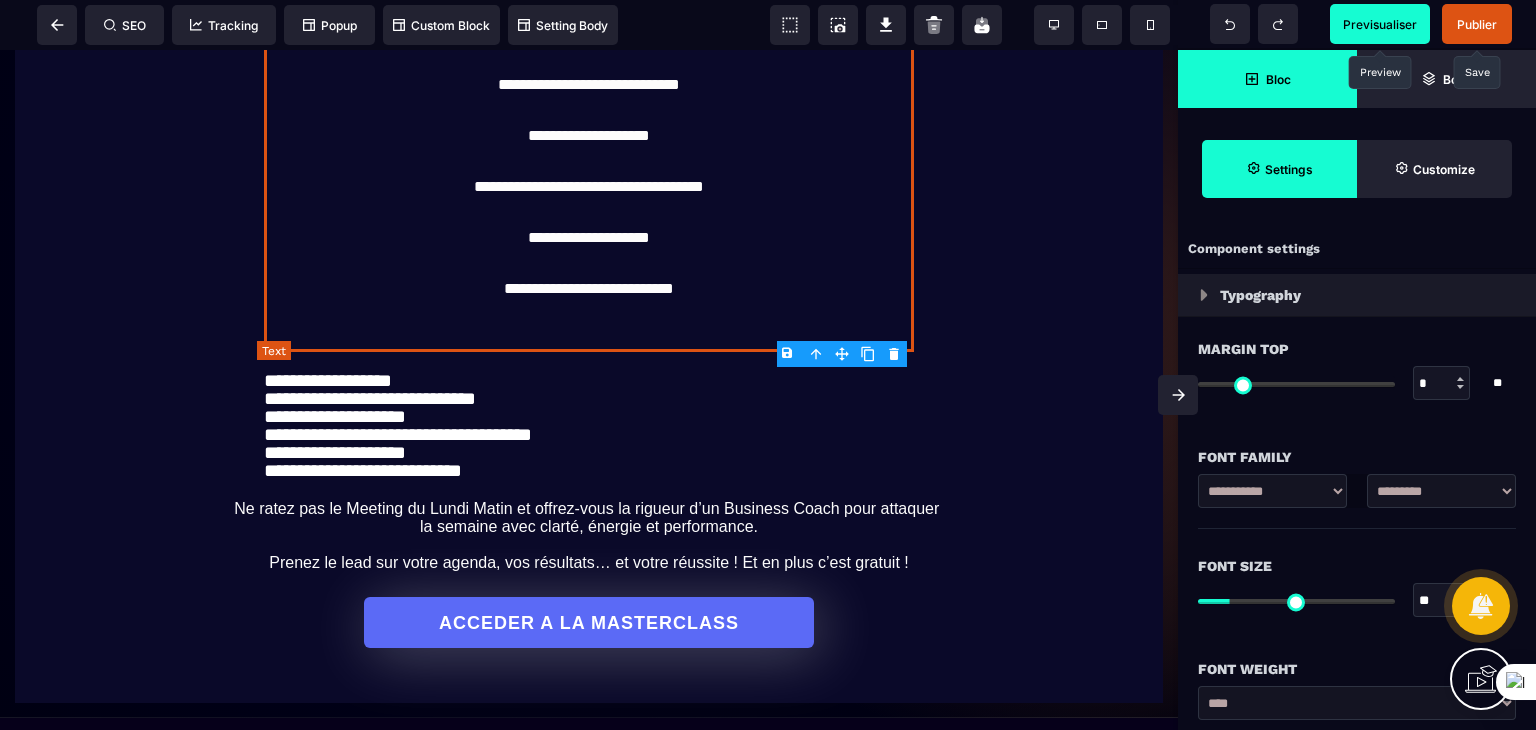 click on "**********" at bounding box center (589, 186) 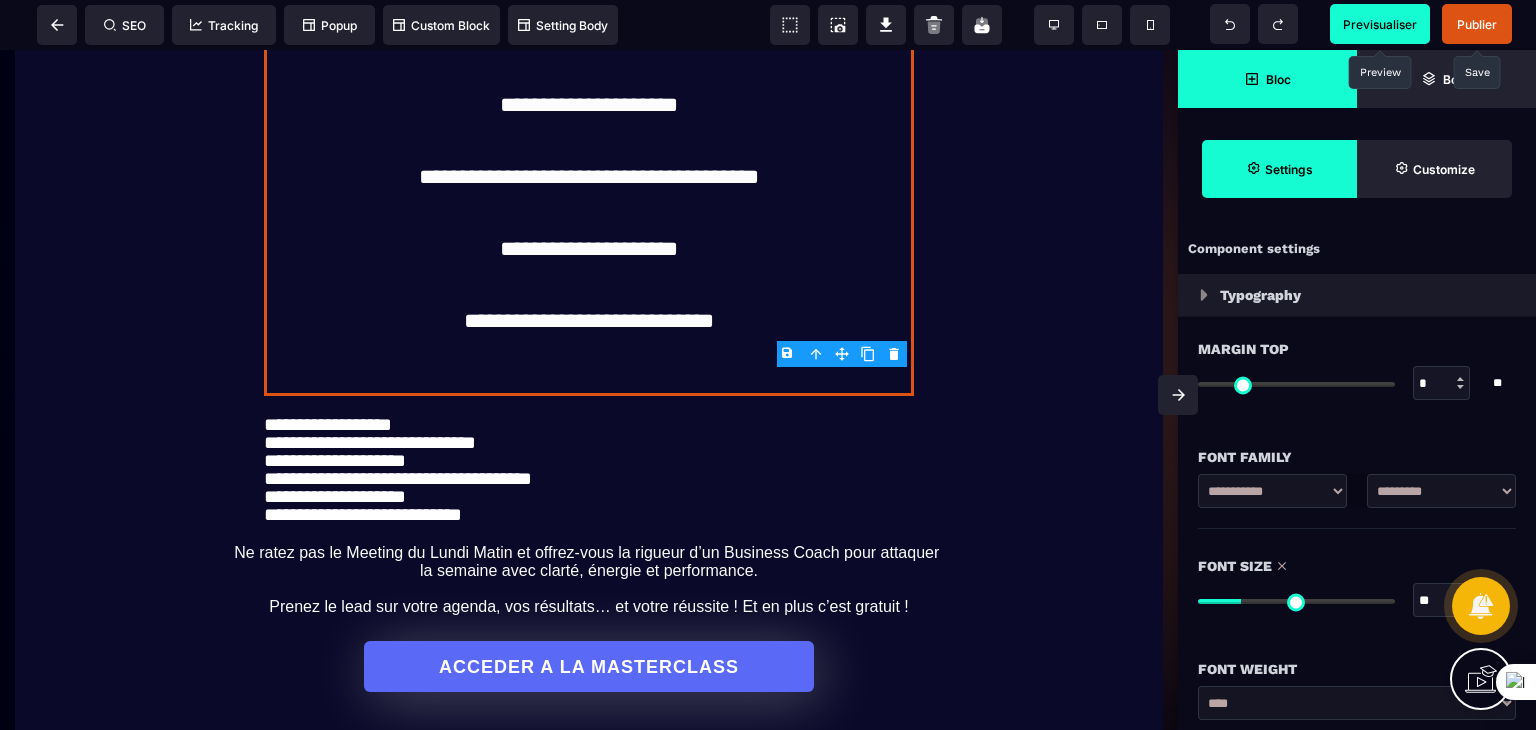 scroll, scrollTop: 1220, scrollLeft: 0, axis: vertical 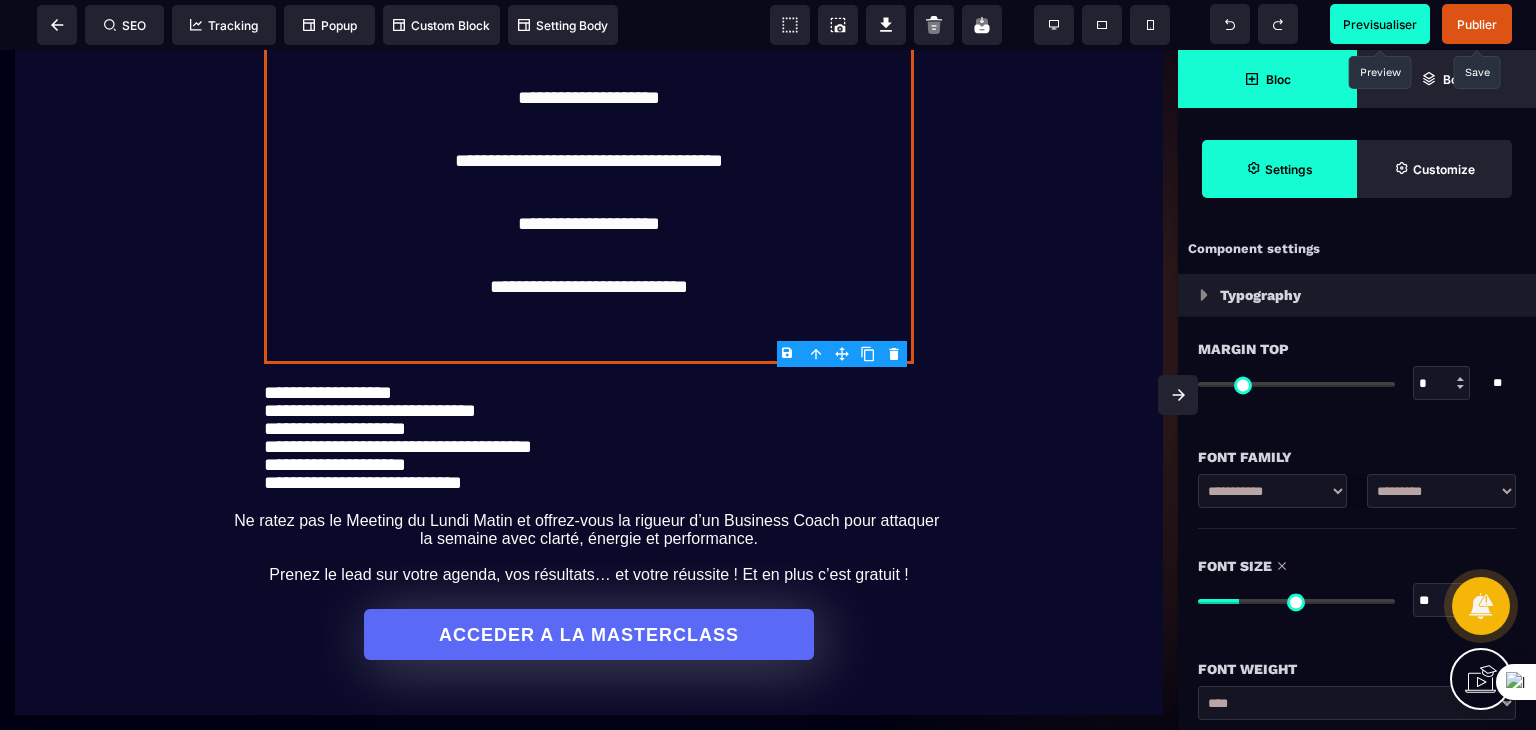 drag, startPoint x: 1230, startPoint y: 598, endPoint x: 1241, endPoint y: 593, distance: 12.083046 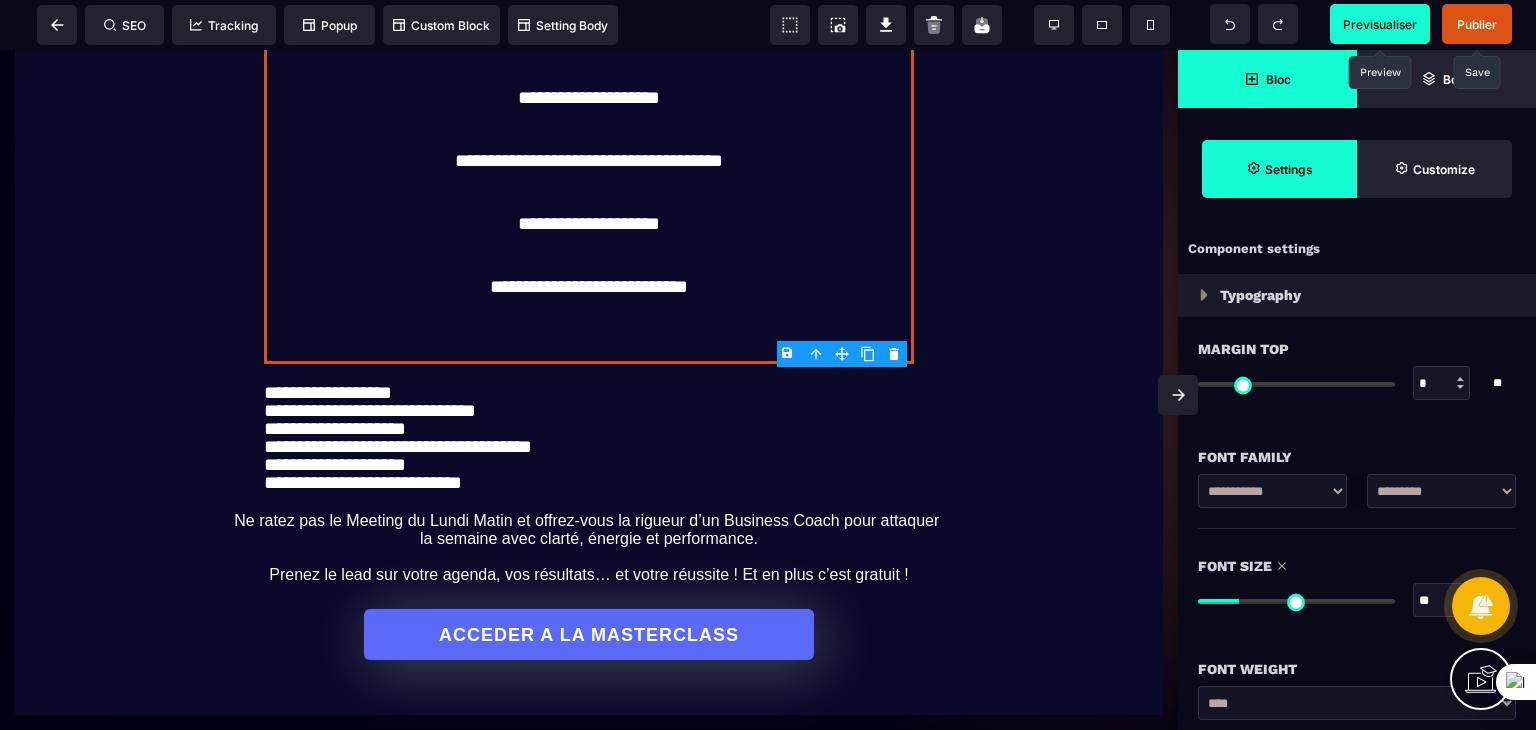 click at bounding box center [1296, 601] 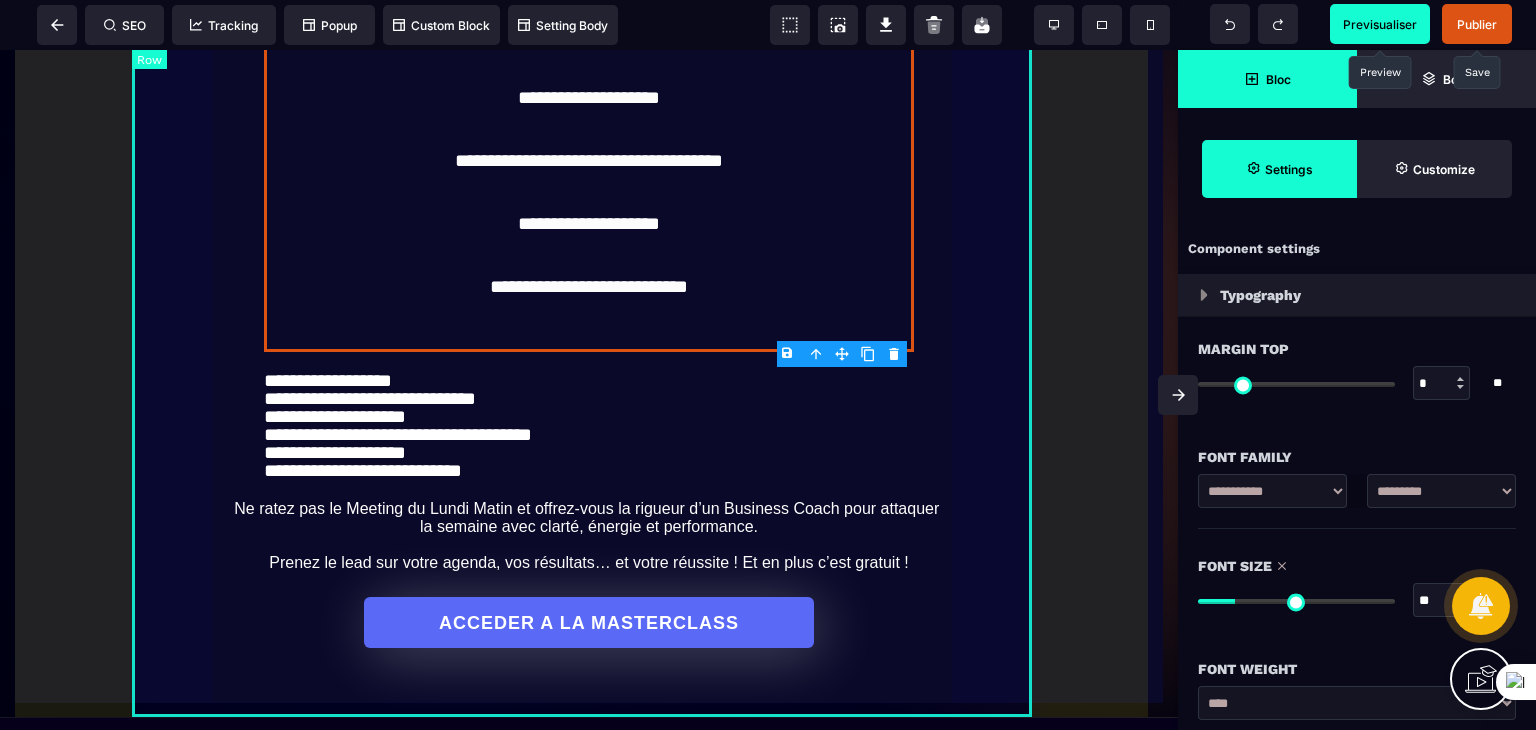 scroll, scrollTop: 964, scrollLeft: 0, axis: vertical 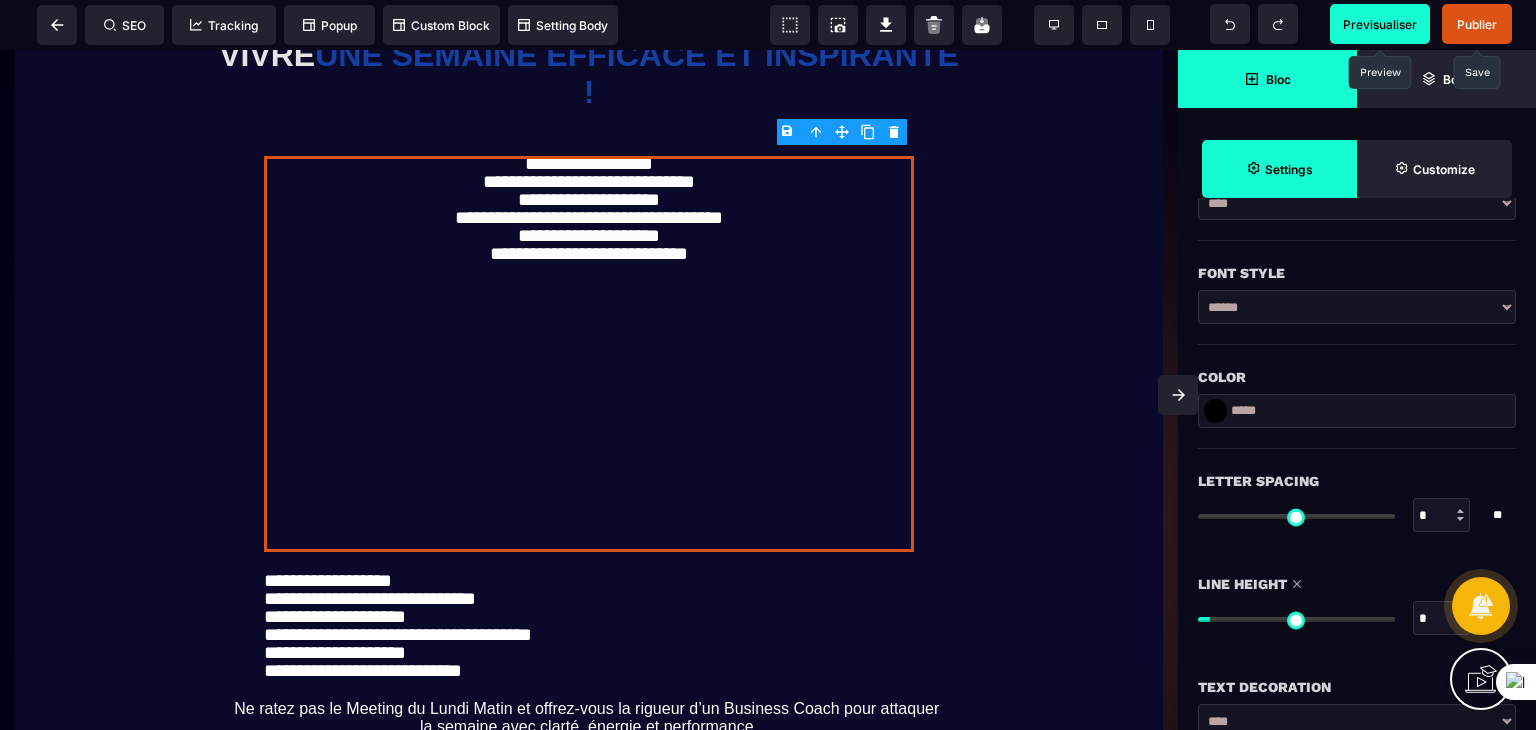 drag, startPoint x: 1244, startPoint y: 613, endPoint x: 1217, endPoint y: 622, distance: 28.460499 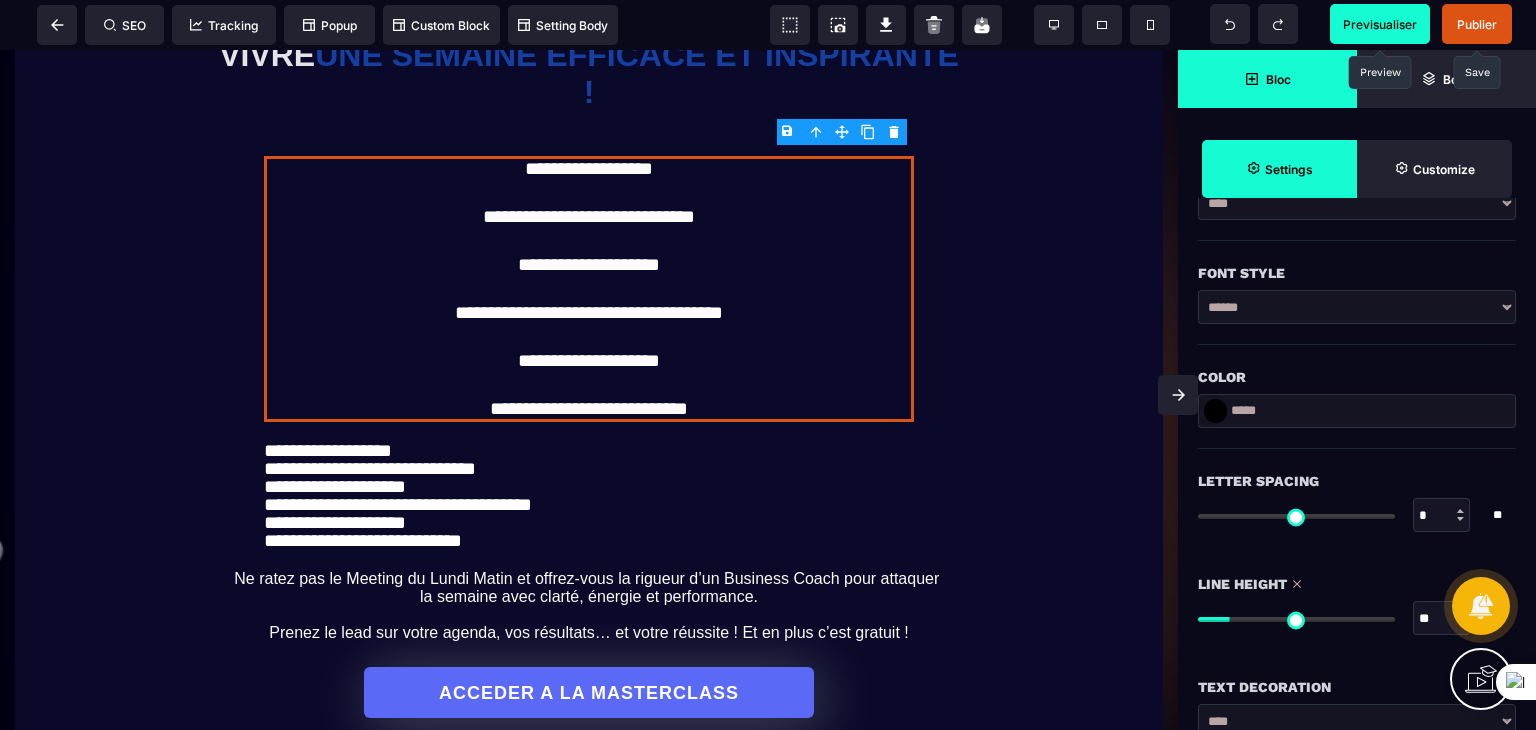 drag, startPoint x: 1215, startPoint y: 617, endPoint x: 1236, endPoint y: 621, distance: 21.377558 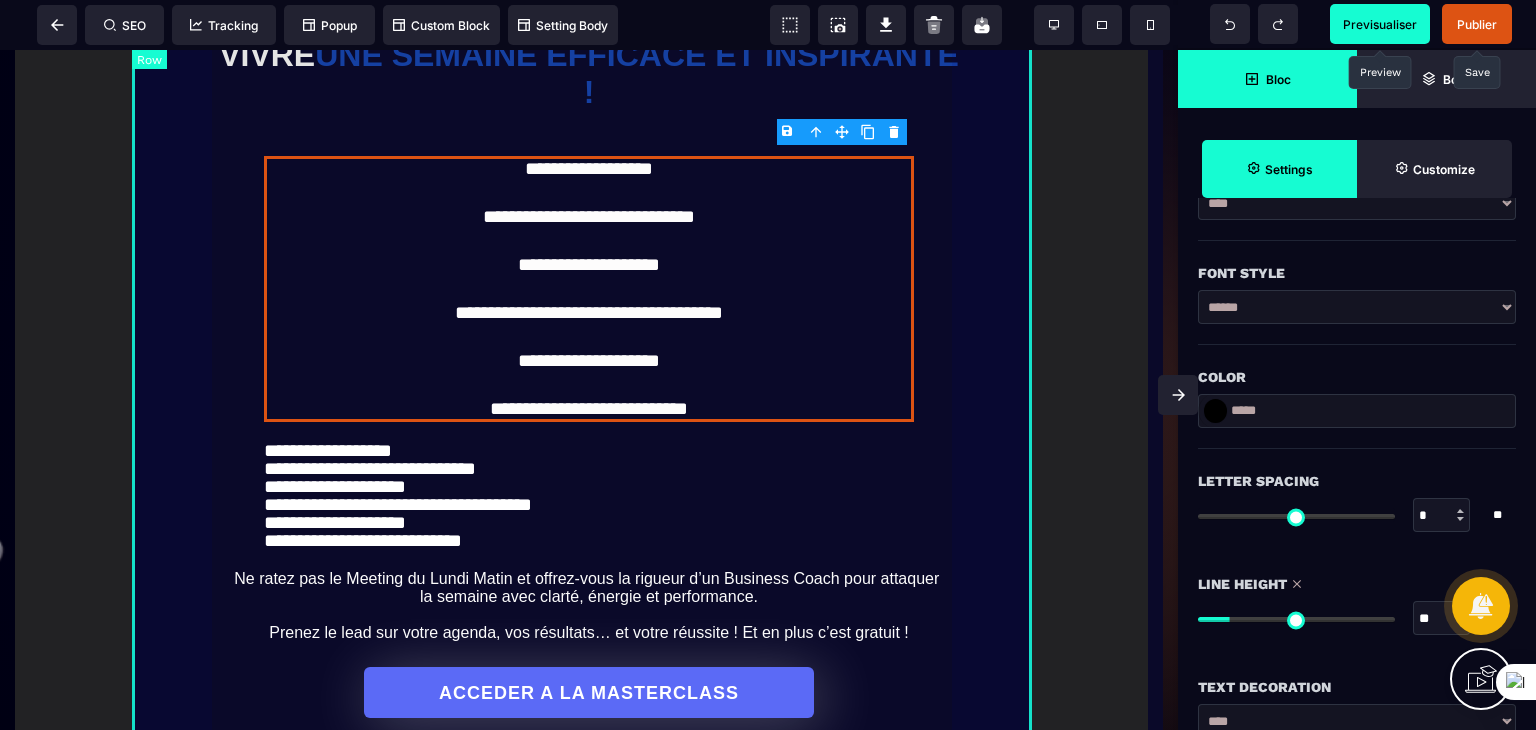 click on "**********" at bounding box center [589, 335] 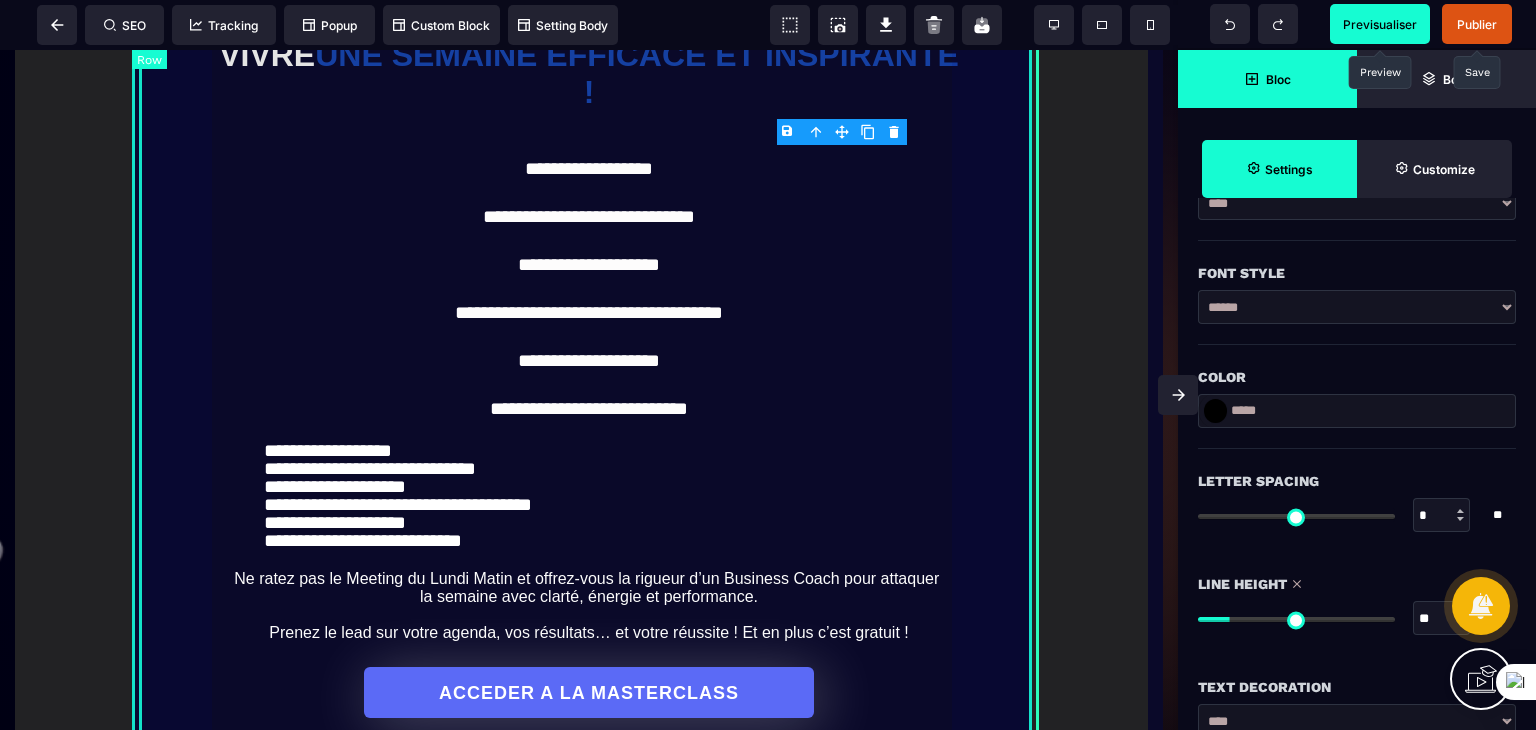 scroll, scrollTop: 0, scrollLeft: 0, axis: both 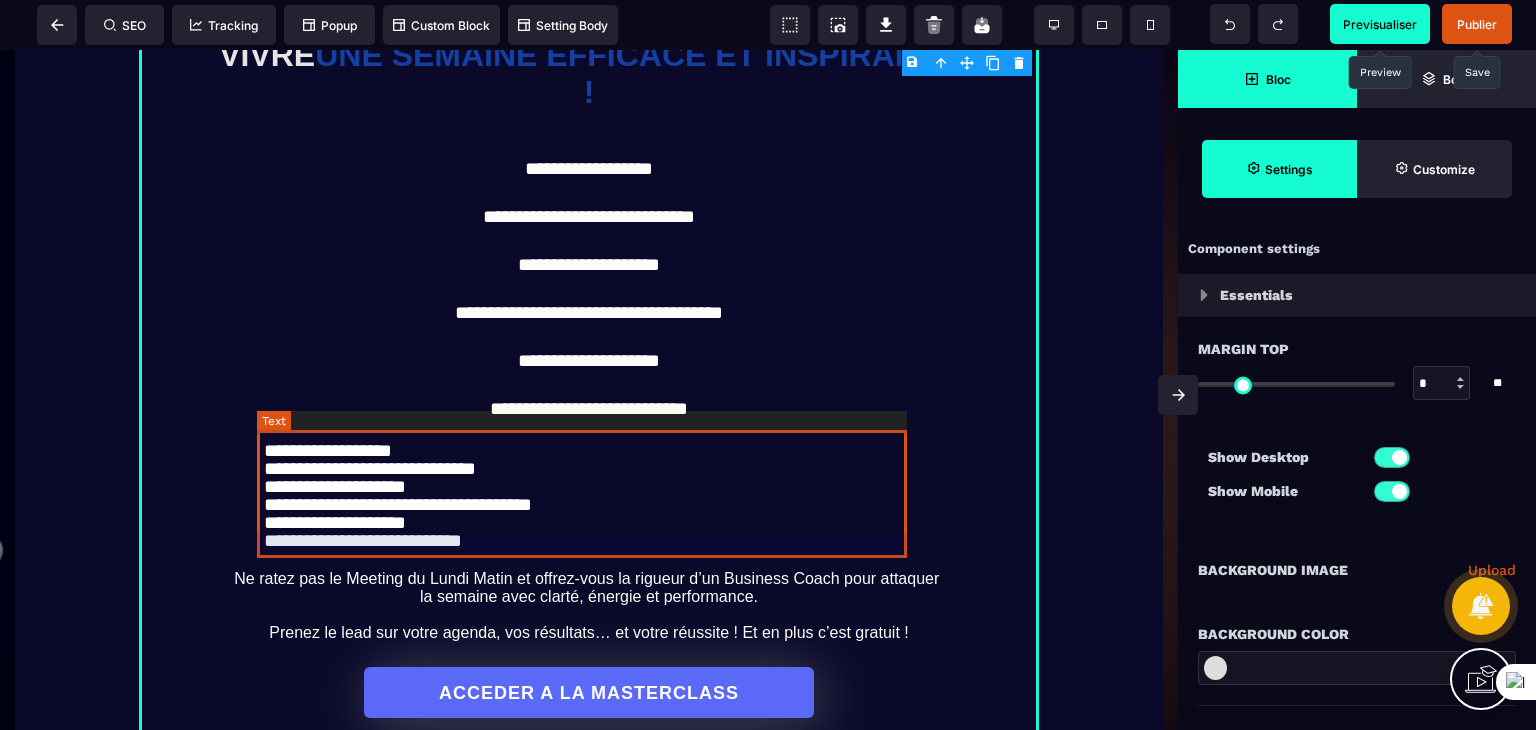 click on "**********" at bounding box center (589, 495) 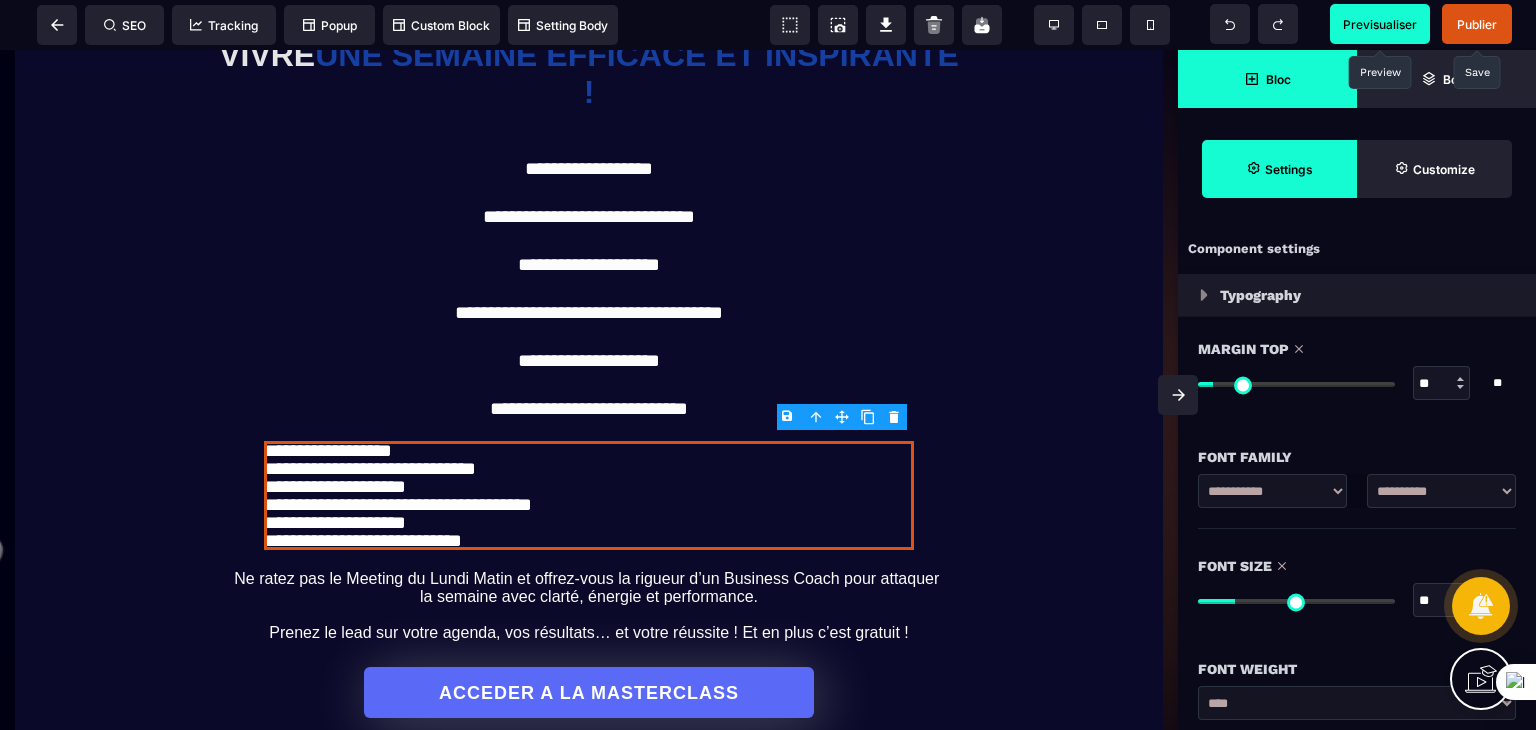 click on "B I U S
A *******
Text
SEO
Tracking
Popup" at bounding box center (768, 365) 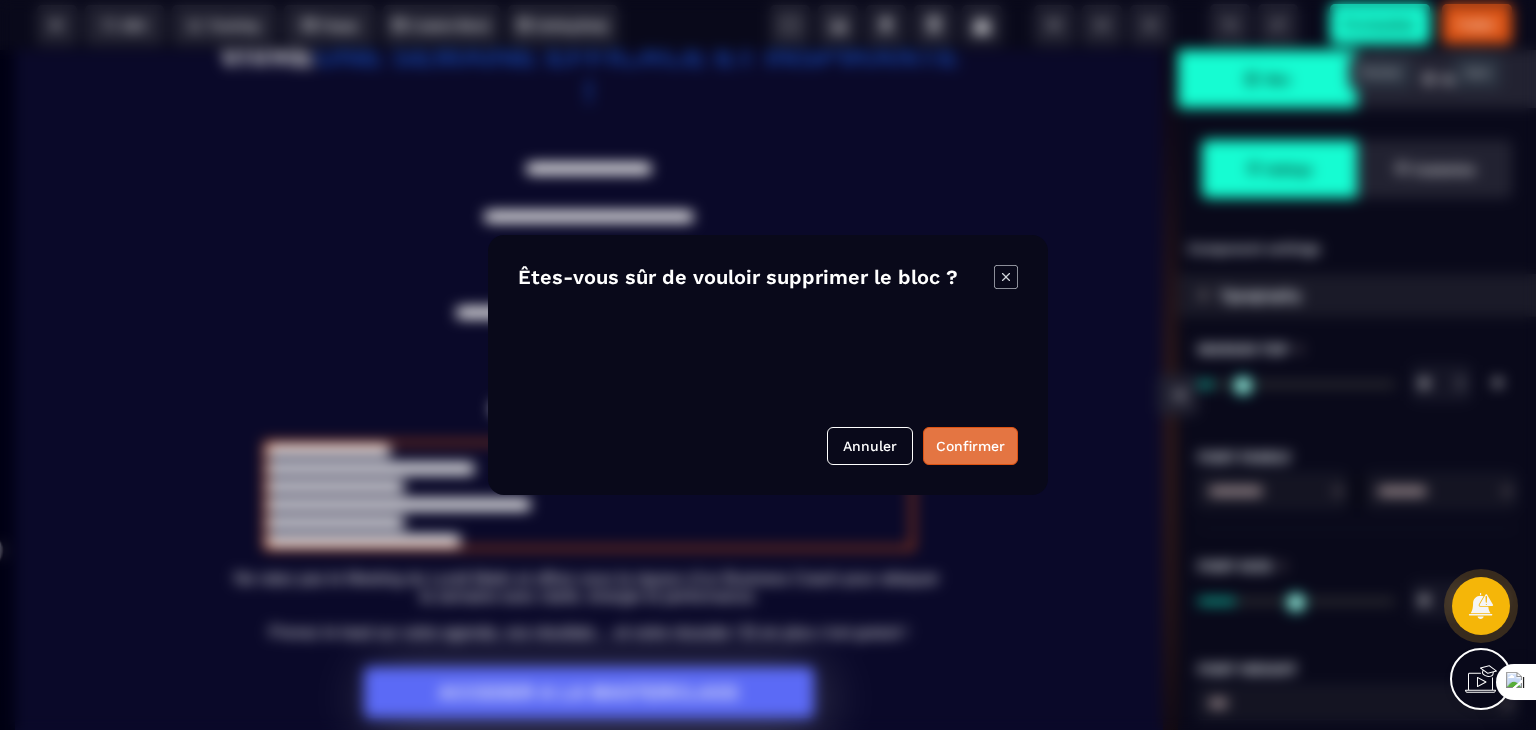 click on "Confirmer" at bounding box center [970, 446] 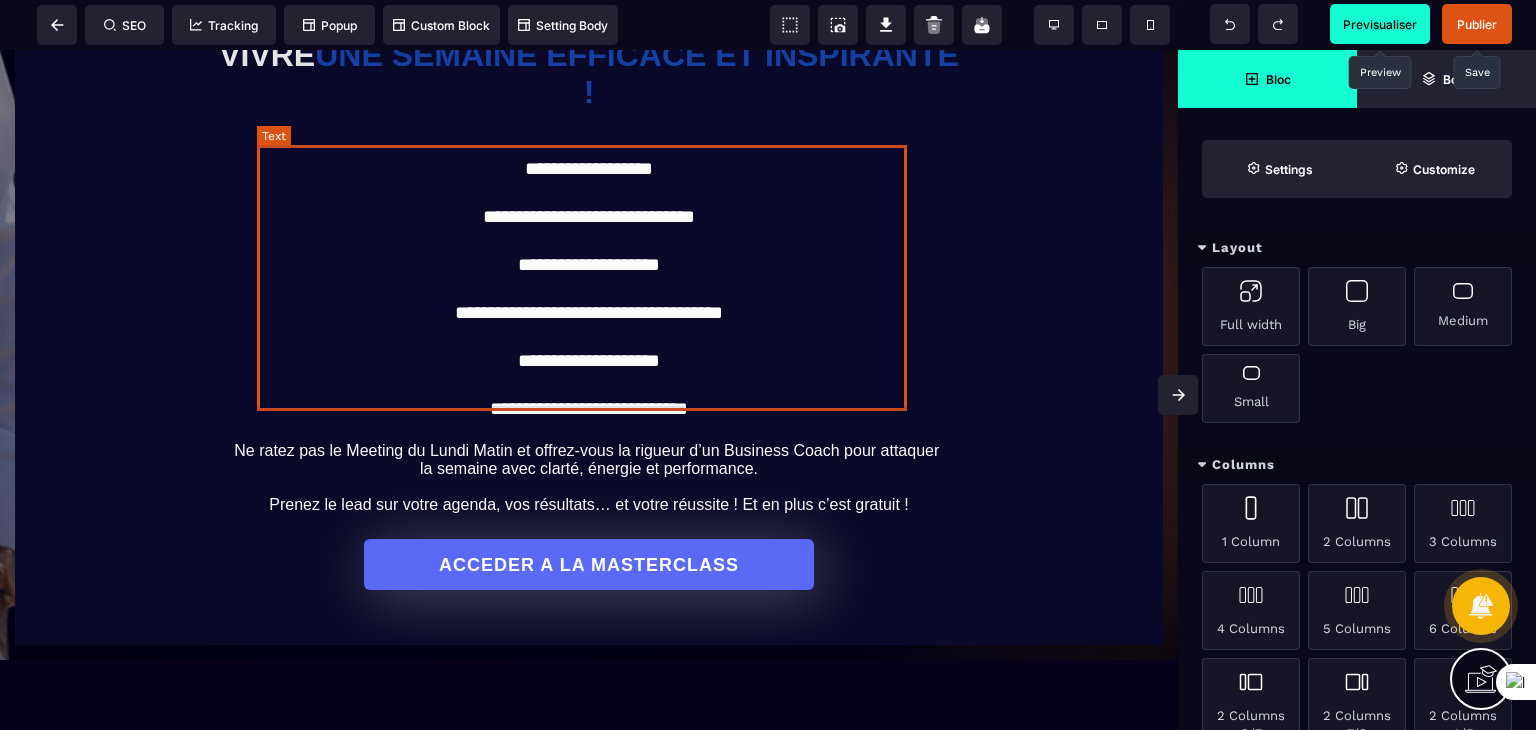 click on "**********" at bounding box center (589, 289) 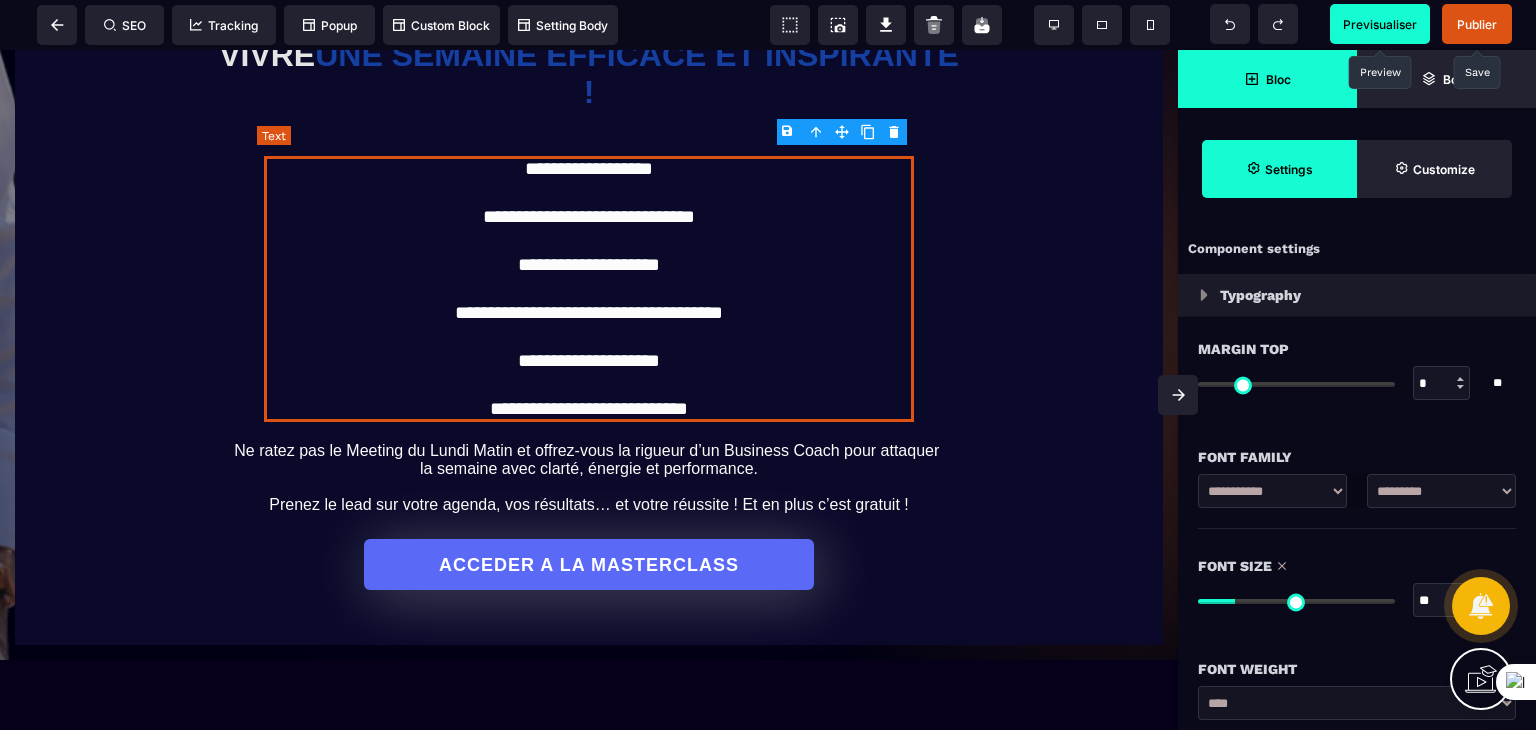click on "**********" at bounding box center (589, 289) 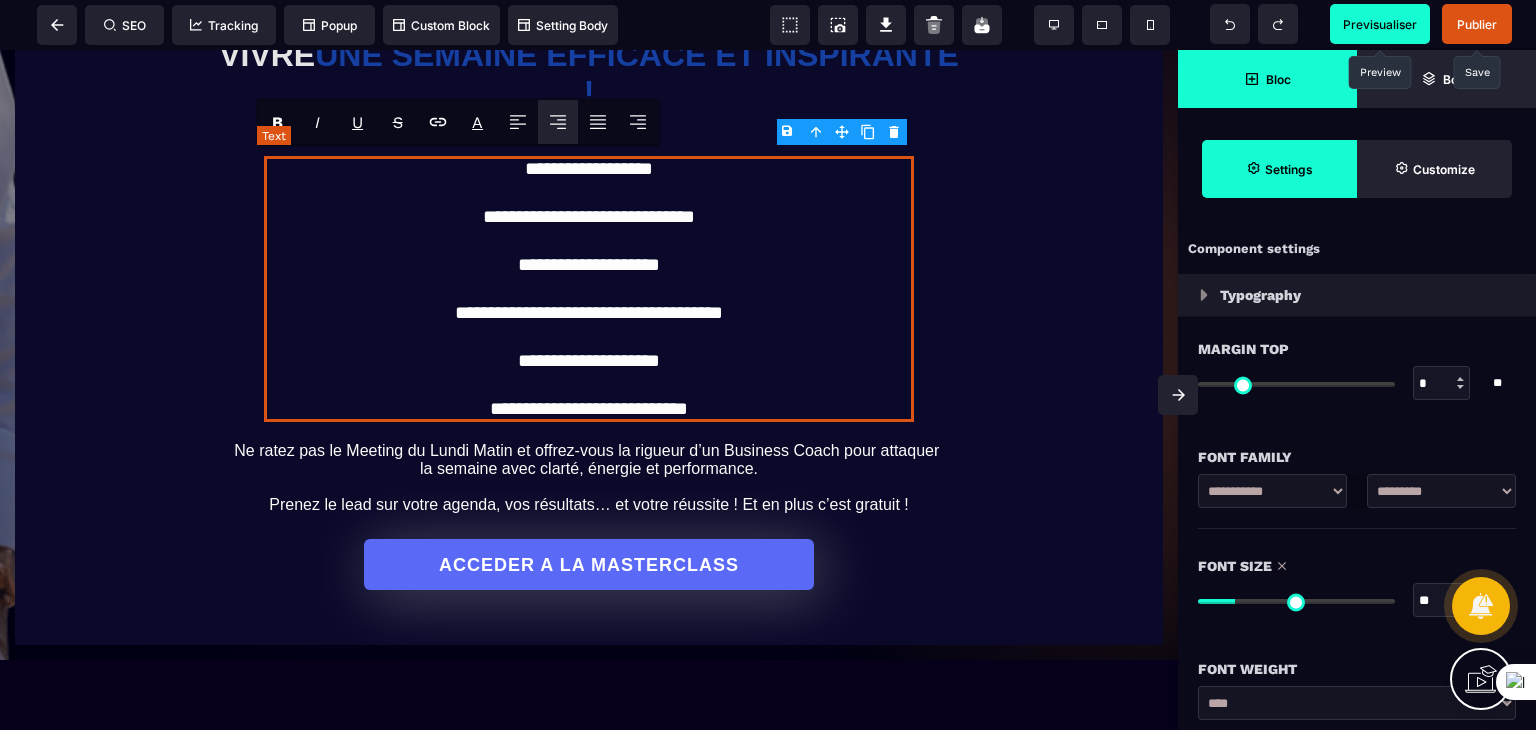 click on "**********" at bounding box center [589, 289] 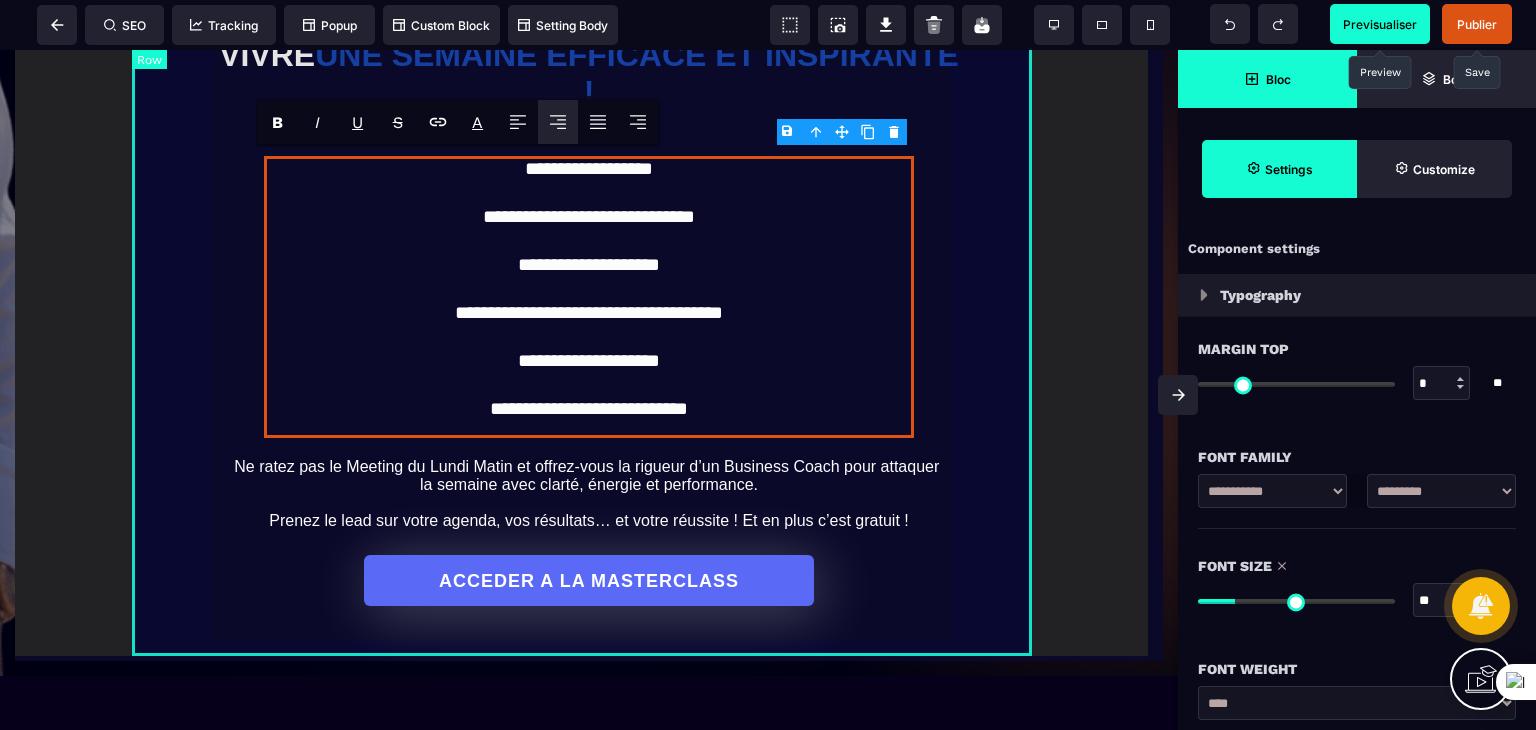 click on "**********" at bounding box center [589, 279] 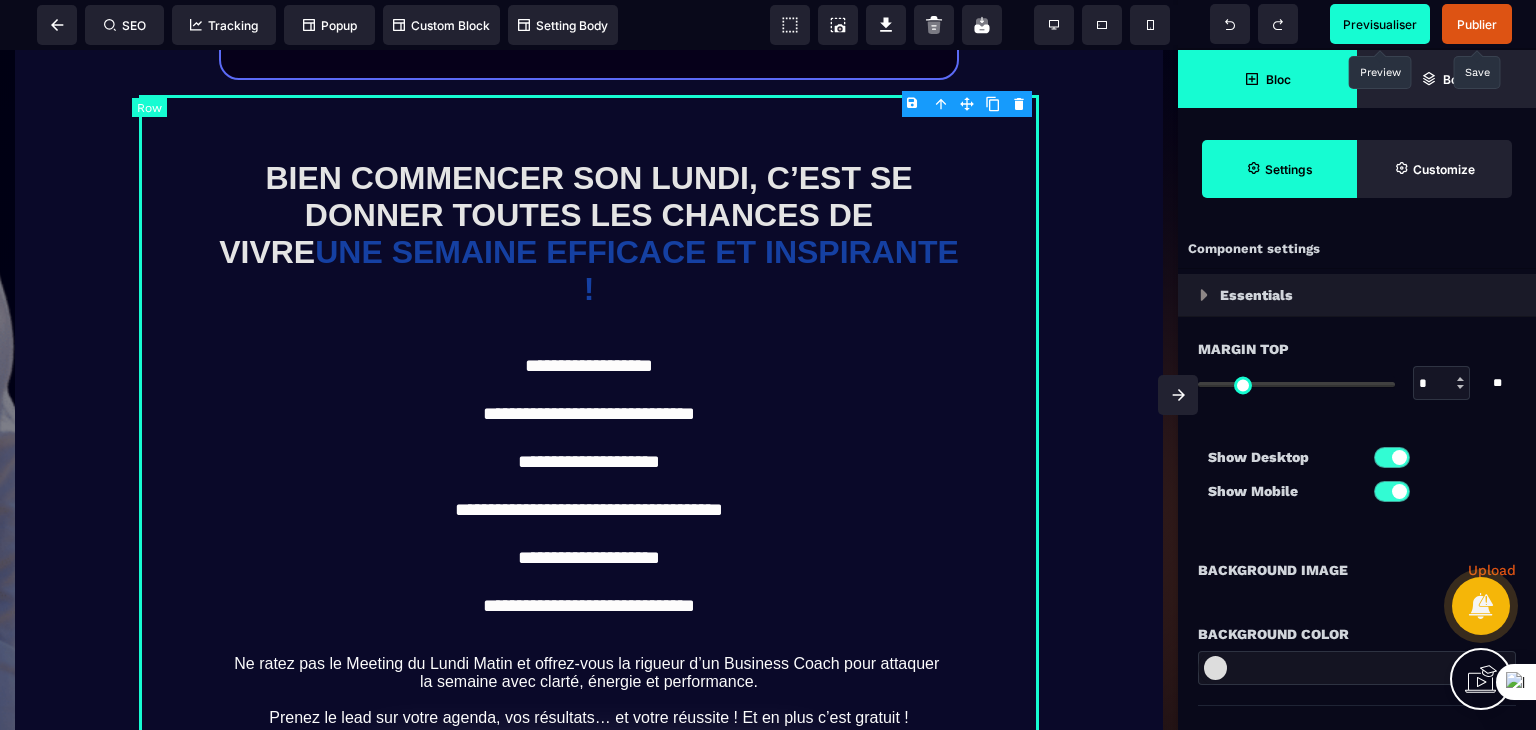 scroll, scrollTop: 764, scrollLeft: 0, axis: vertical 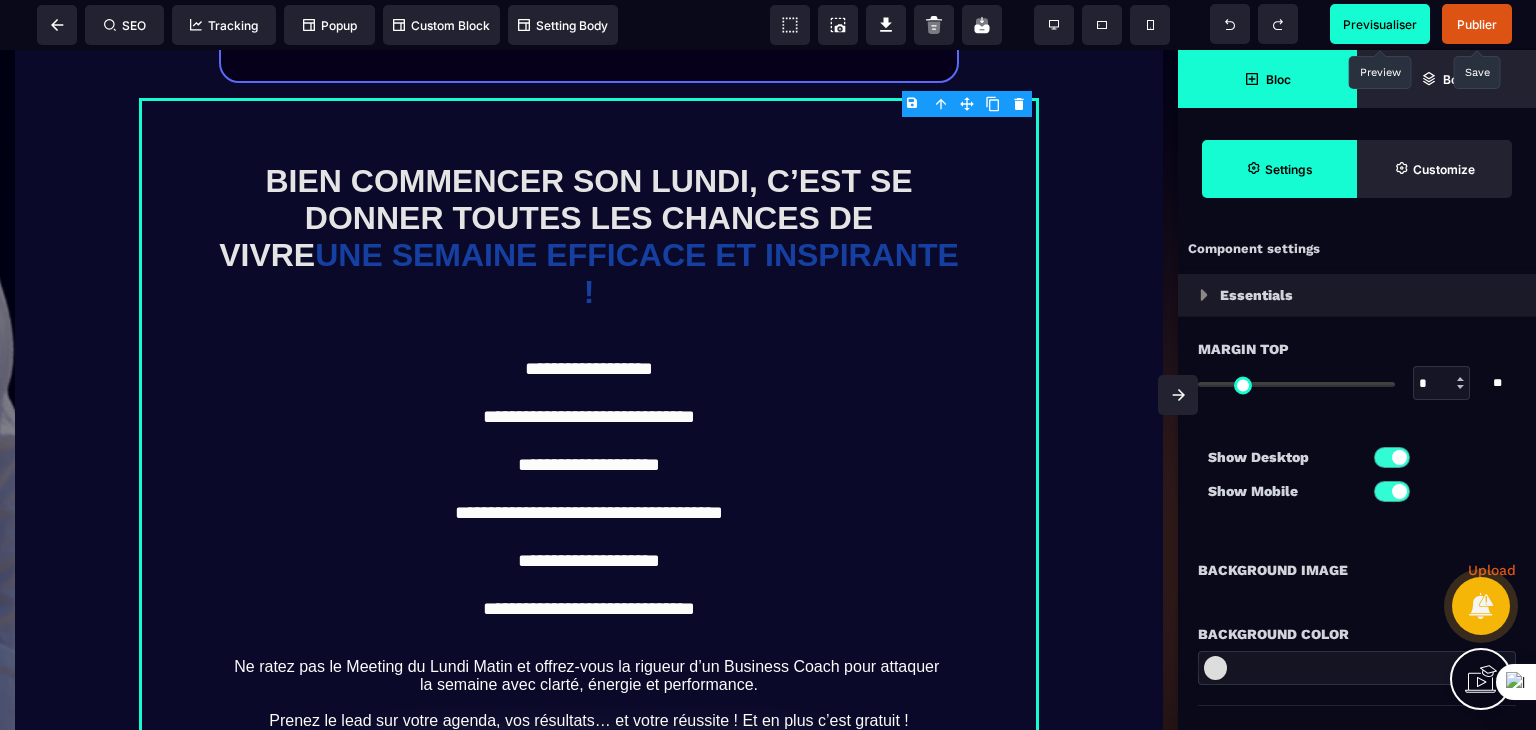 click on "Publier" at bounding box center [1477, 24] 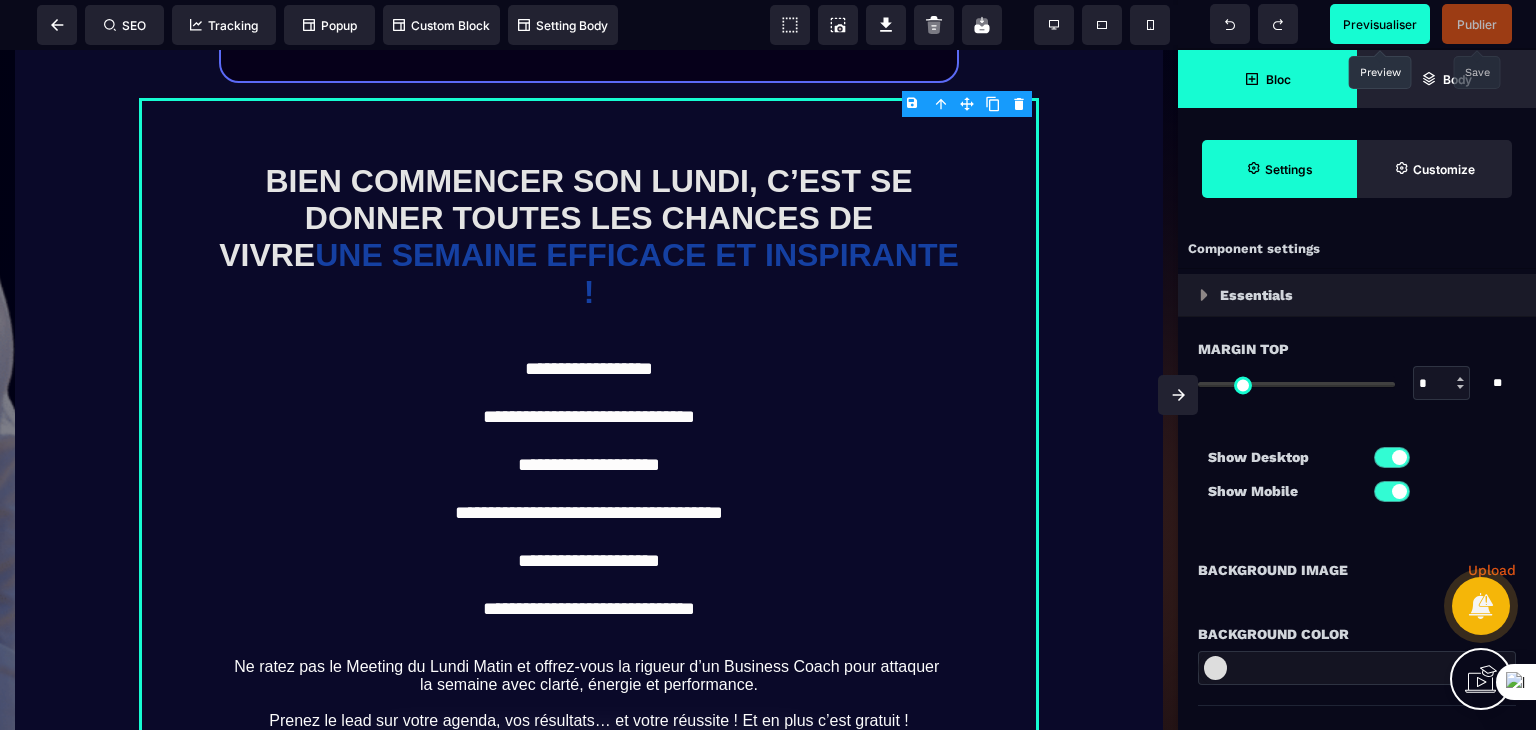 click on "Previsualiser" at bounding box center (1380, 24) 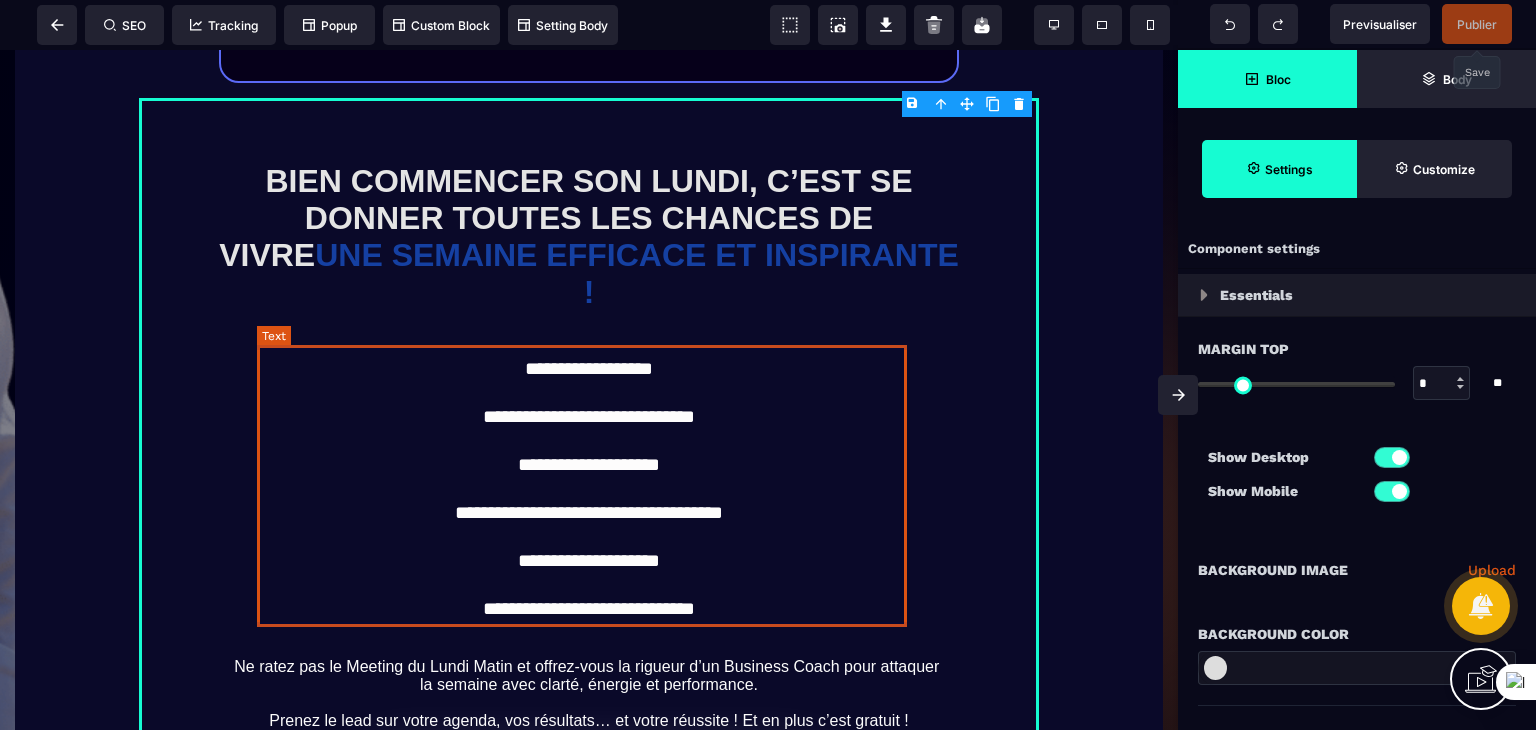 scroll, scrollTop: 1164, scrollLeft: 0, axis: vertical 